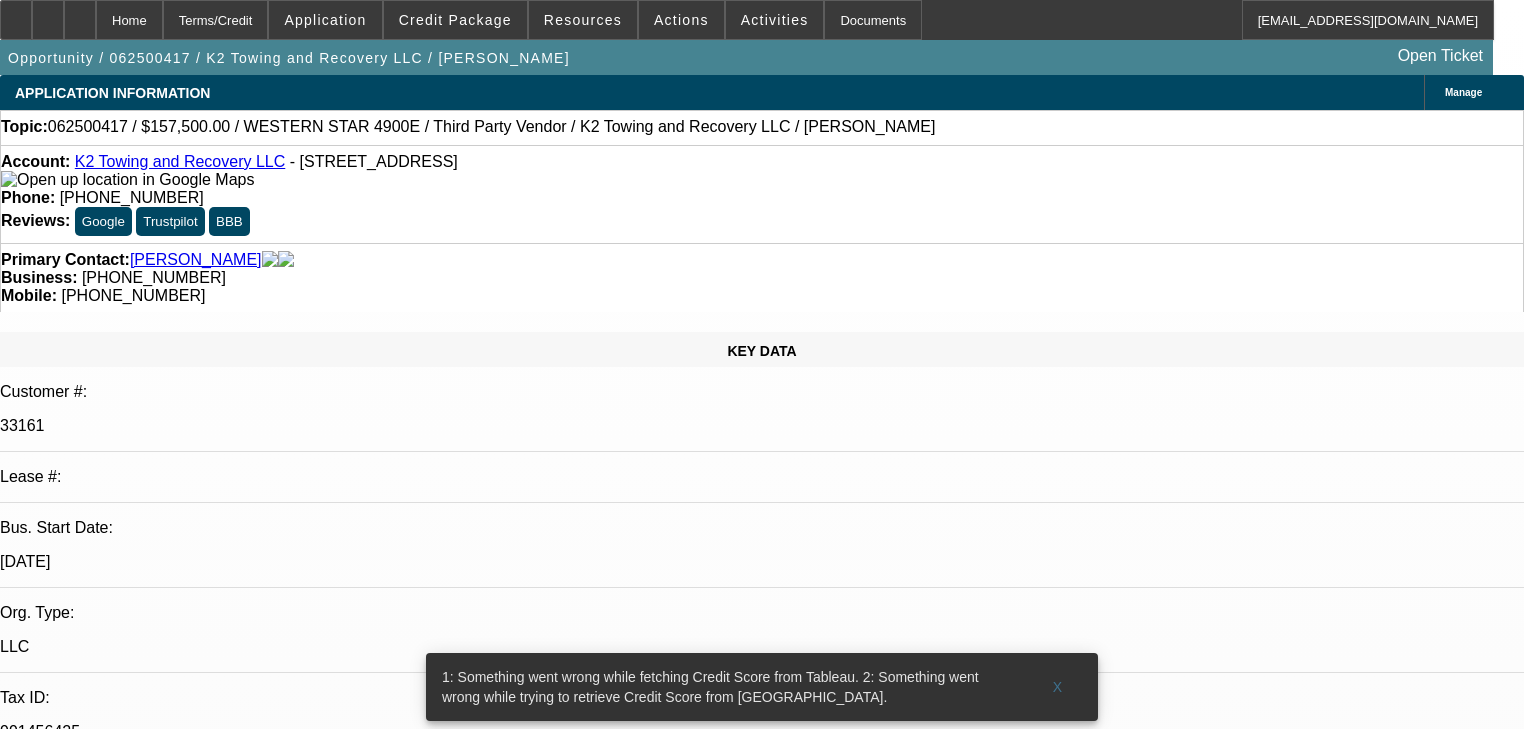 select on "0.1" 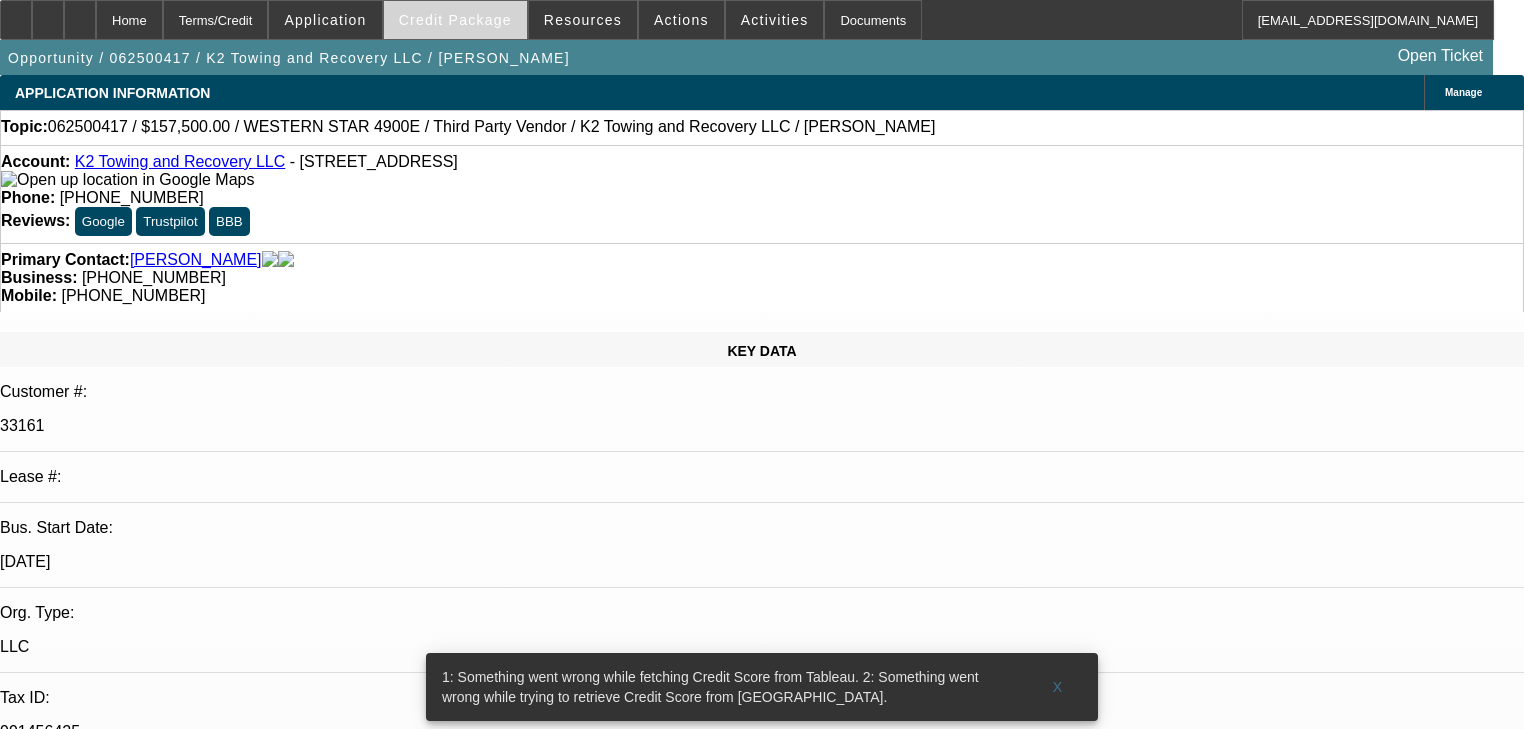 click on "Credit Package" at bounding box center (455, 20) 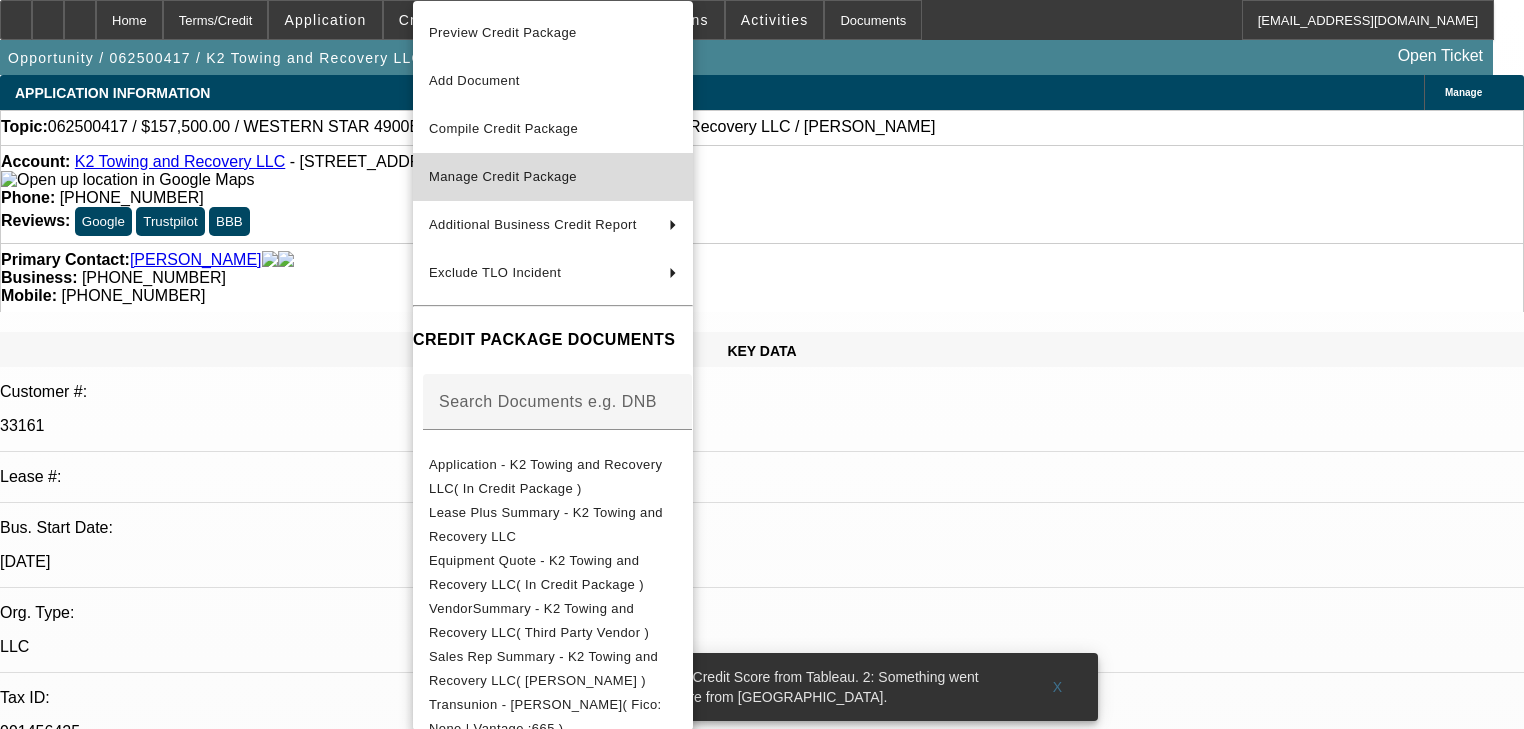 click on "Manage Credit Package" at bounding box center (503, 176) 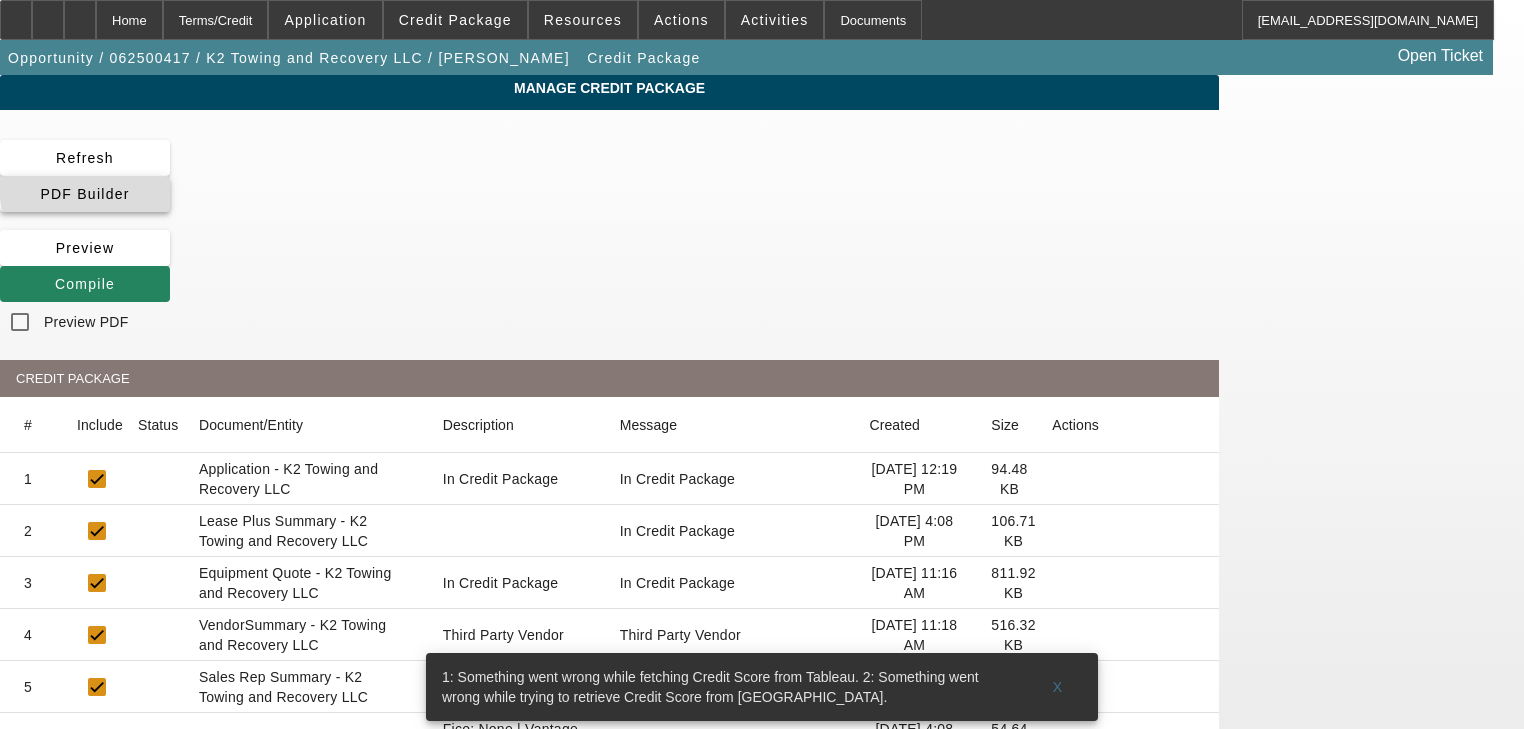 click at bounding box center (85, 194) 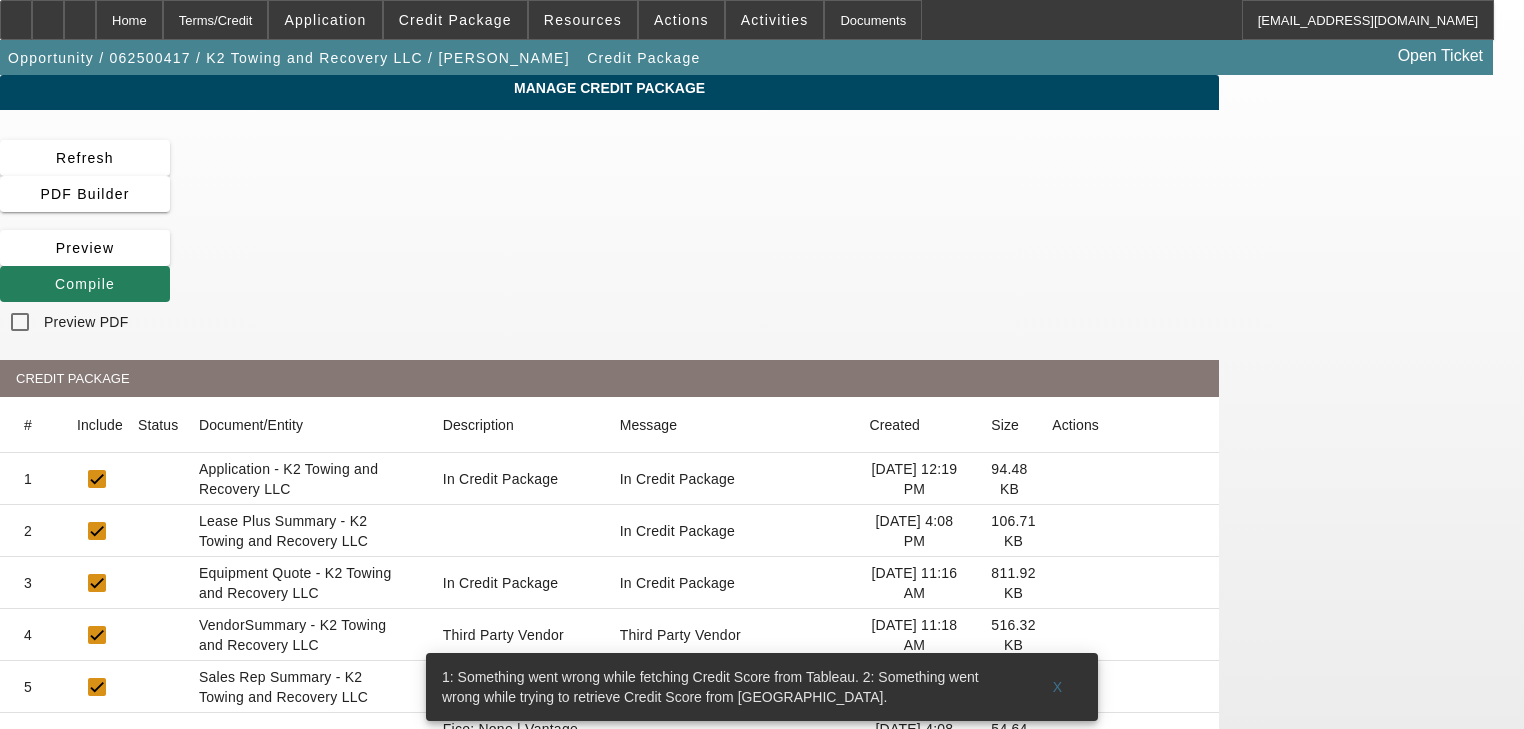 click at bounding box center [85, 284] 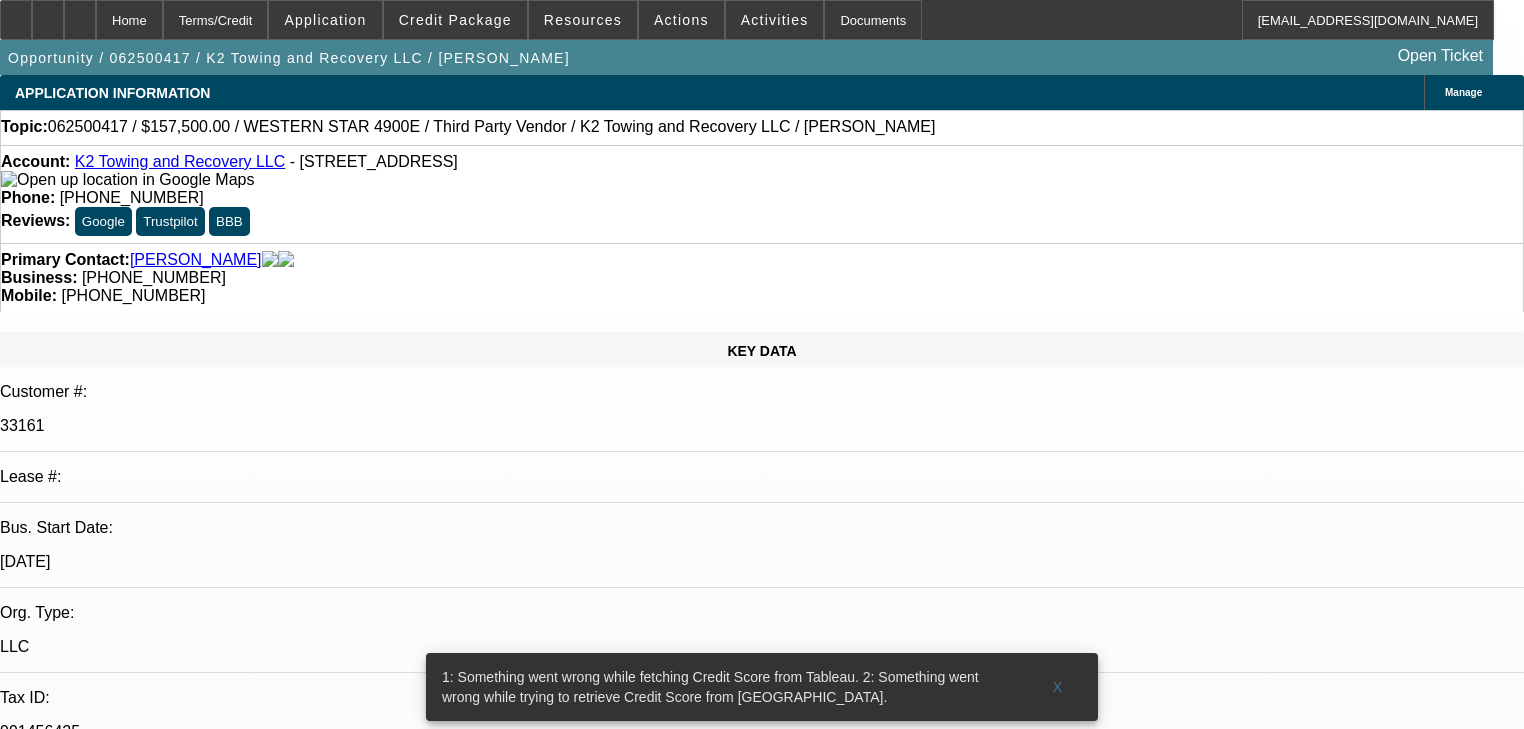 select on "0.1" 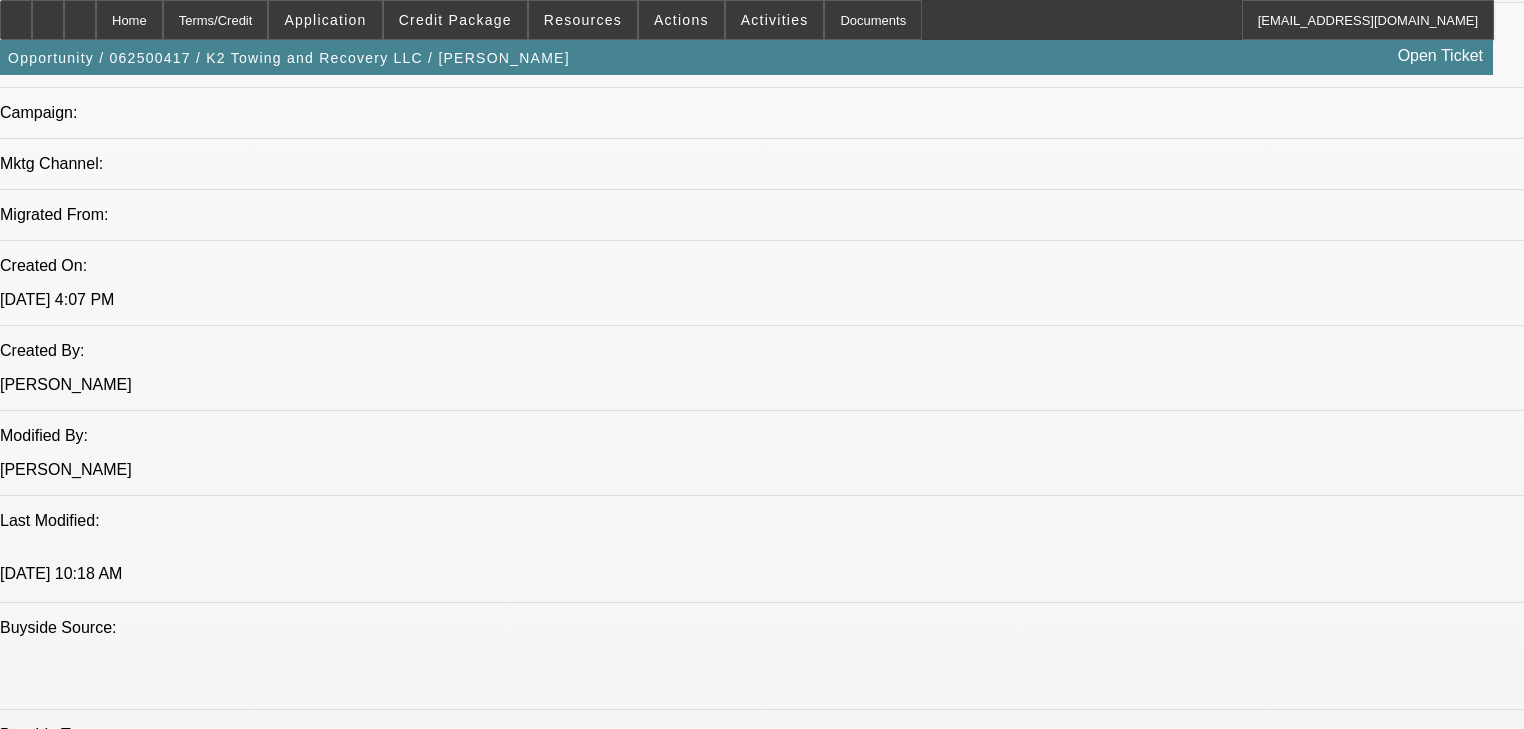 scroll, scrollTop: 1399, scrollLeft: 0, axis: vertical 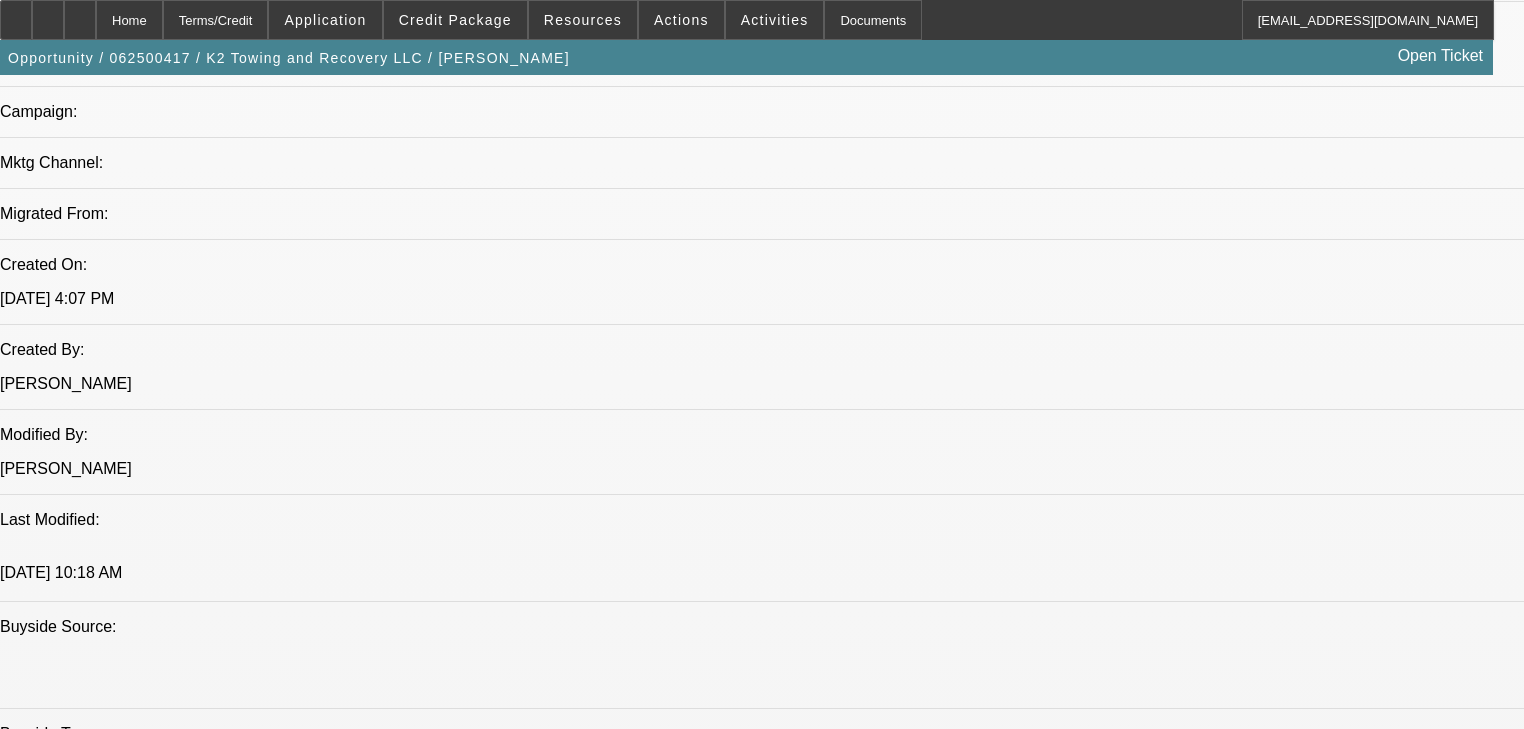 click on "072400751 / $121,045.50 / FORD F-750 / Fitzgerald Towing & Recovery Equipment / K2 Towing and Recovery LLC / Kennedy, Kenny / BFC20063-01" at bounding box center [569, 2293] 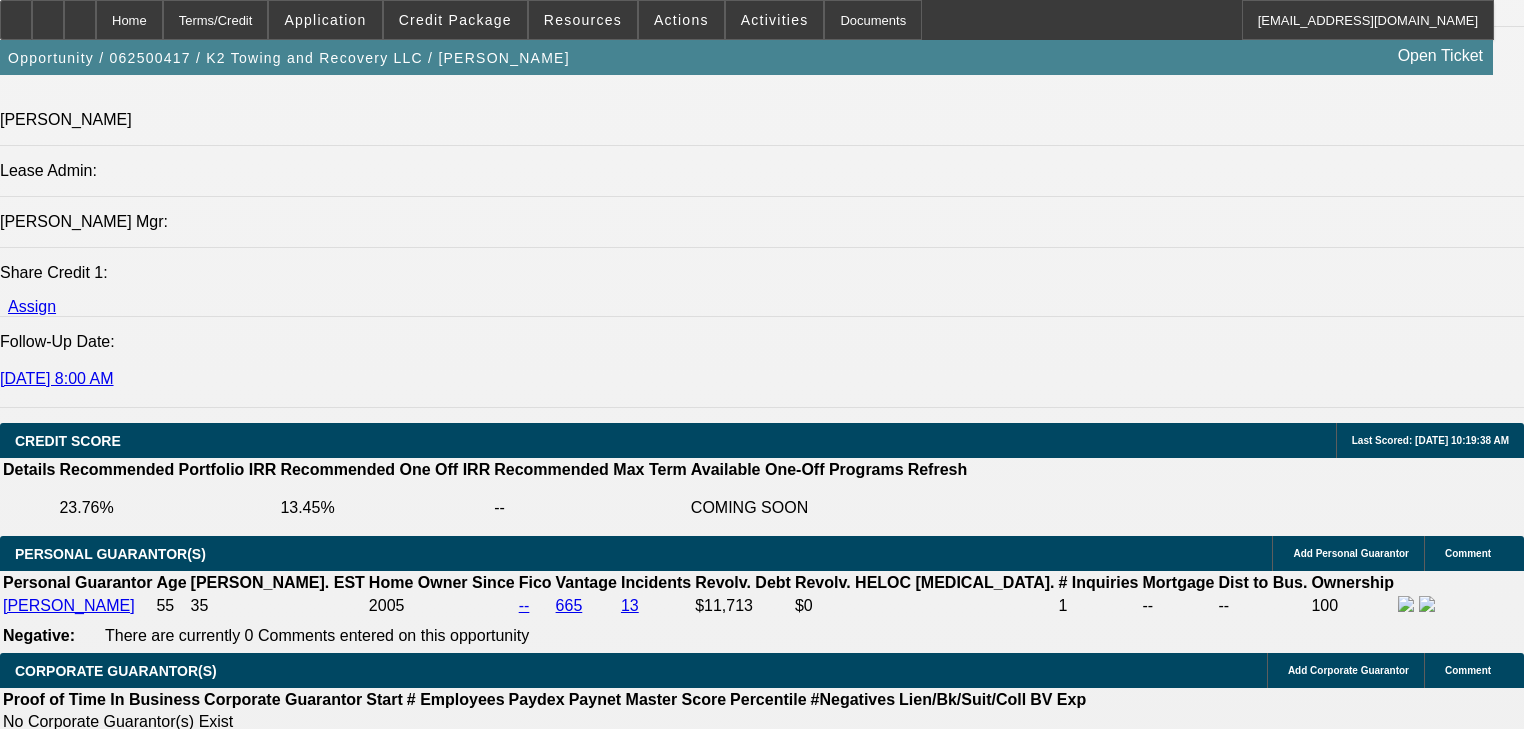scroll, scrollTop: 2519, scrollLeft: 0, axis: vertical 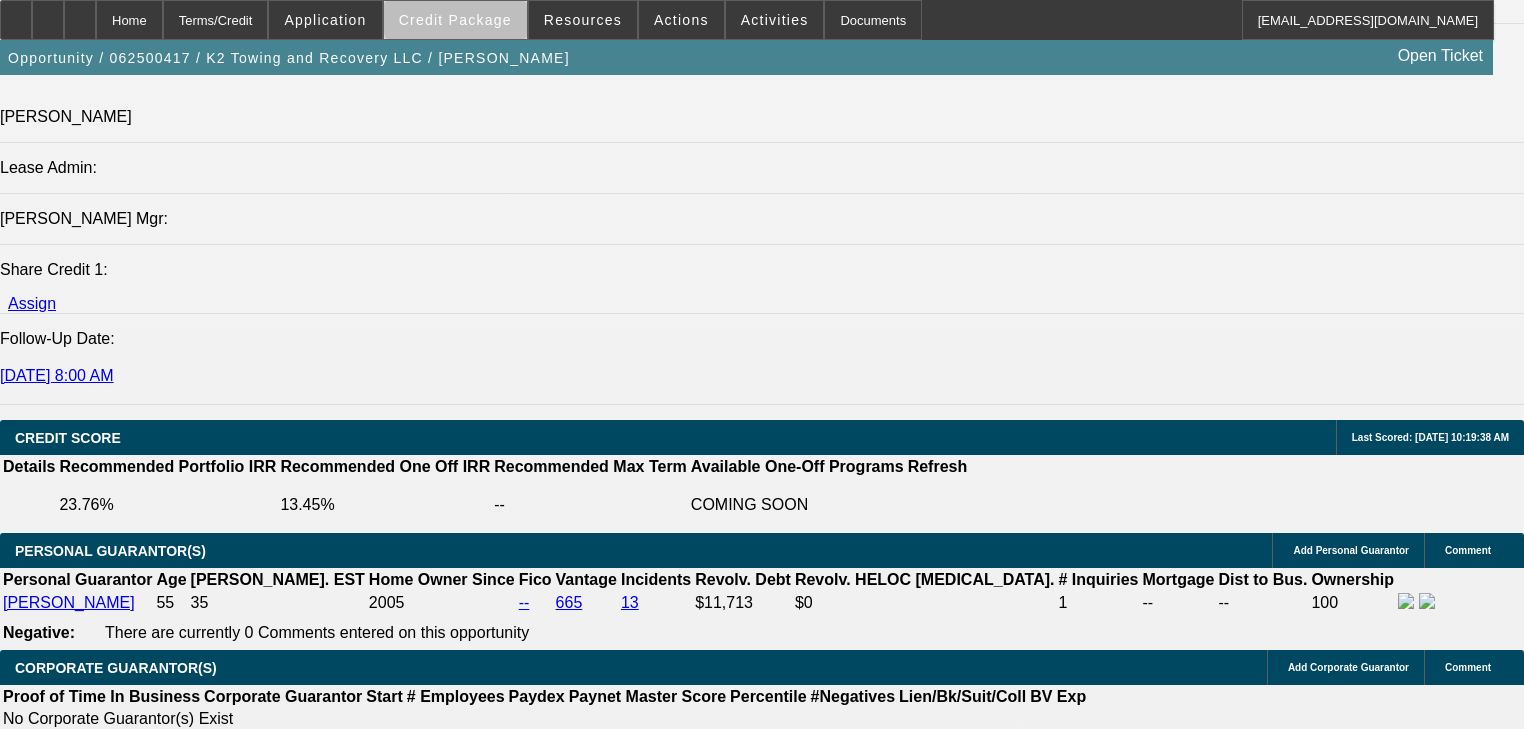 click on "Credit Package" at bounding box center (455, 20) 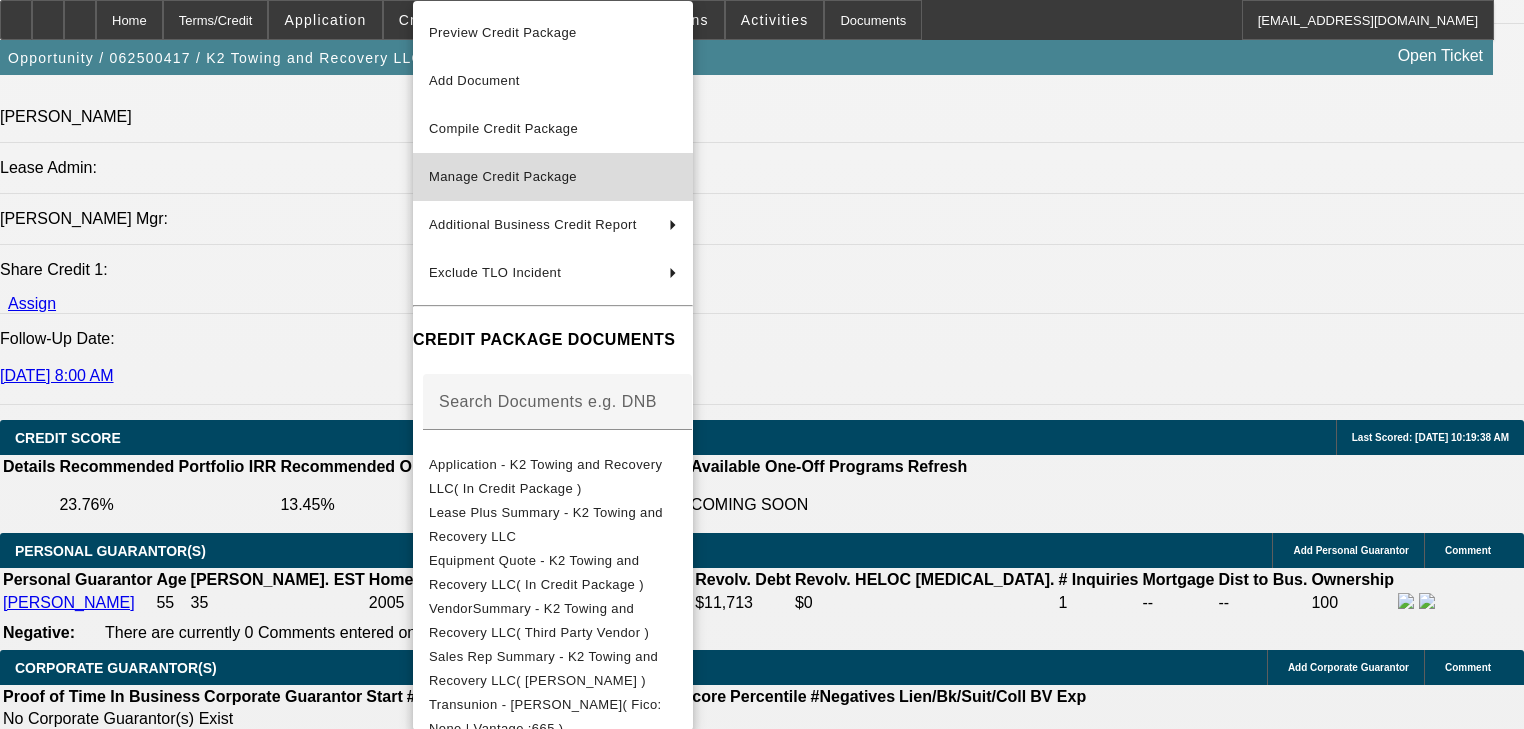 click on "Manage Credit Package" at bounding box center [553, 177] 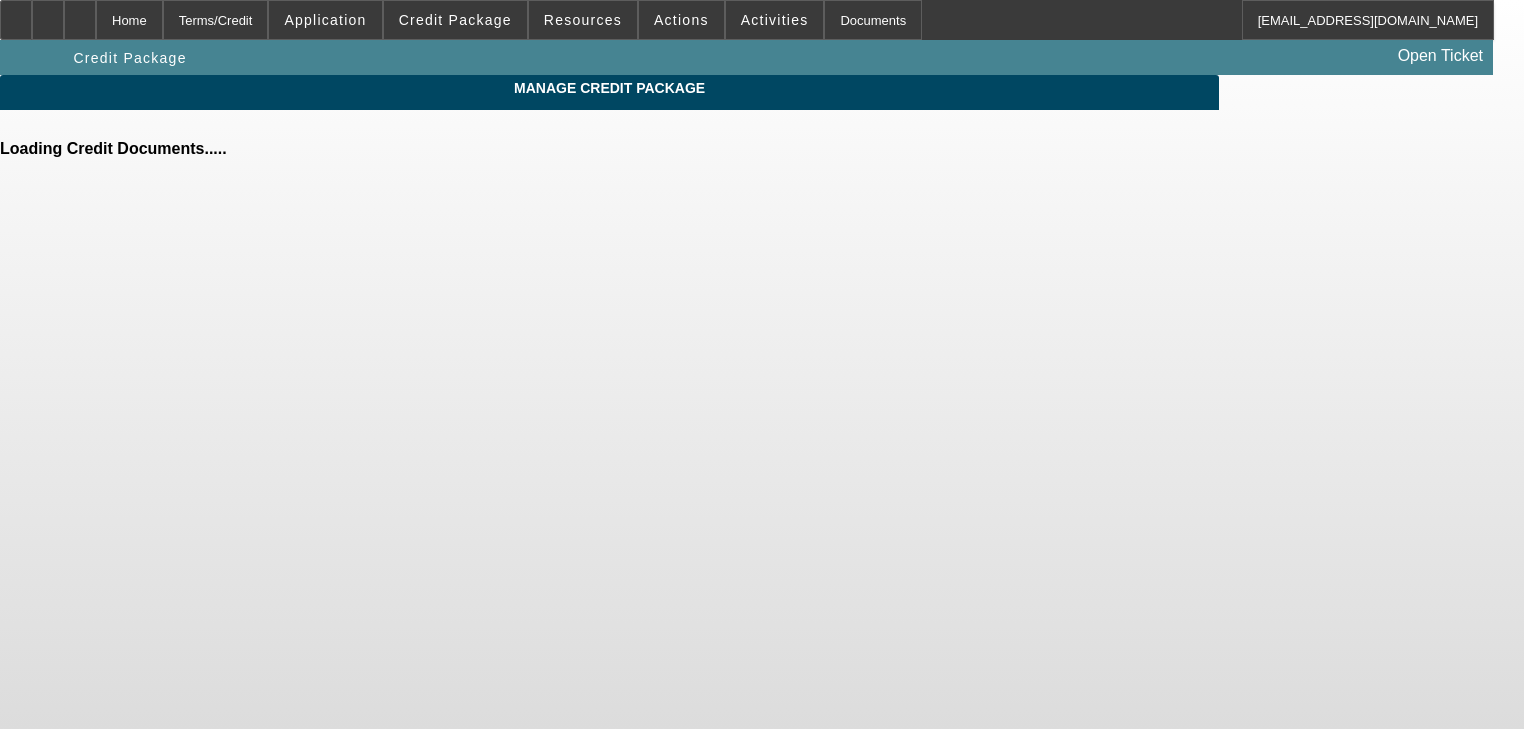 scroll, scrollTop: 0, scrollLeft: 0, axis: both 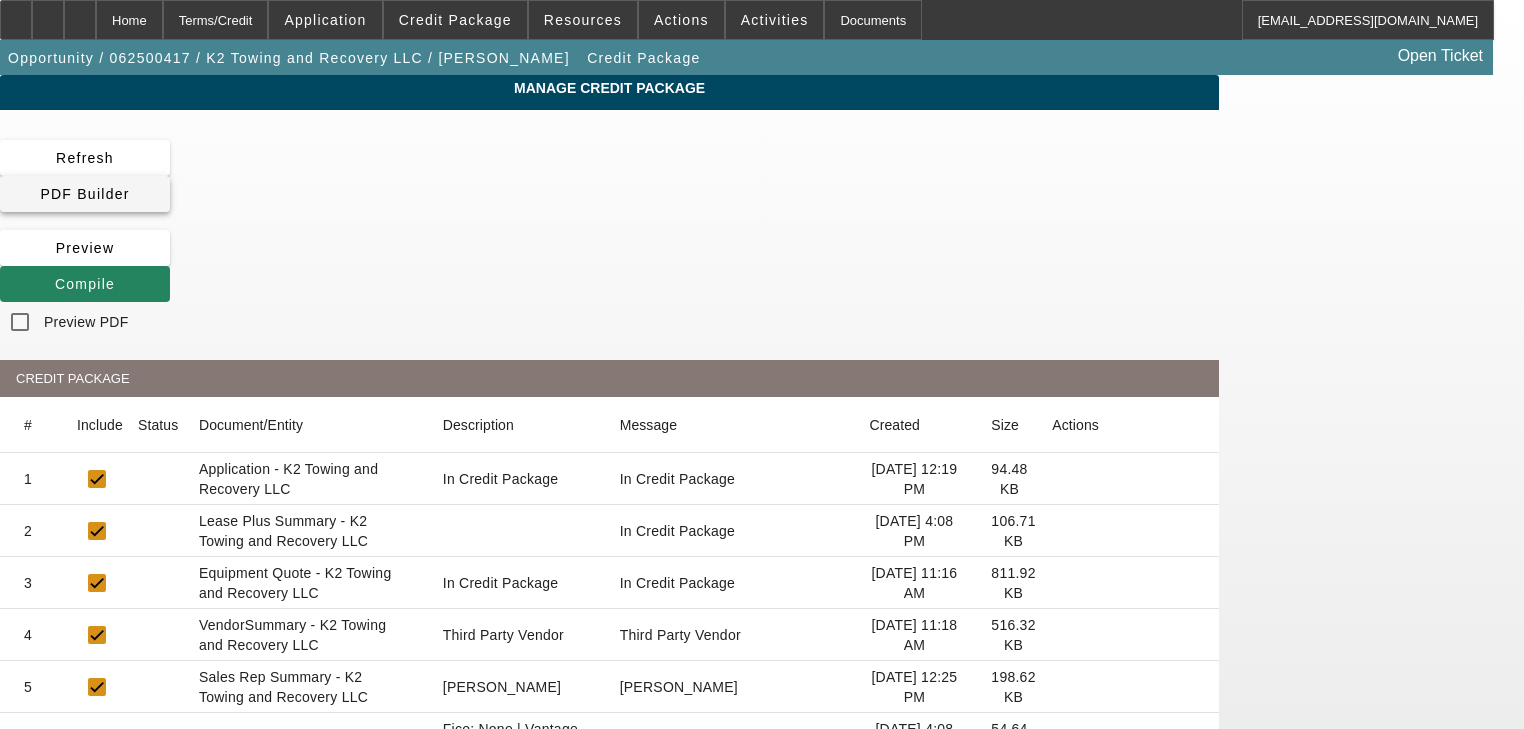 click at bounding box center [85, 194] 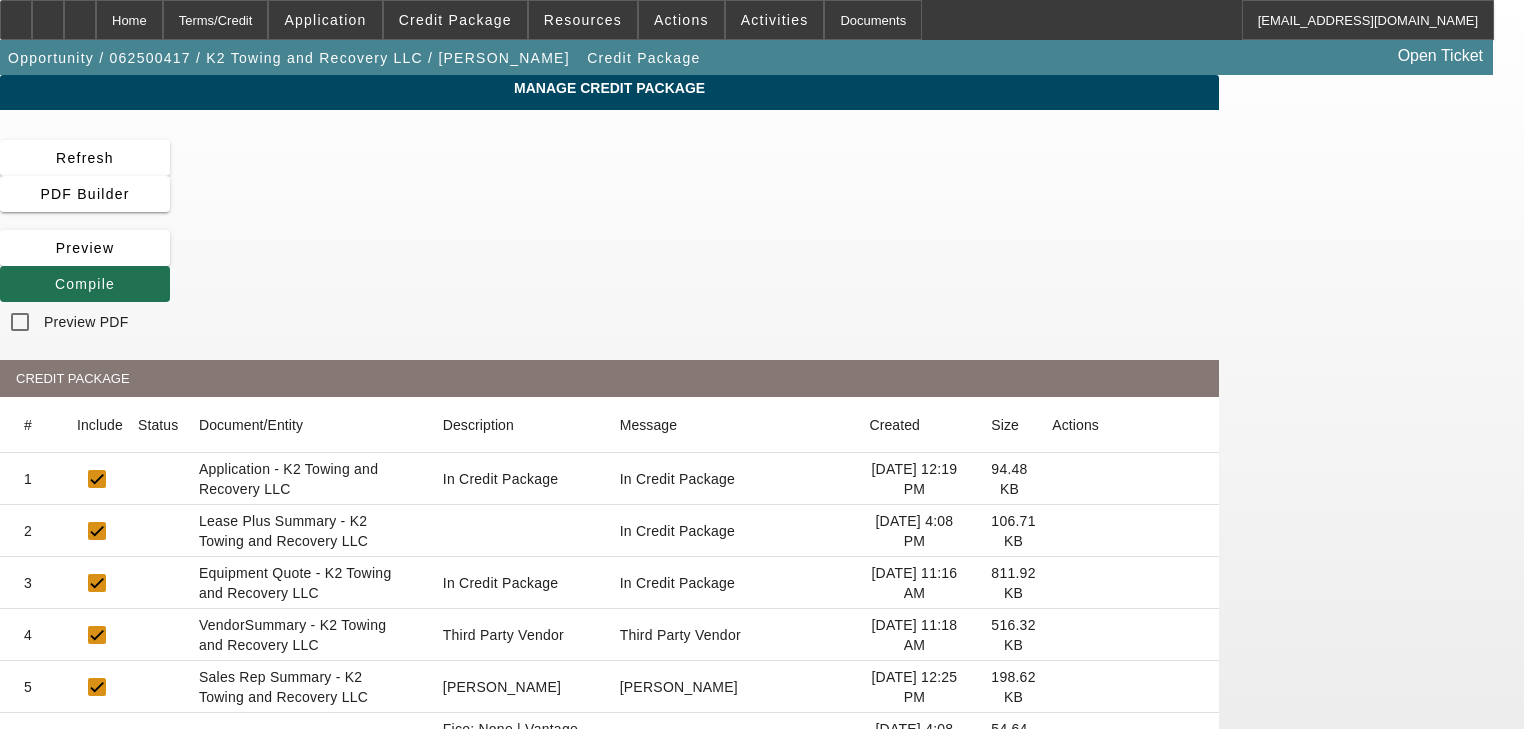 click on "Compile" at bounding box center [85, 284] 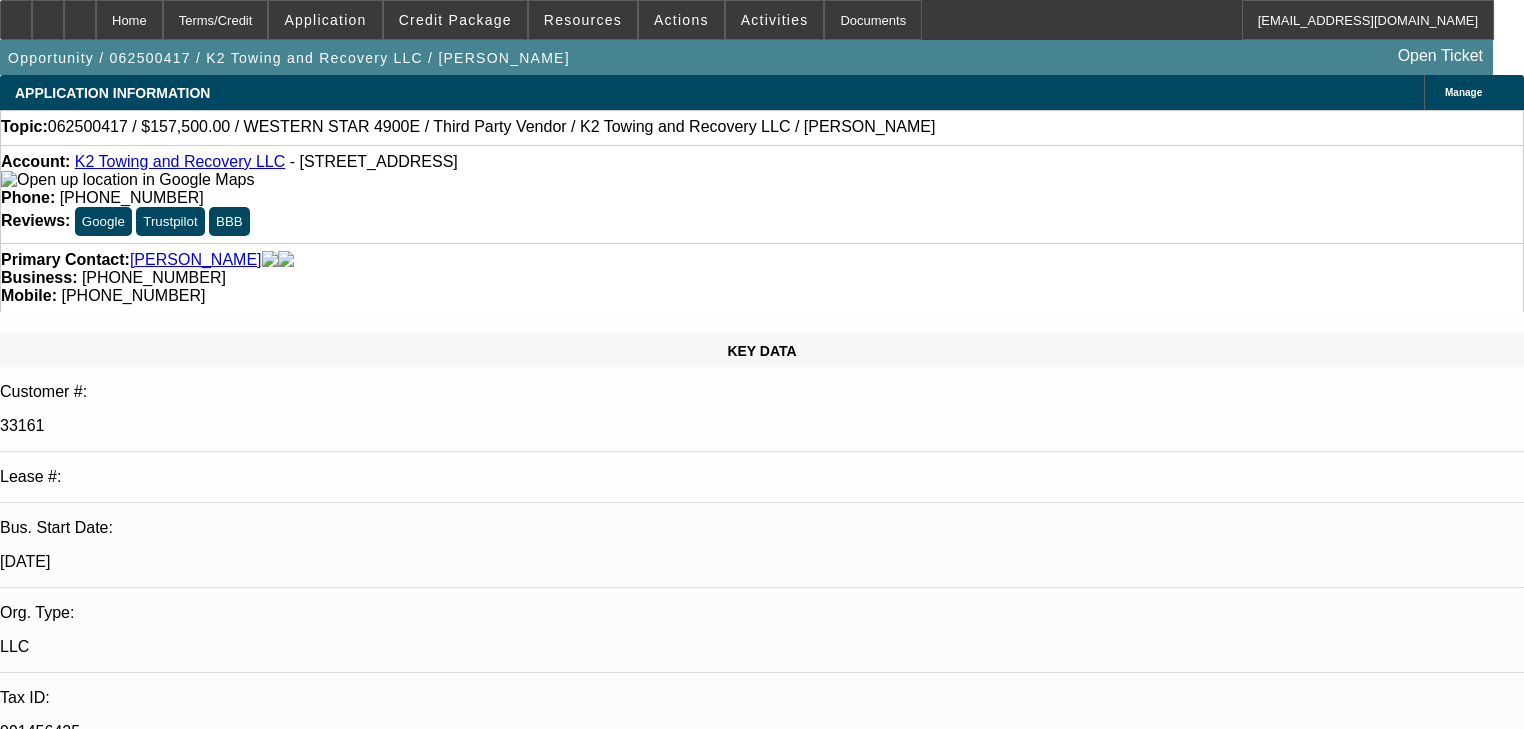select on "0.1" 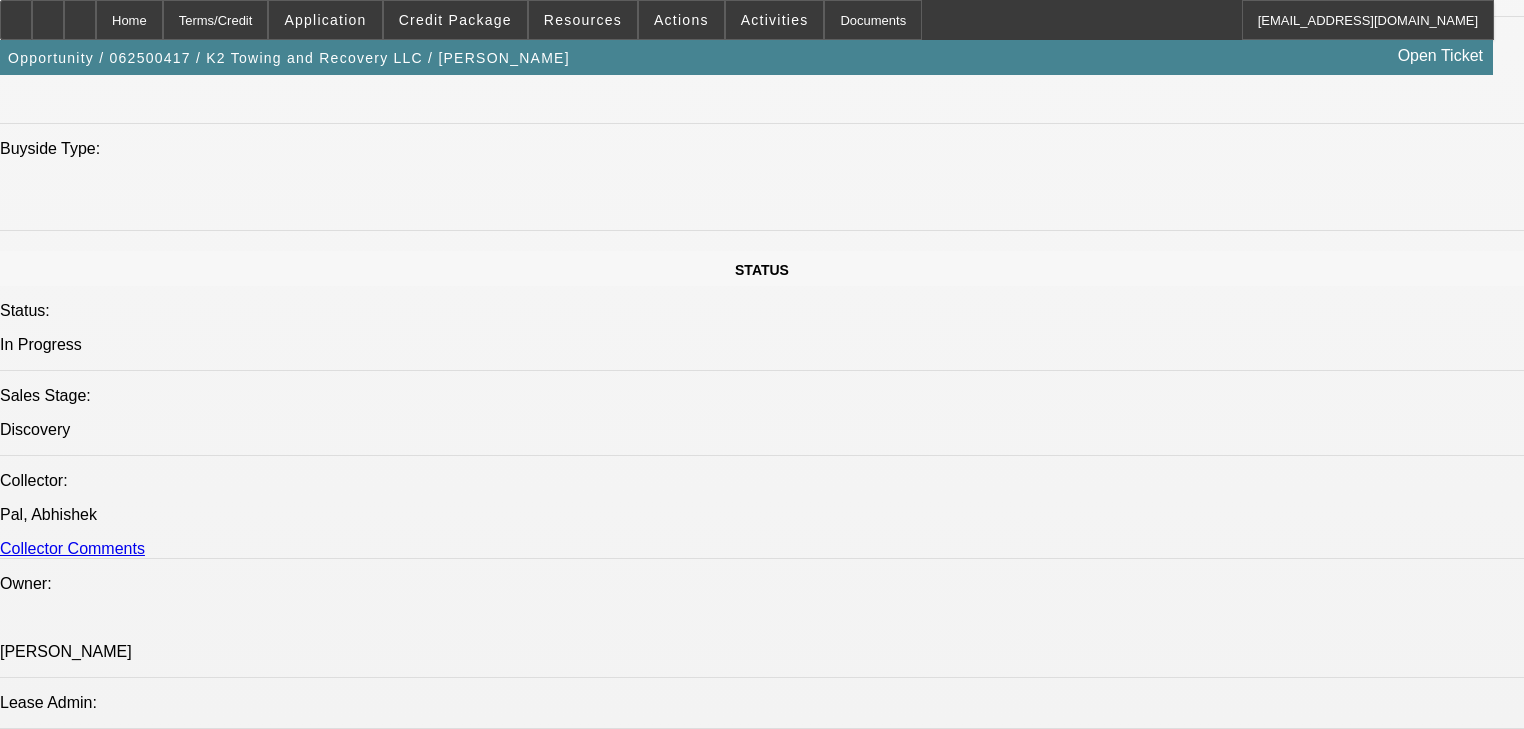 scroll, scrollTop: 2039, scrollLeft: 0, axis: vertical 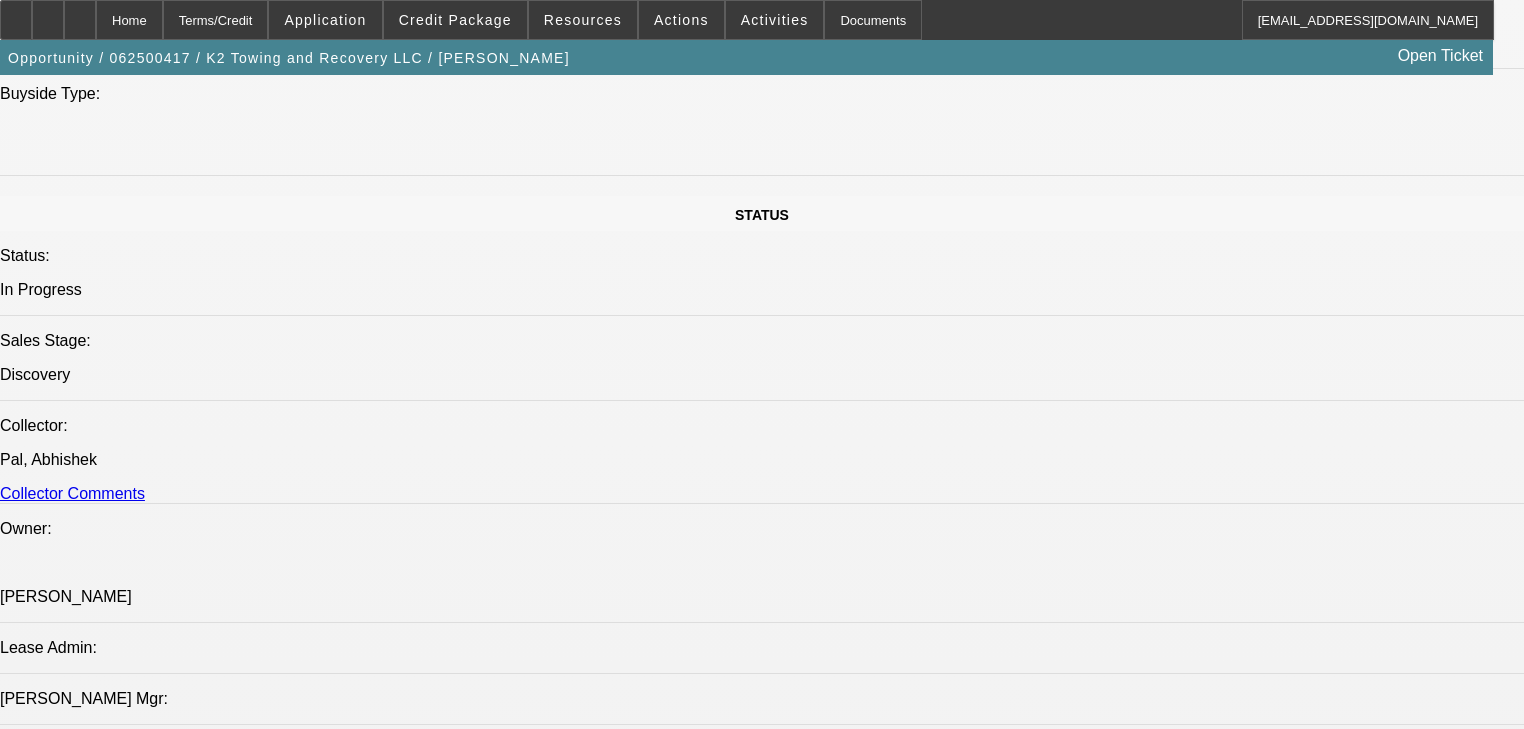 click on "Magner, Bill - 6/26/25, 2:30 PM" at bounding box center [777, 5560] 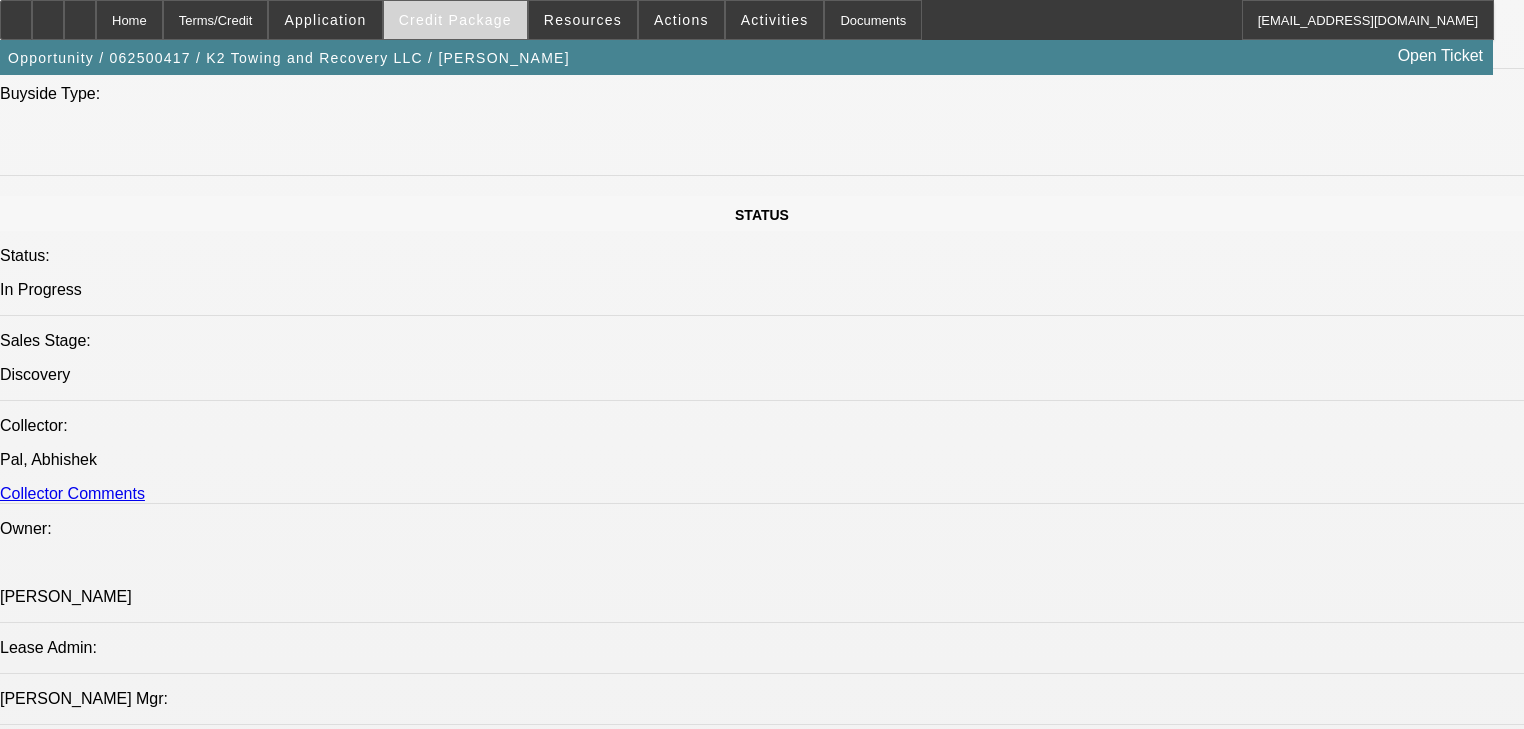 click on "Credit Package" at bounding box center [455, 20] 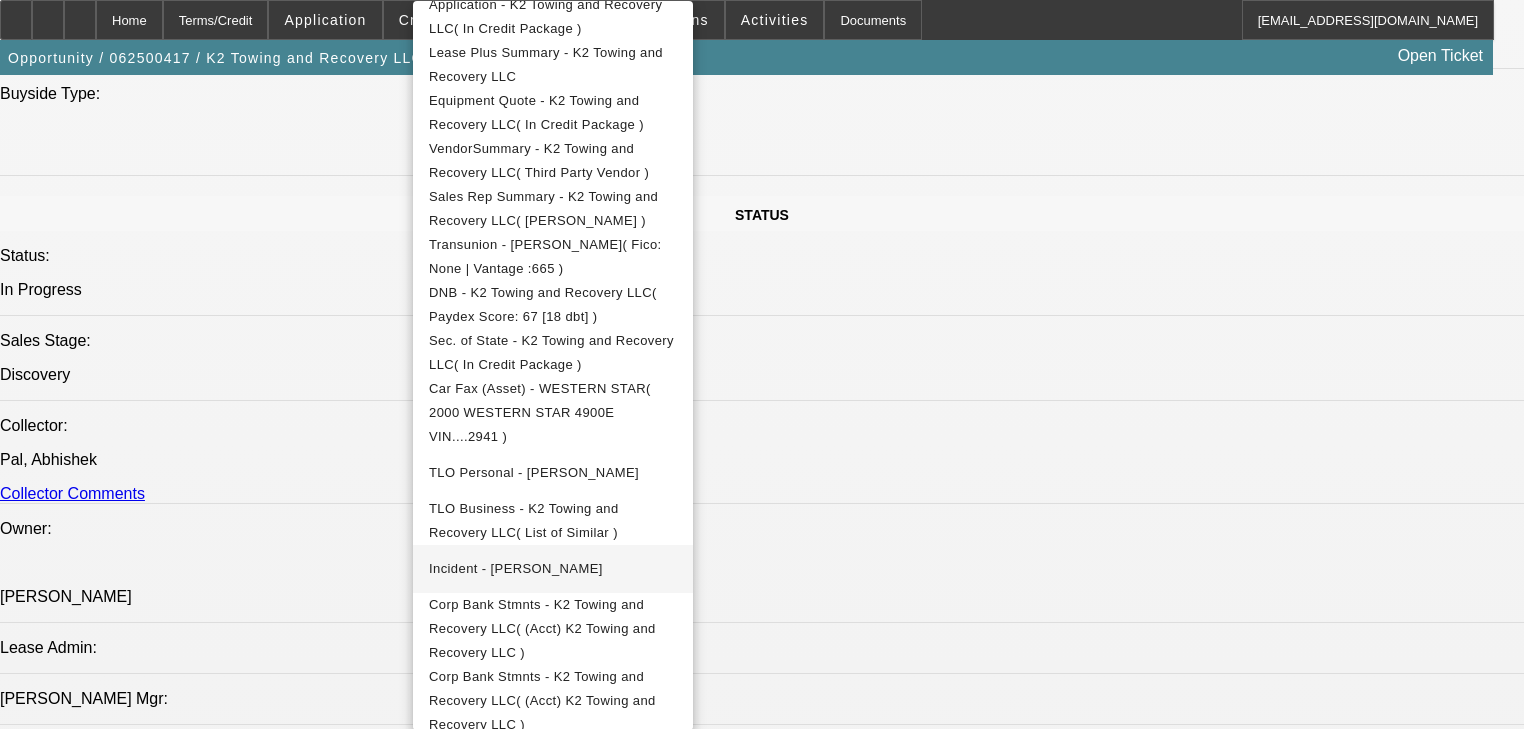 scroll, scrollTop: 530, scrollLeft: 0, axis: vertical 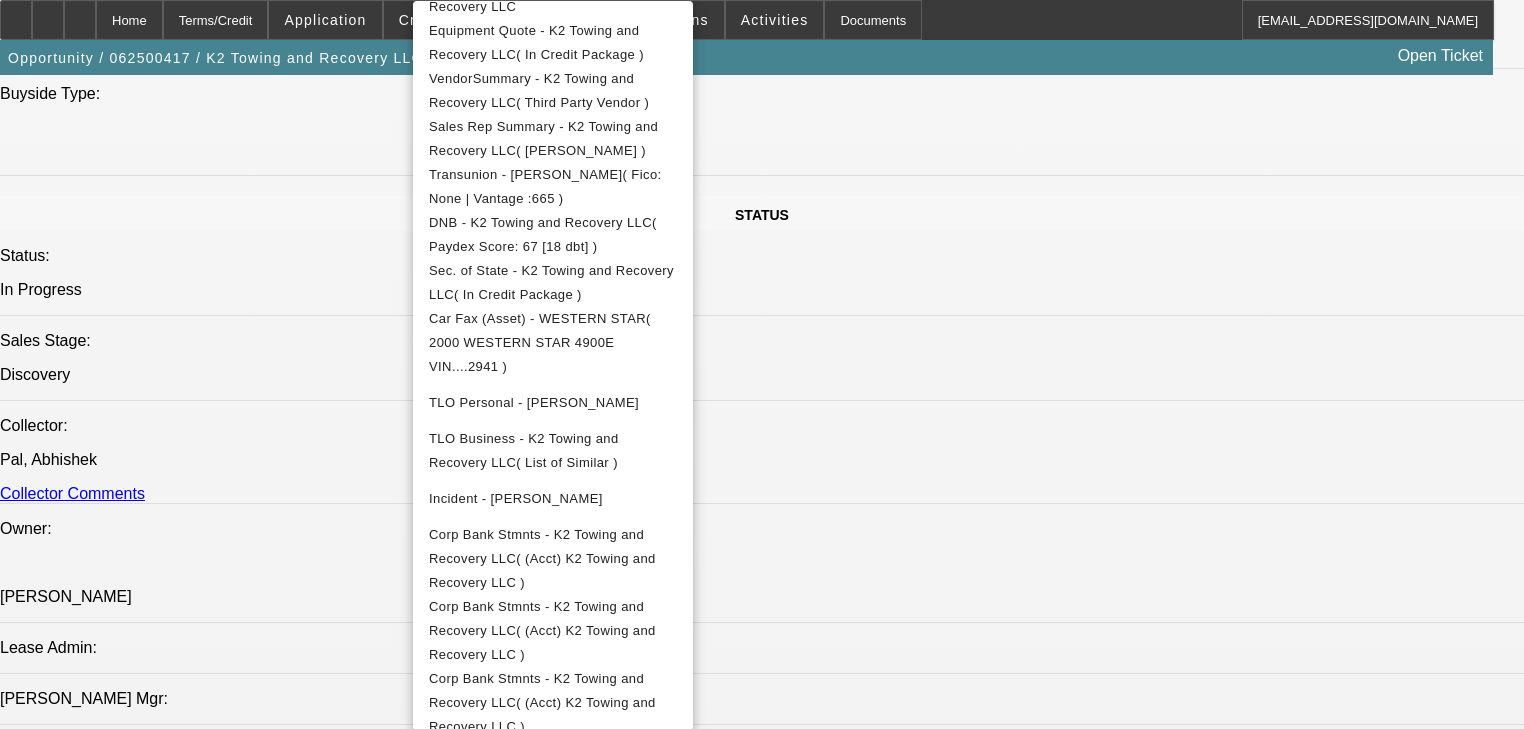drag, startPoint x: 602, startPoint y: 528, endPoint x: 467, endPoint y: 36, distance: 510.18527 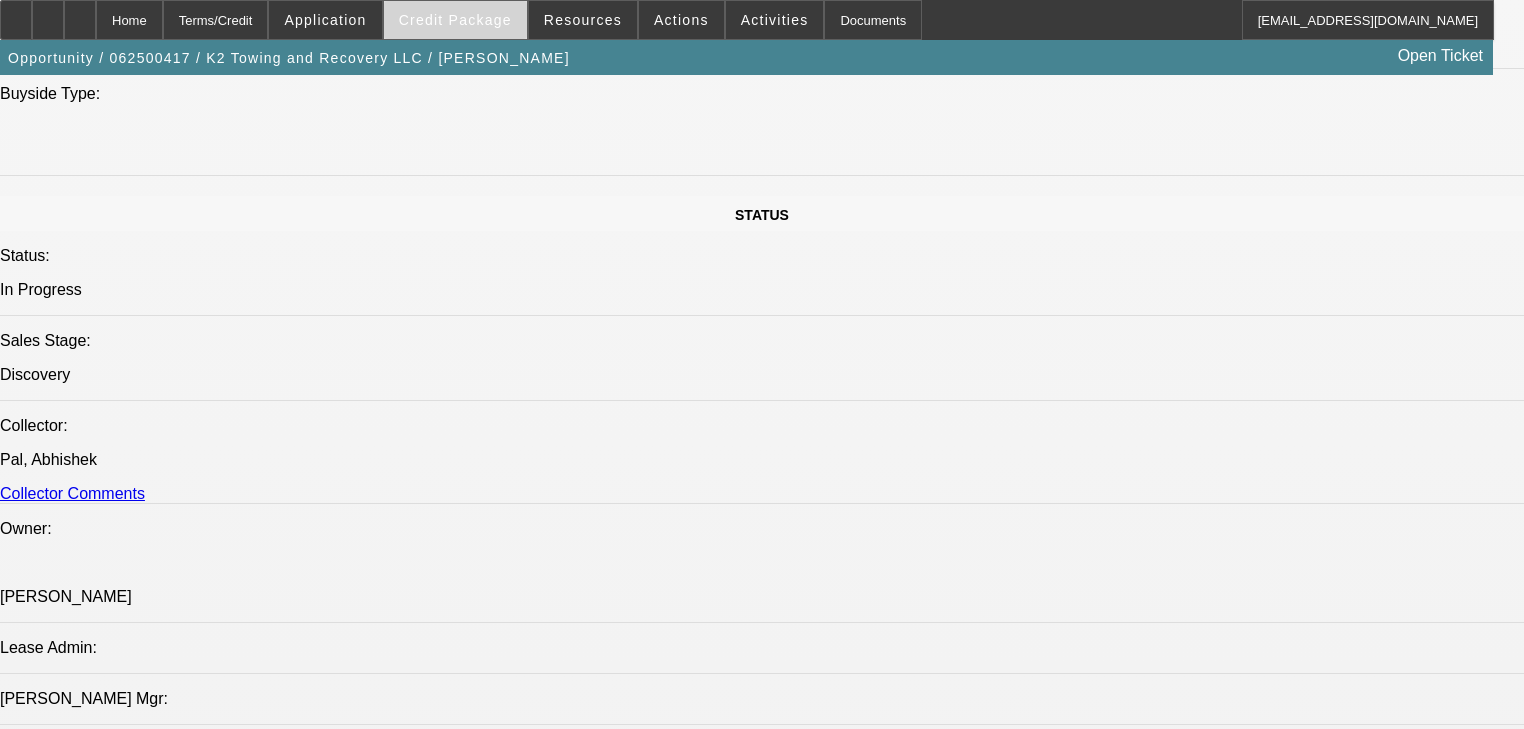 click on "Credit Package" at bounding box center [455, 20] 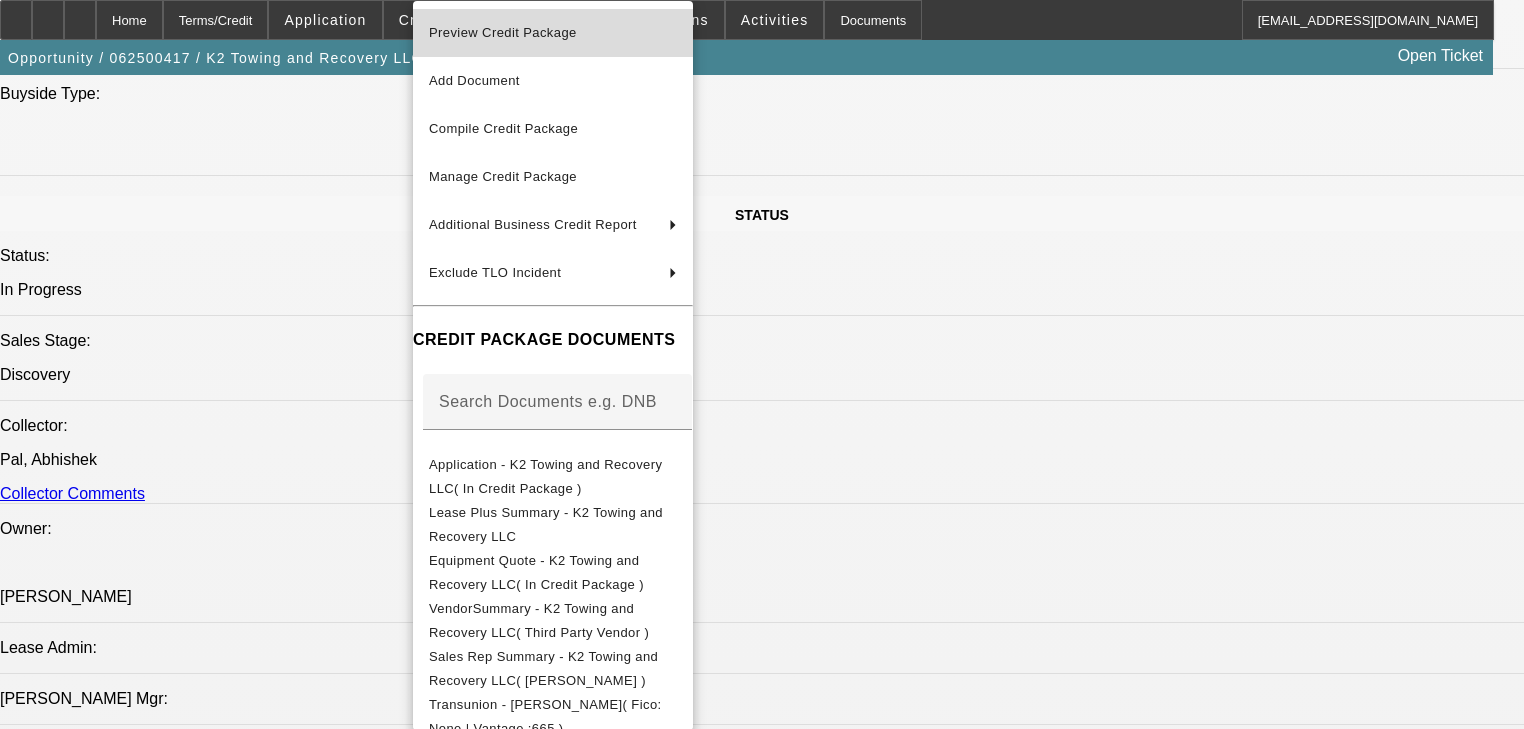 click on "Preview Credit Package" at bounding box center (553, 33) 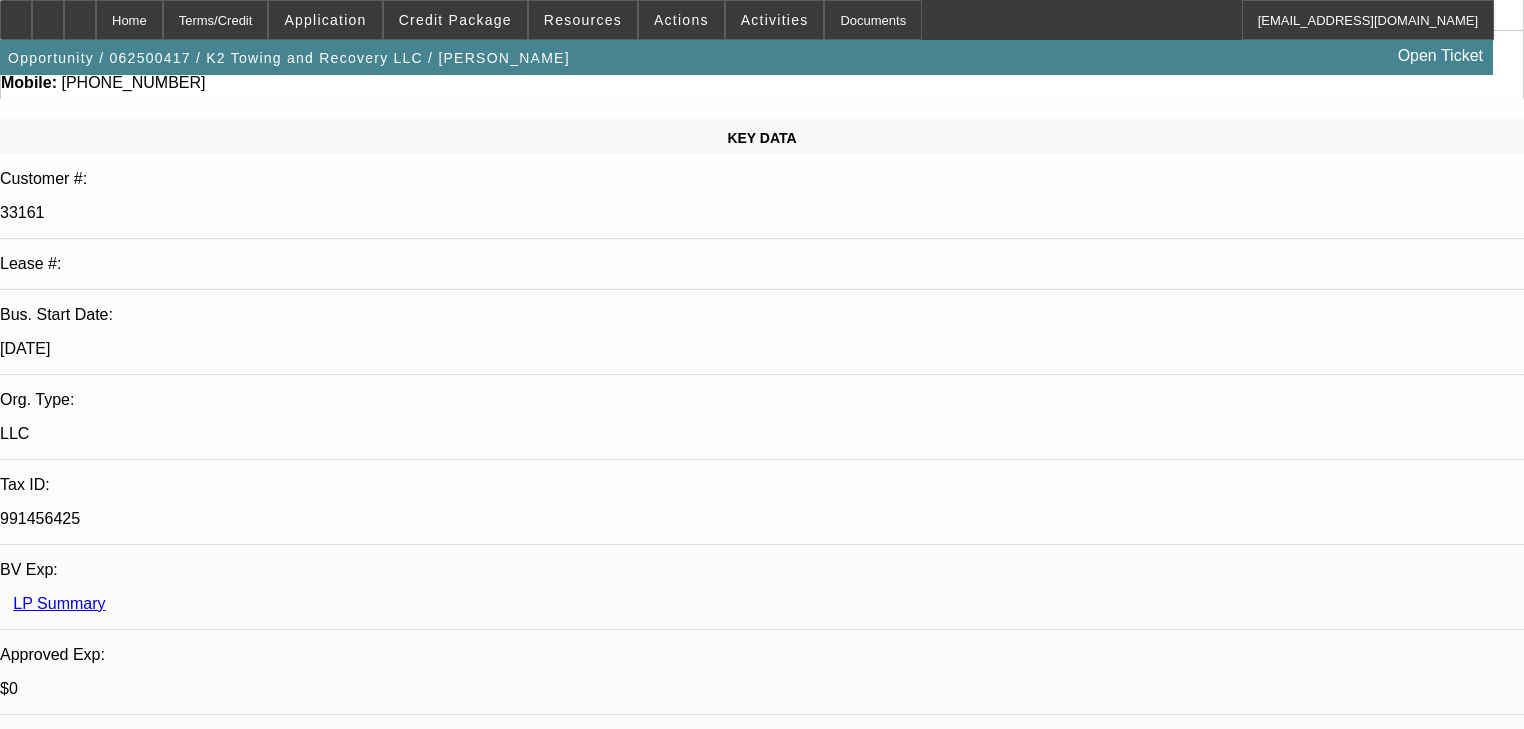 scroll, scrollTop: 0, scrollLeft: 0, axis: both 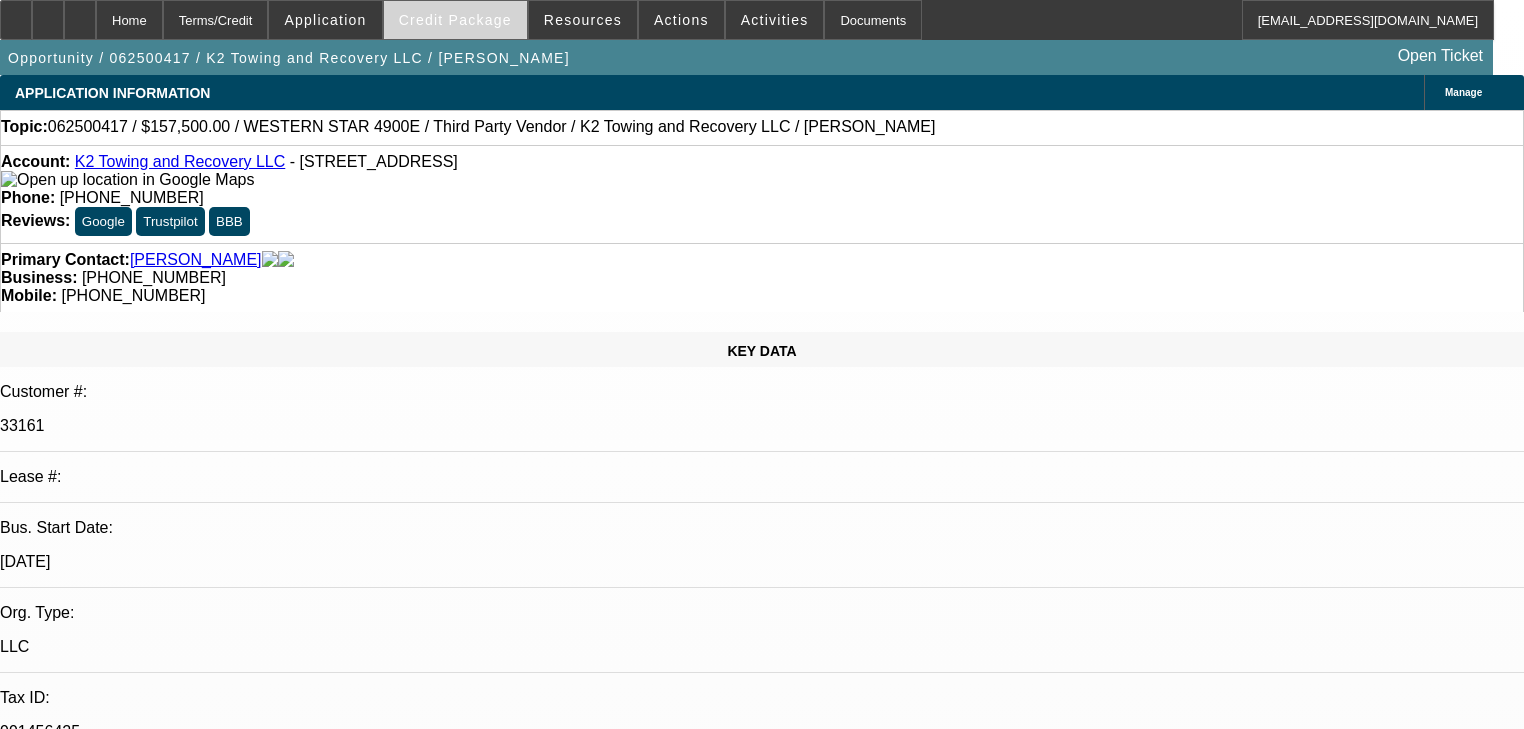 click at bounding box center [455, 20] 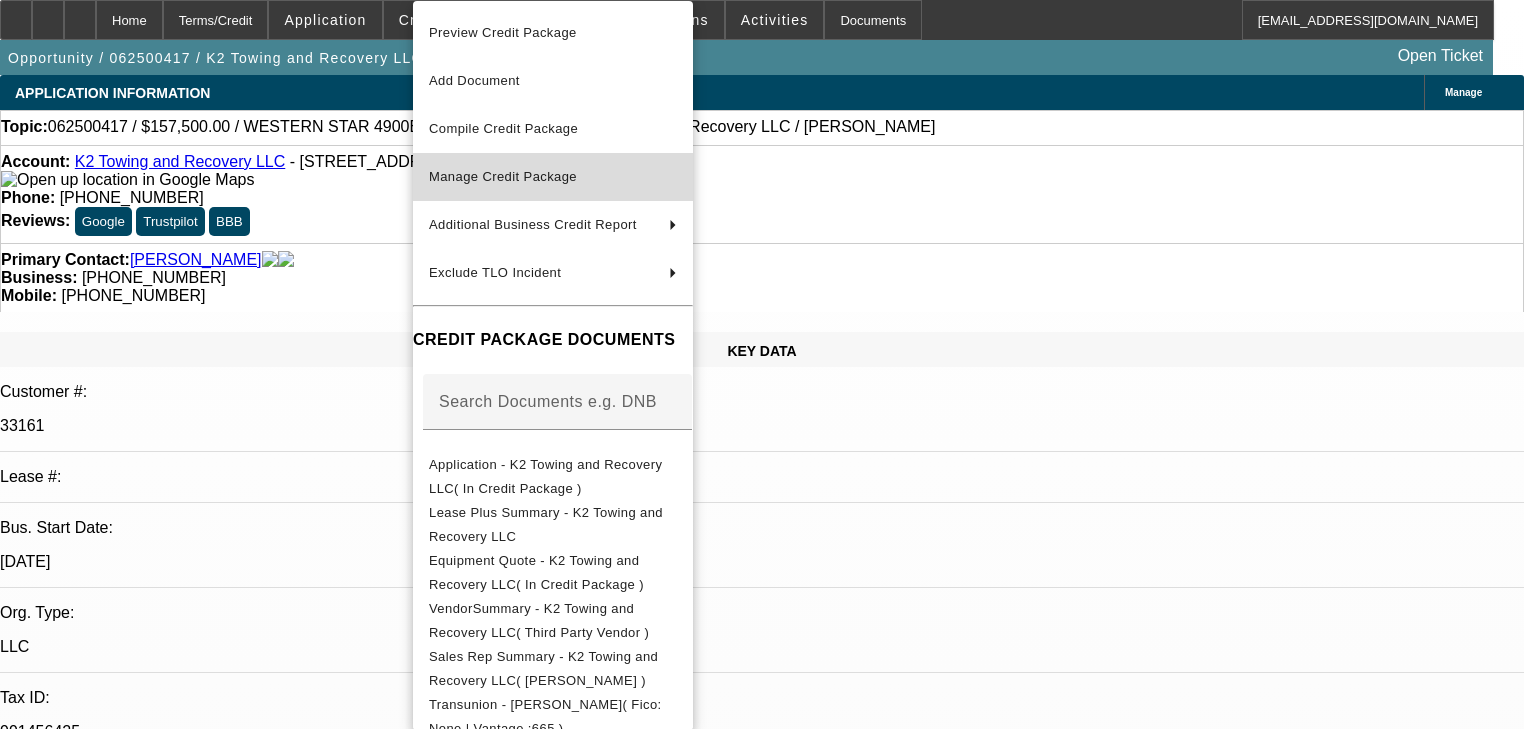 click on "Manage Credit Package" at bounding box center [553, 177] 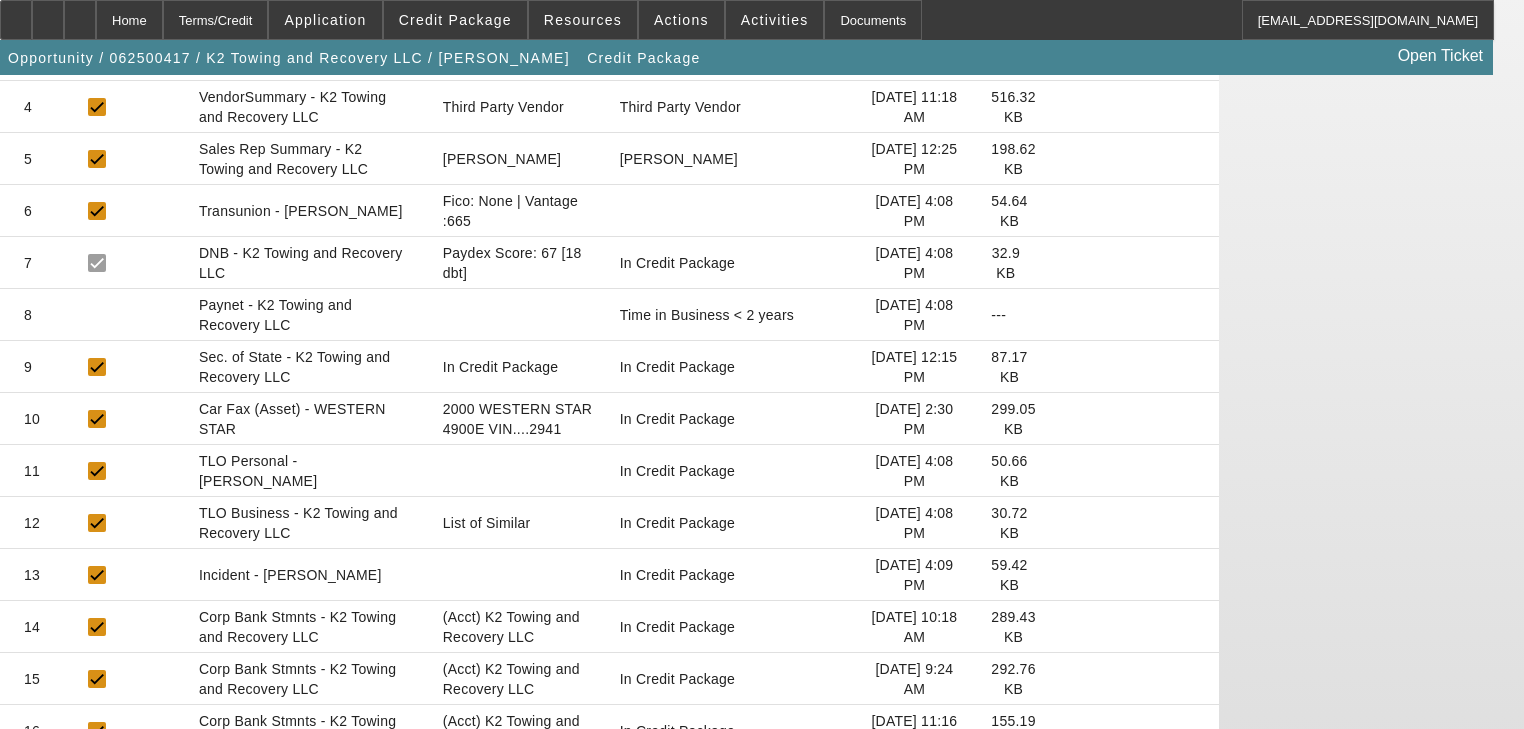 scroll, scrollTop: 548, scrollLeft: 0, axis: vertical 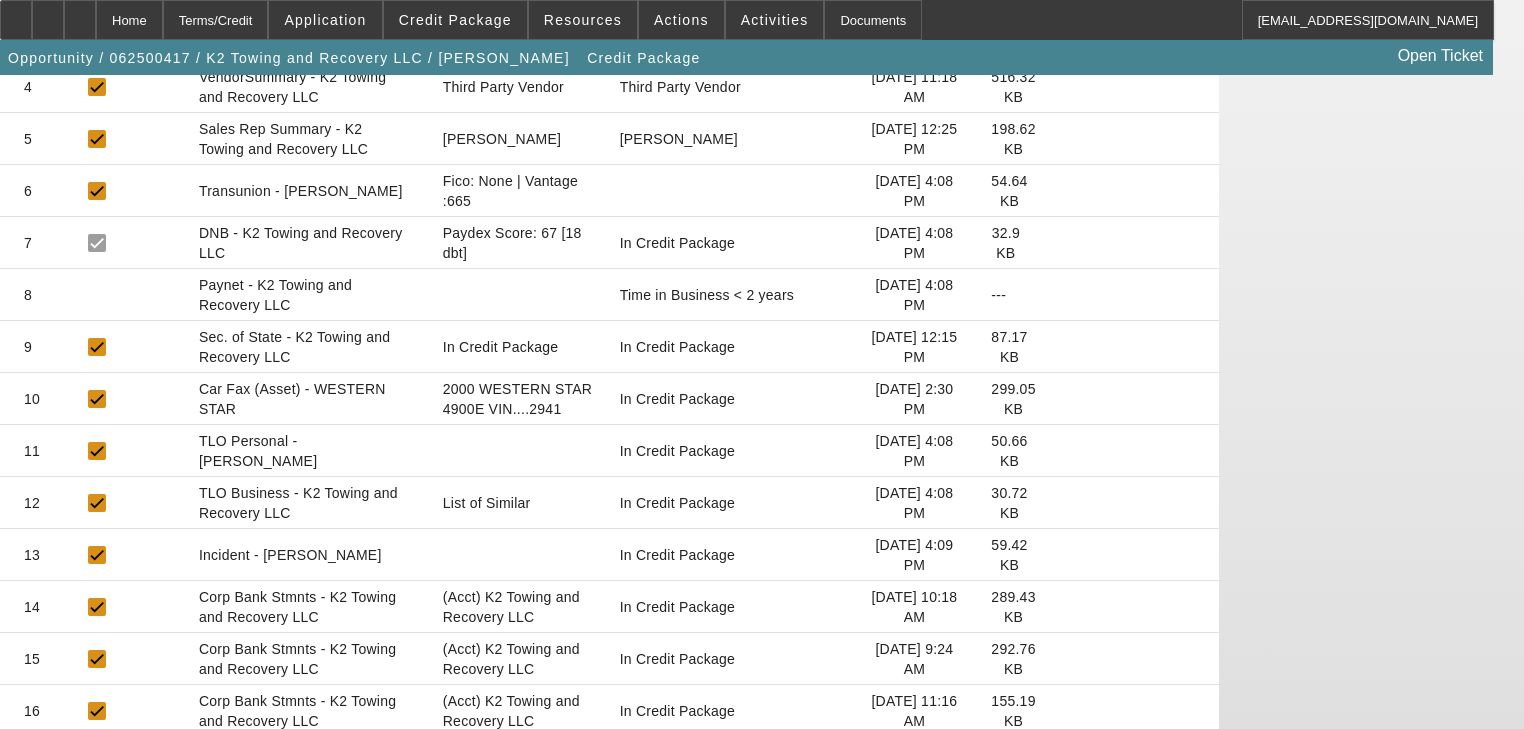 drag, startPoint x: 1224, startPoint y: 489, endPoint x: 1273, endPoint y: 496, distance: 49.497475 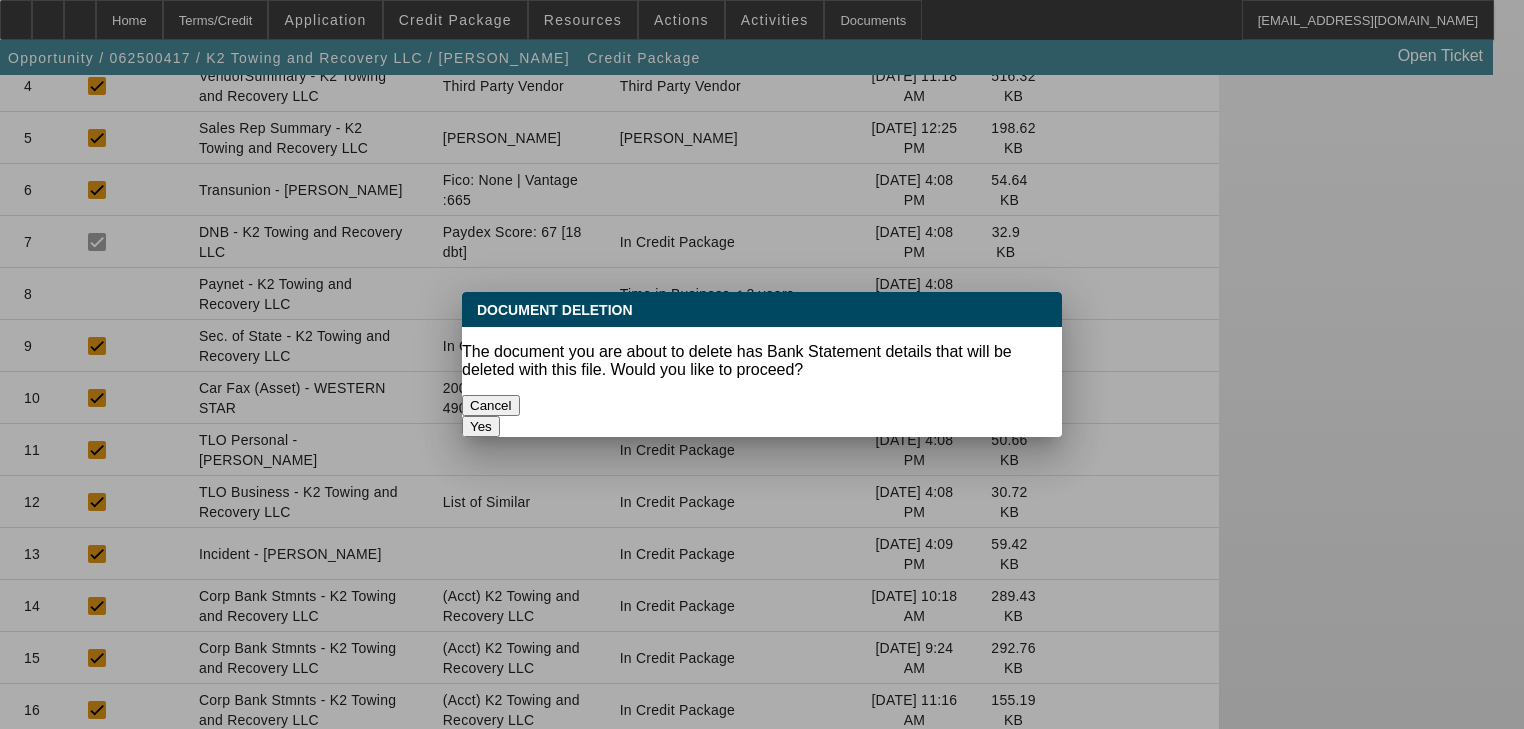 click on "Yes" at bounding box center (481, 426) 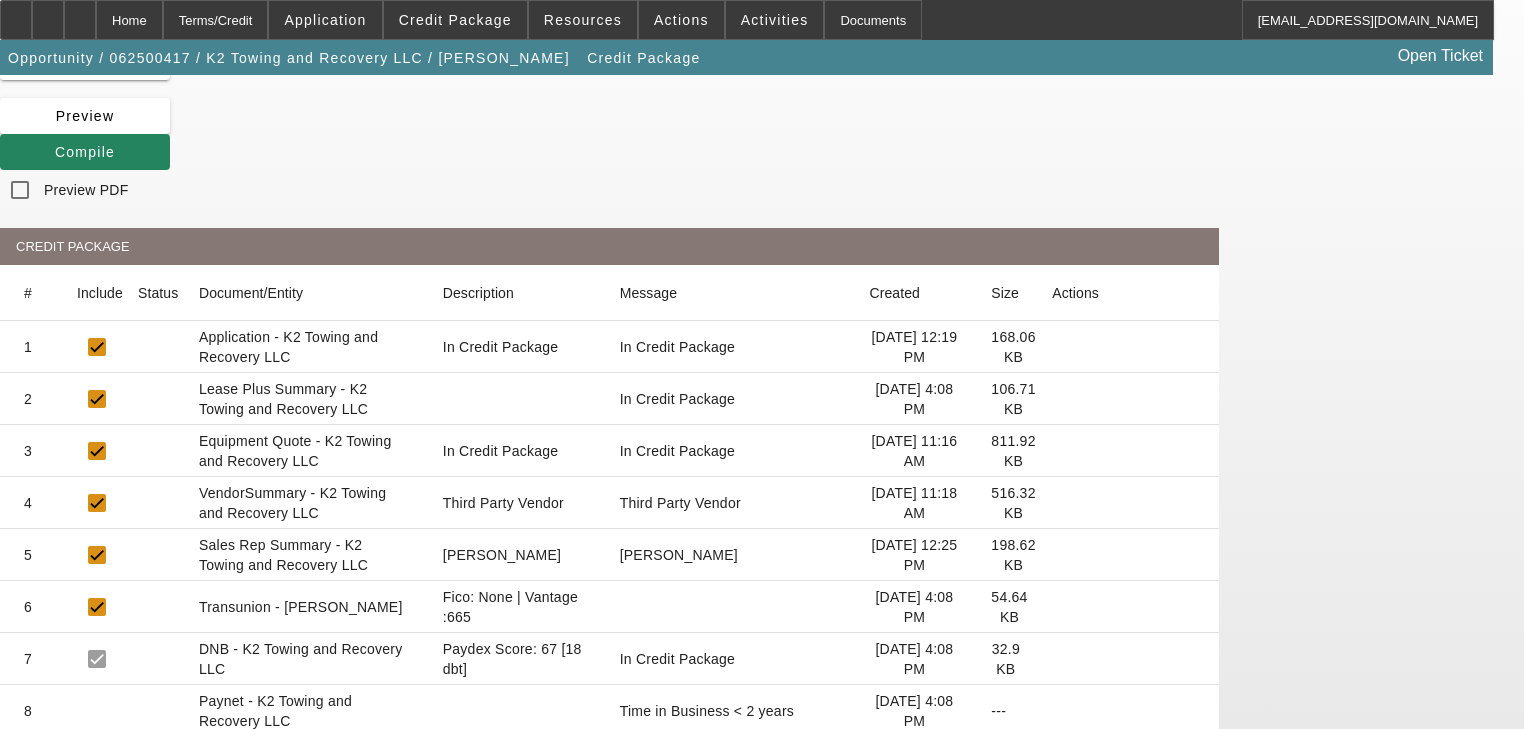 scroll, scrollTop: 96, scrollLeft: 0, axis: vertical 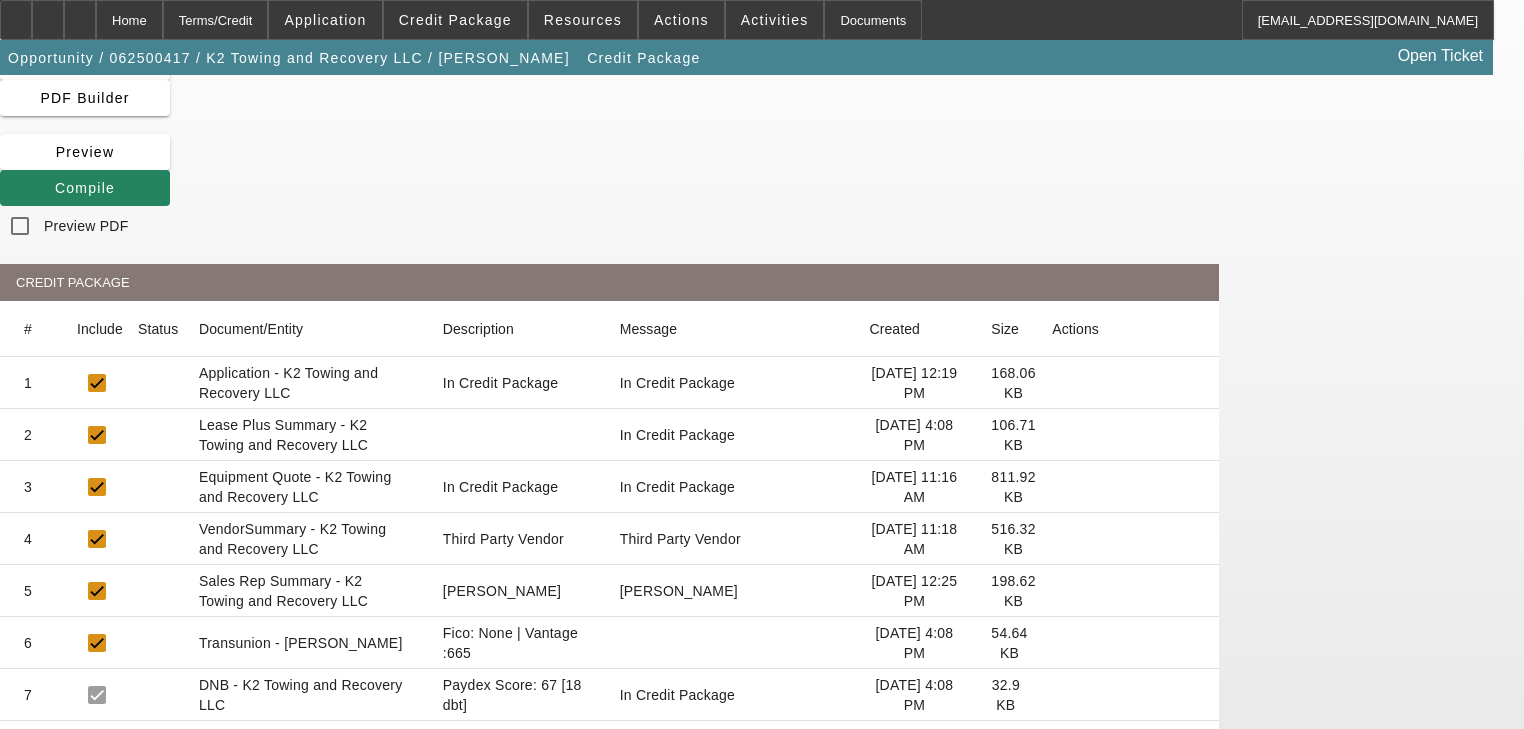 click 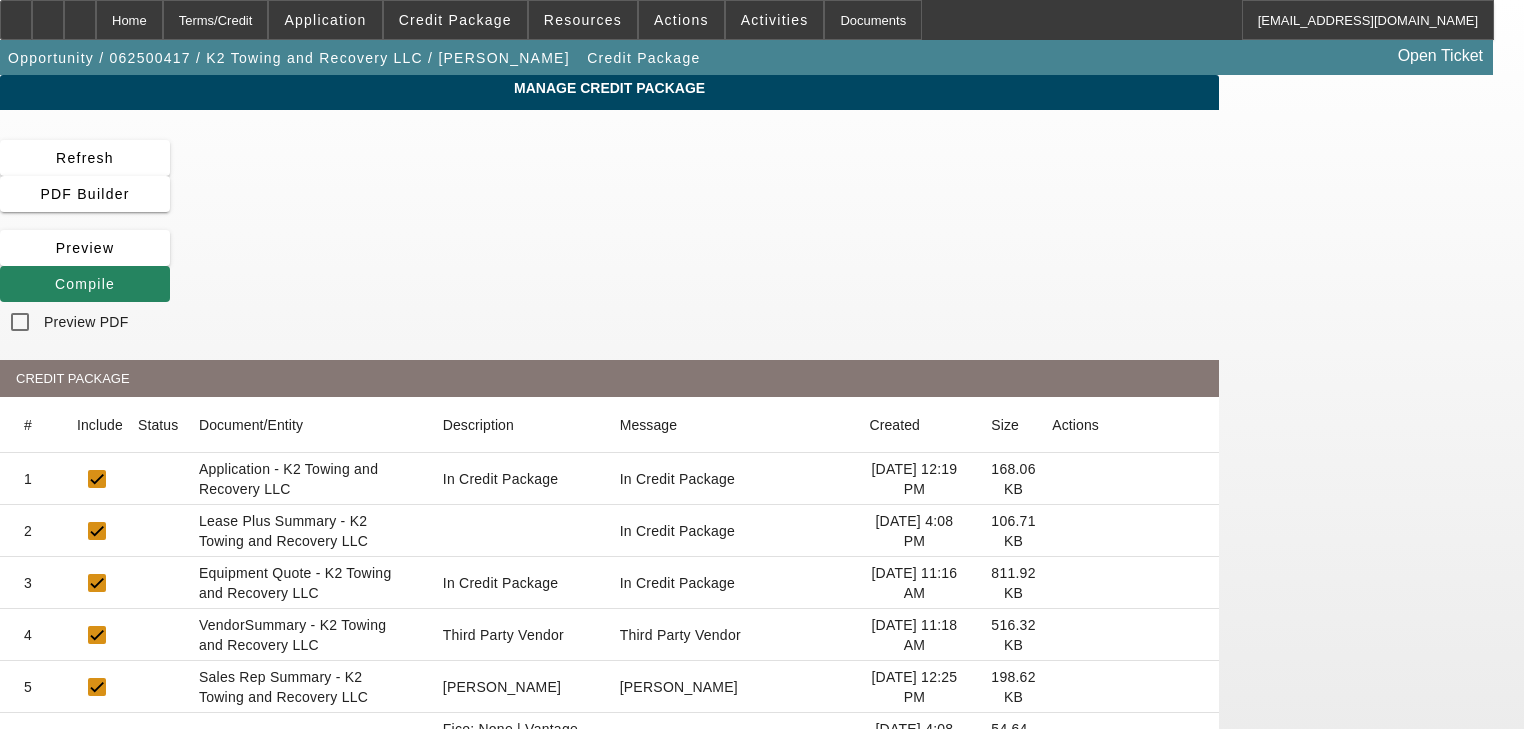 scroll, scrollTop: 0, scrollLeft: 0, axis: both 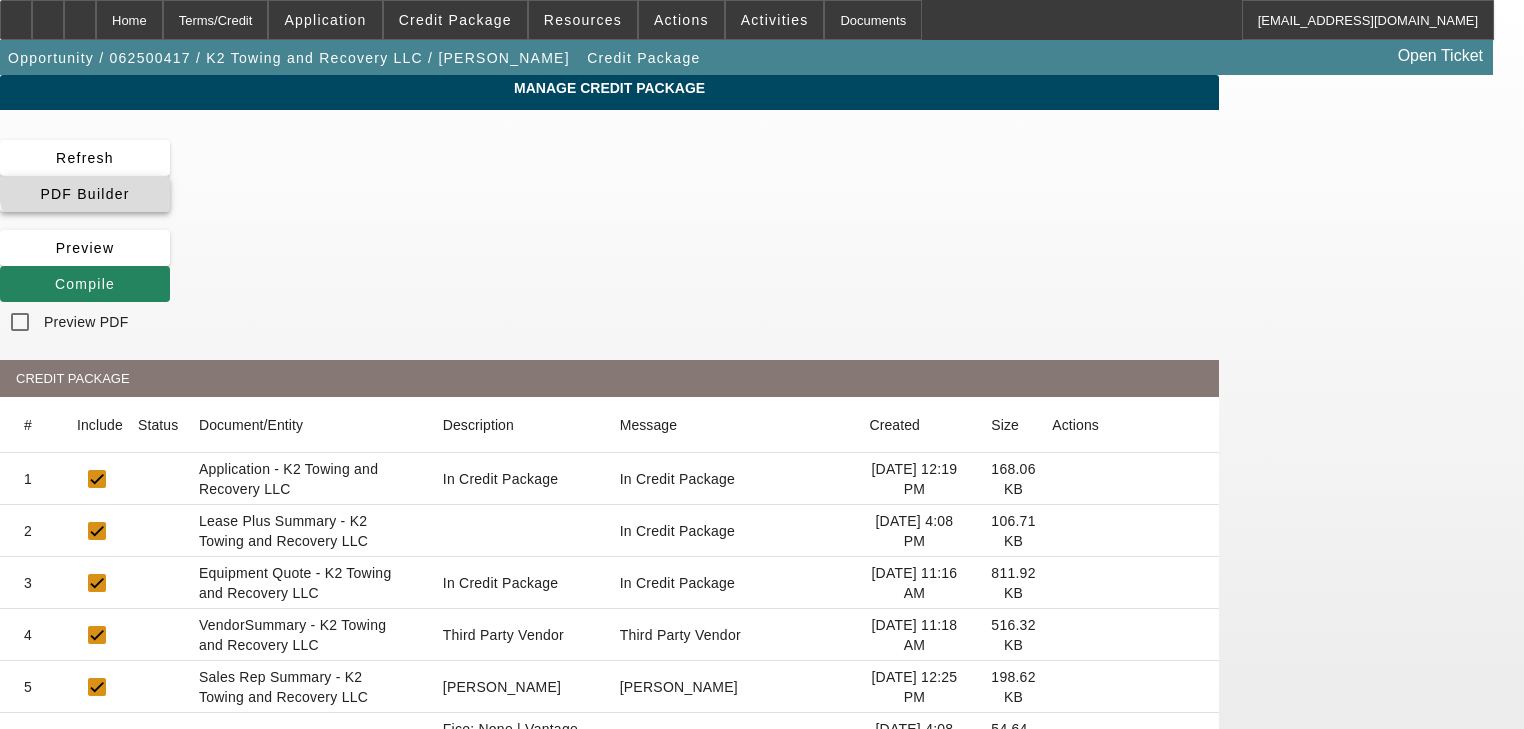click at bounding box center (85, 194) 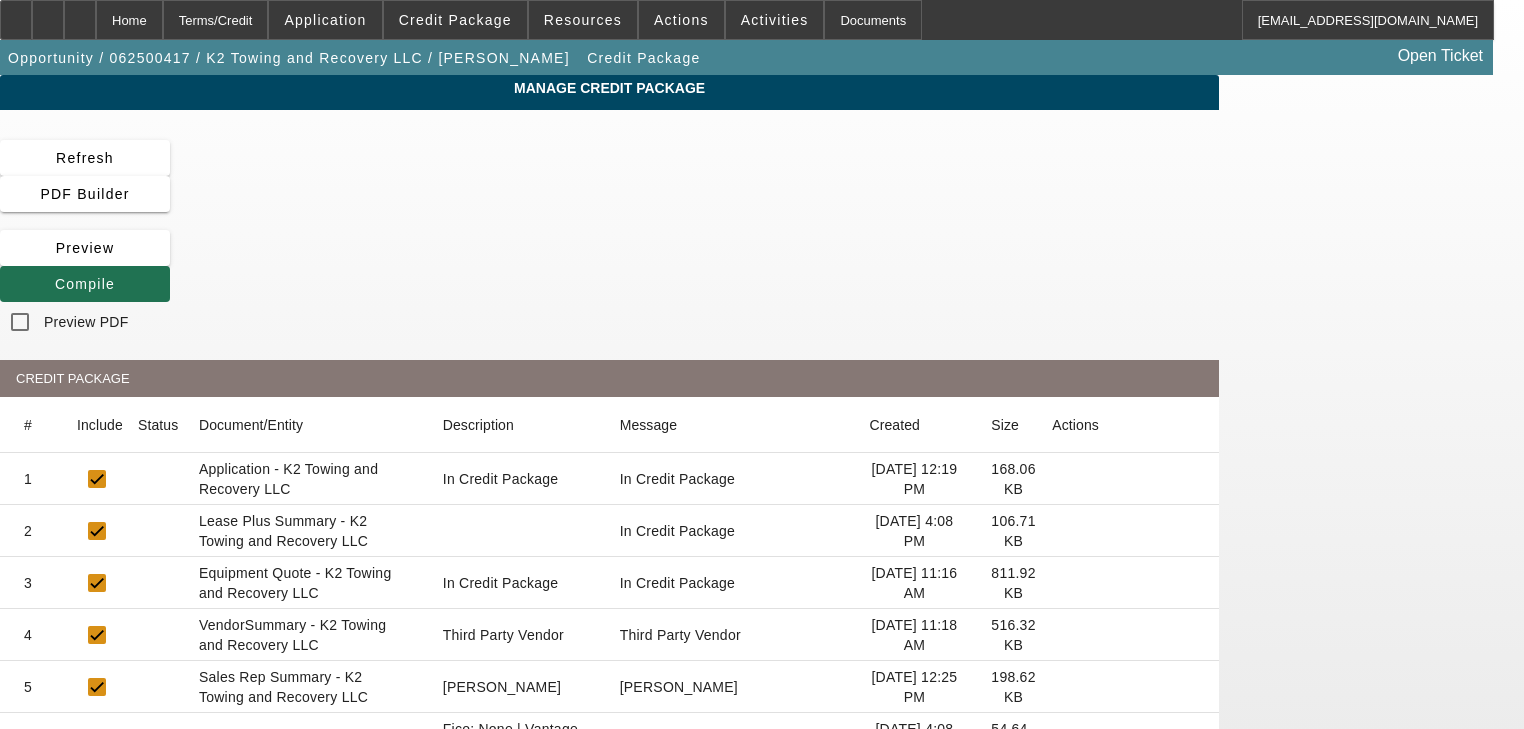 click at bounding box center [55, 284] 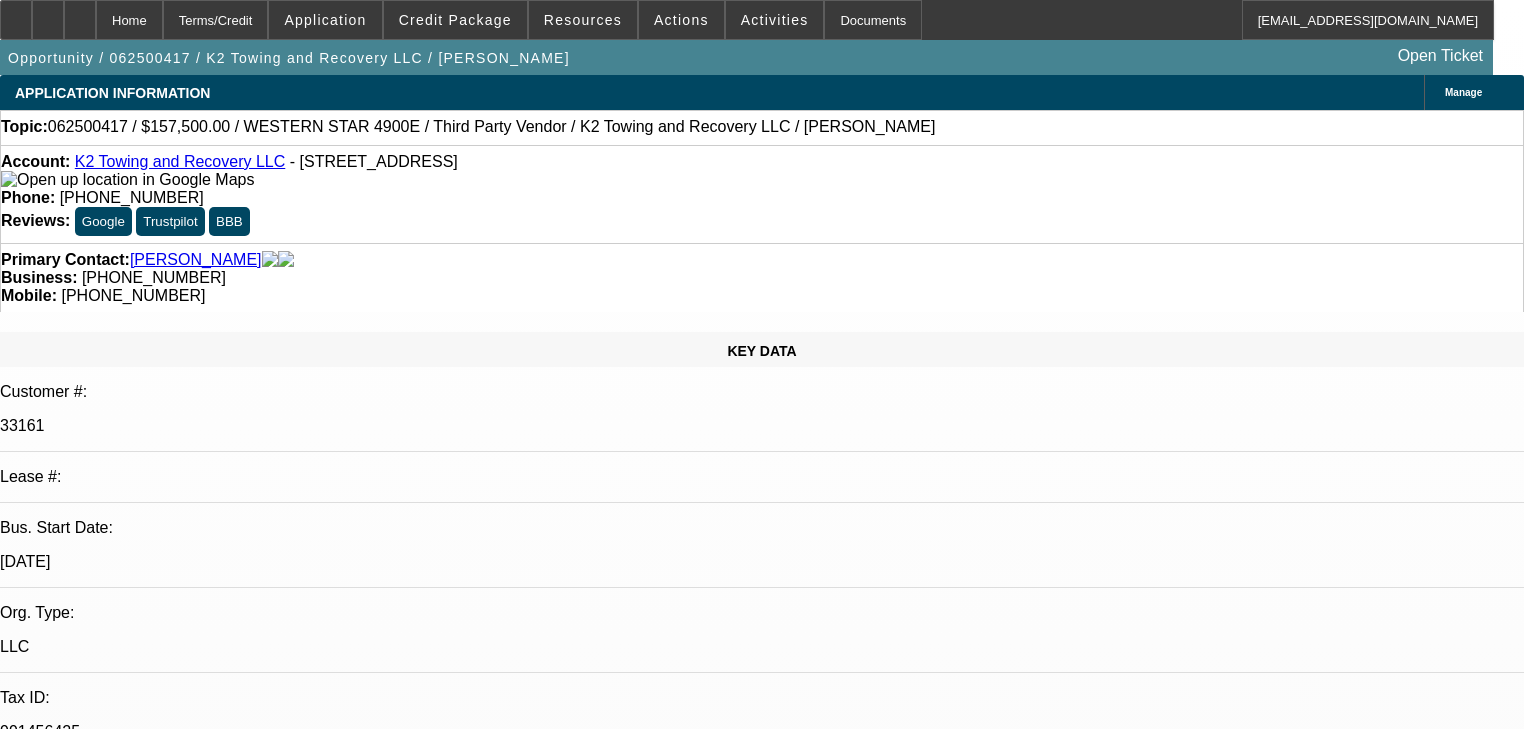 select on "0.1" 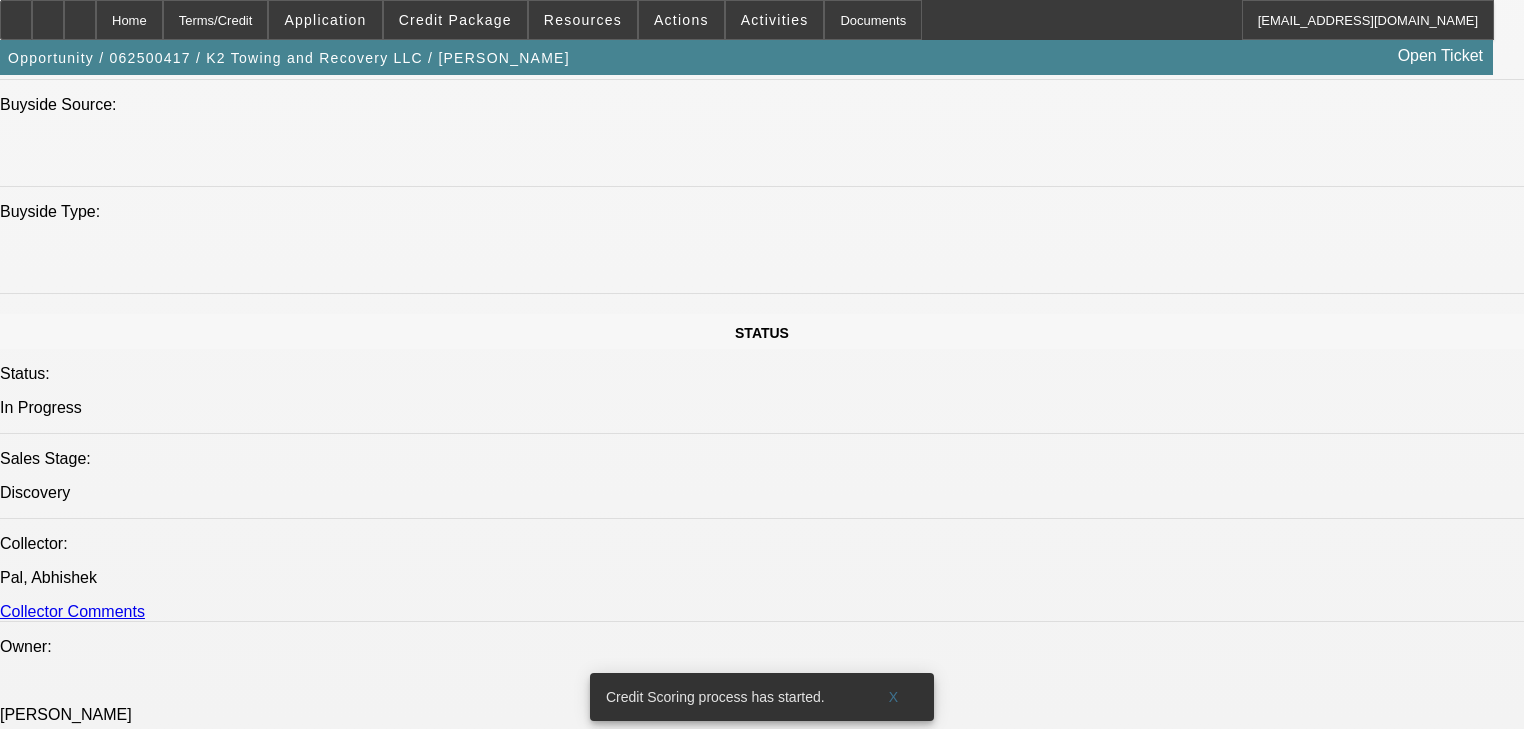 scroll, scrollTop: 1960, scrollLeft: 0, axis: vertical 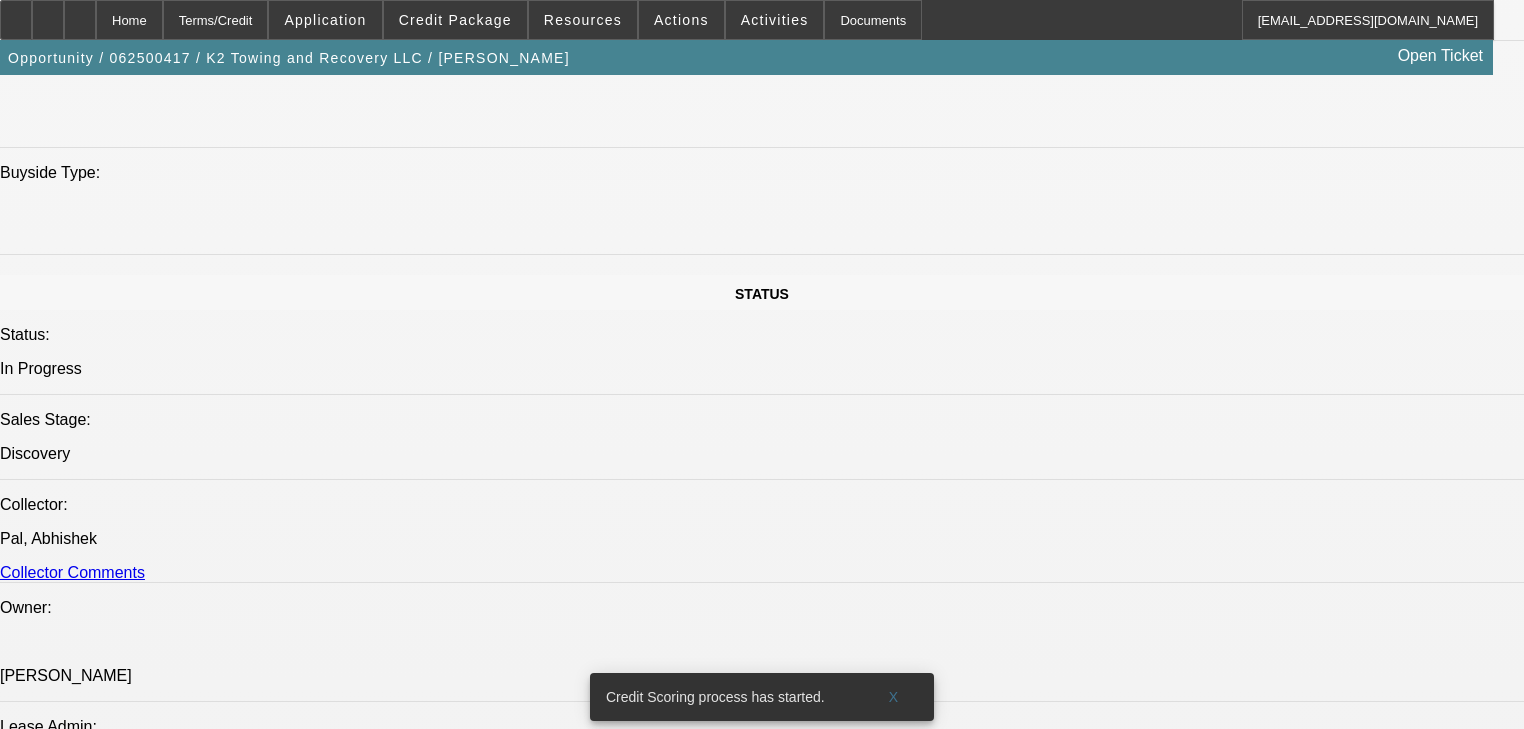 click at bounding box center (137, 2130) 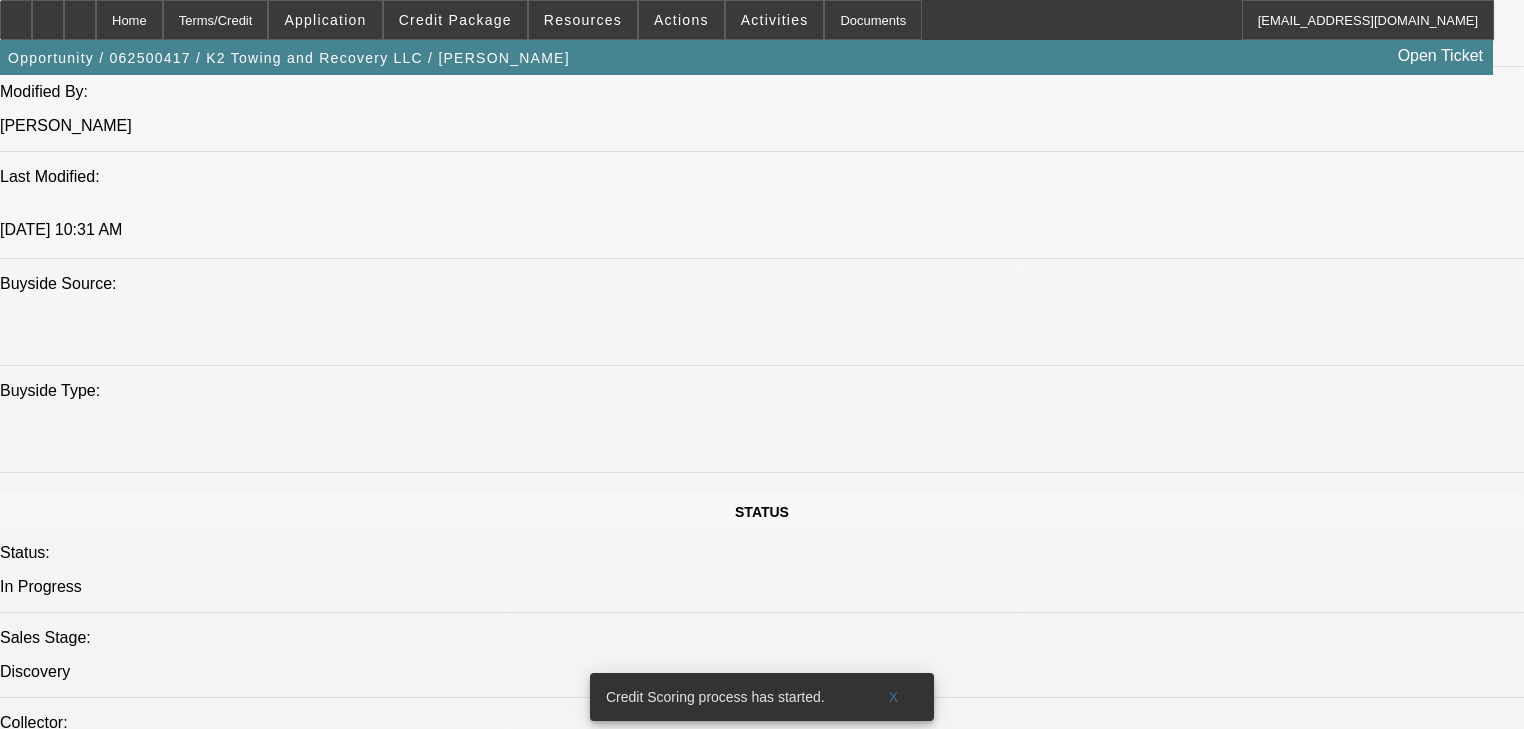 scroll, scrollTop: 1720, scrollLeft: 0, axis: vertical 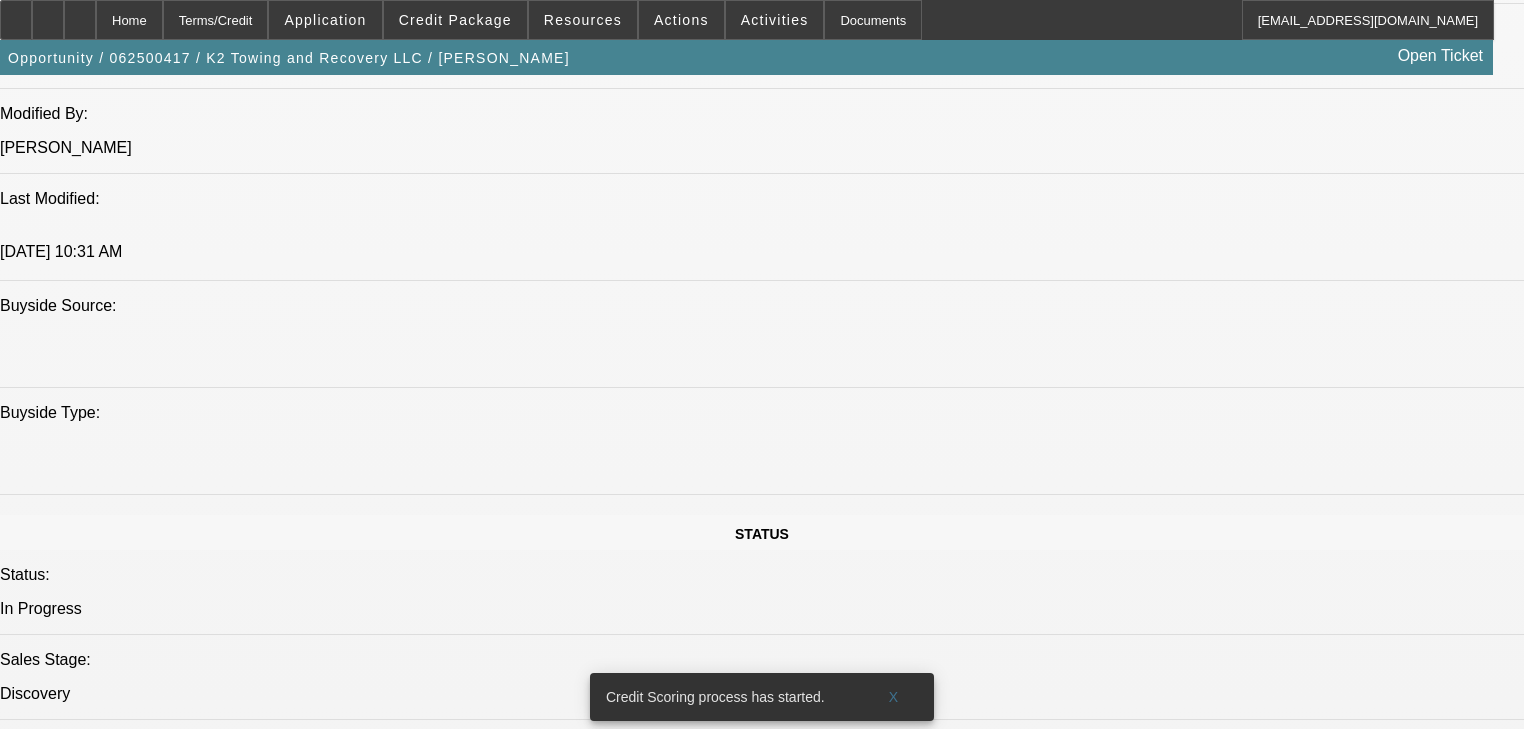 click on "Refresh" 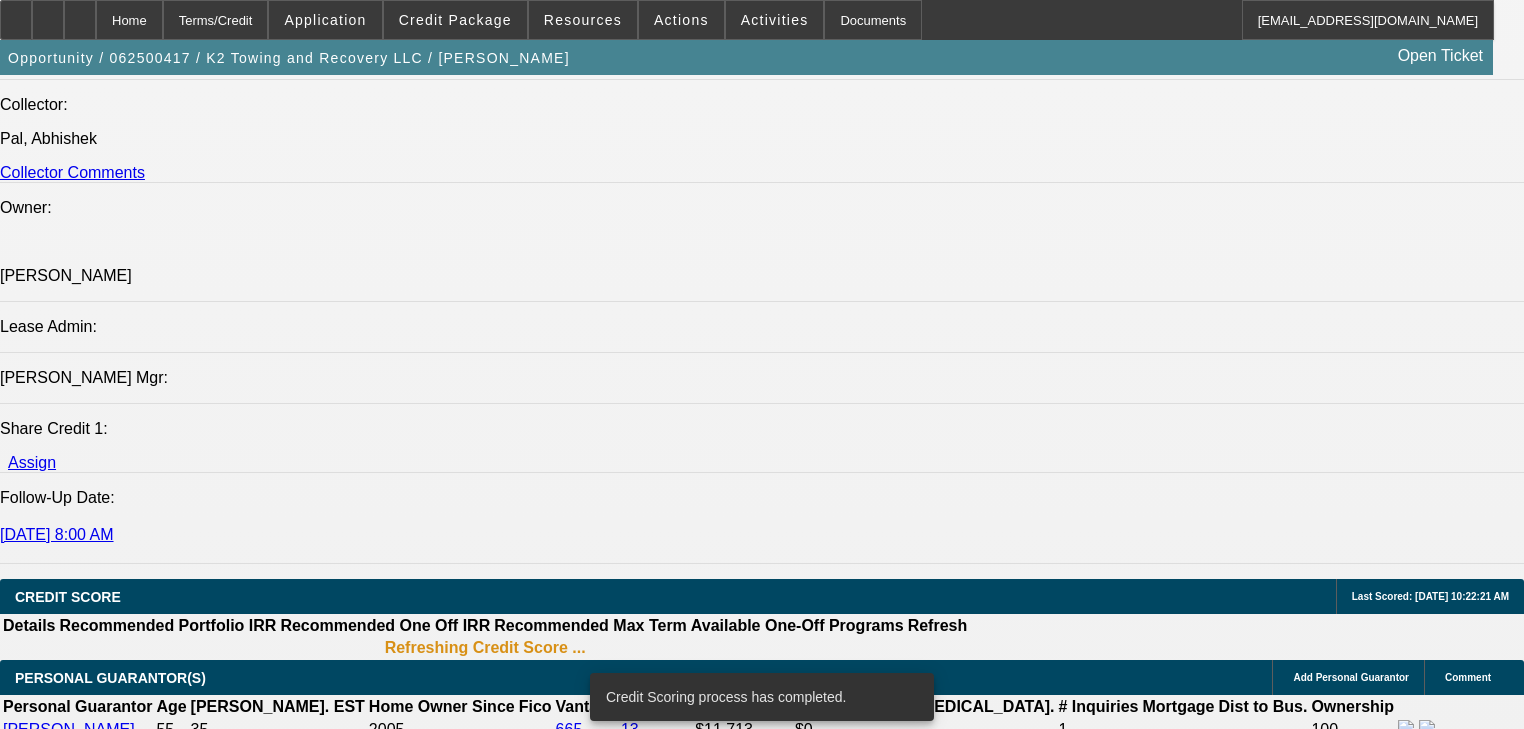 scroll, scrollTop: 2272, scrollLeft: 0, axis: vertical 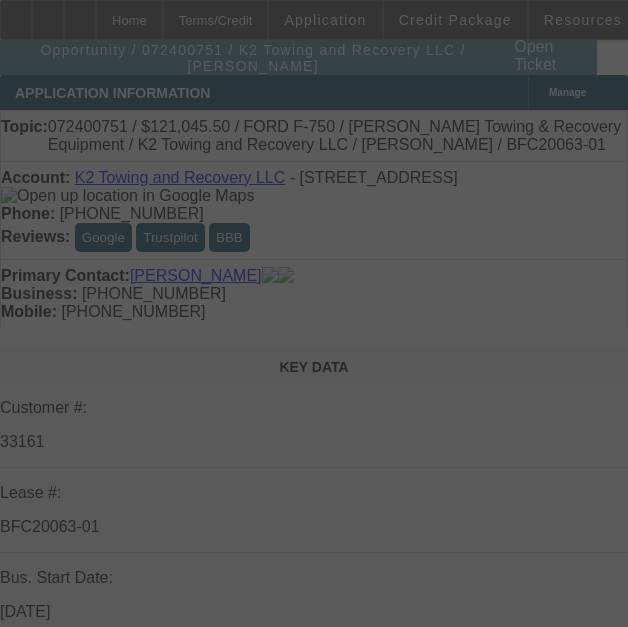 select on "0.1" 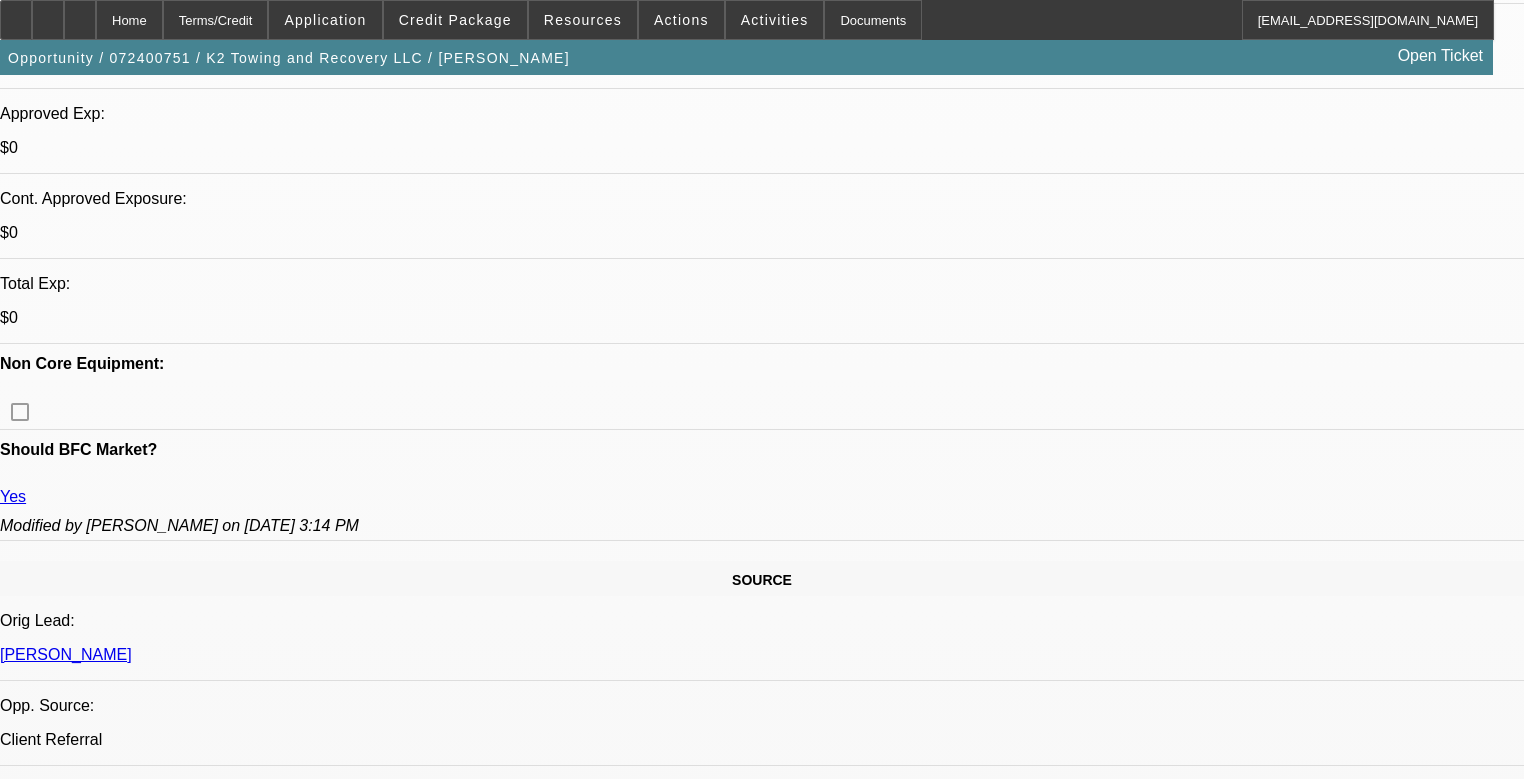scroll, scrollTop: 800, scrollLeft: 0, axis: vertical 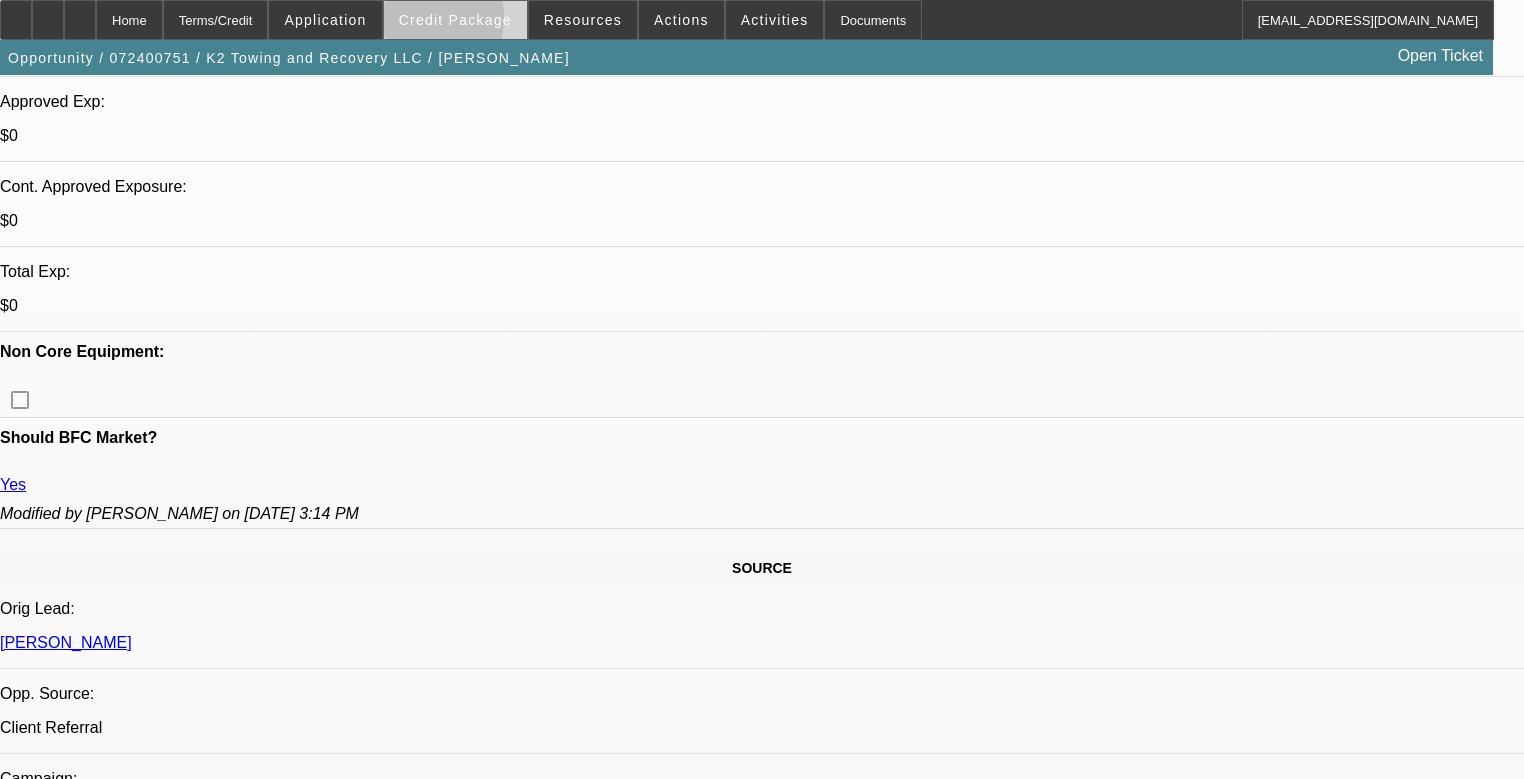 click at bounding box center (455, 20) 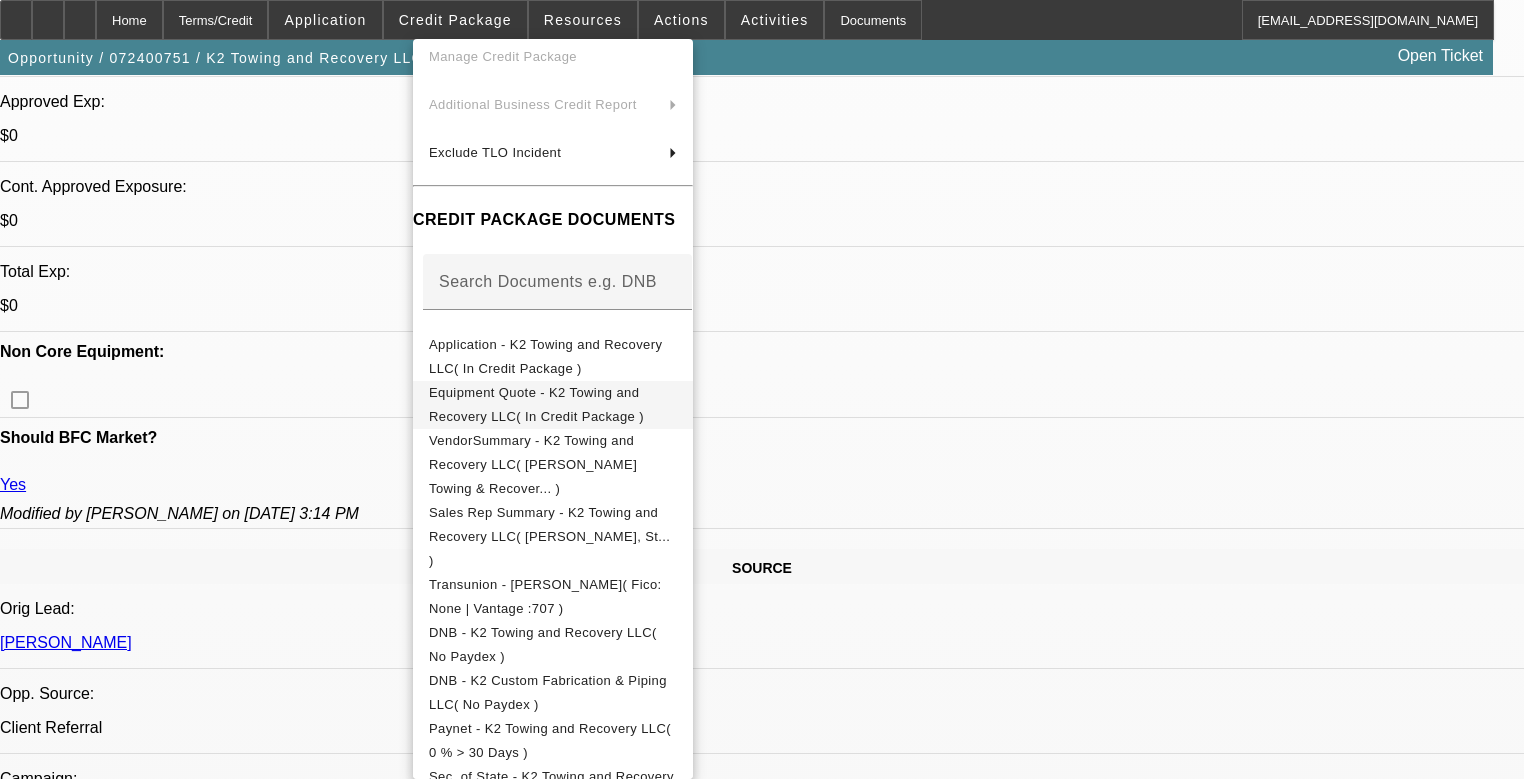 scroll, scrollTop: 160, scrollLeft: 0, axis: vertical 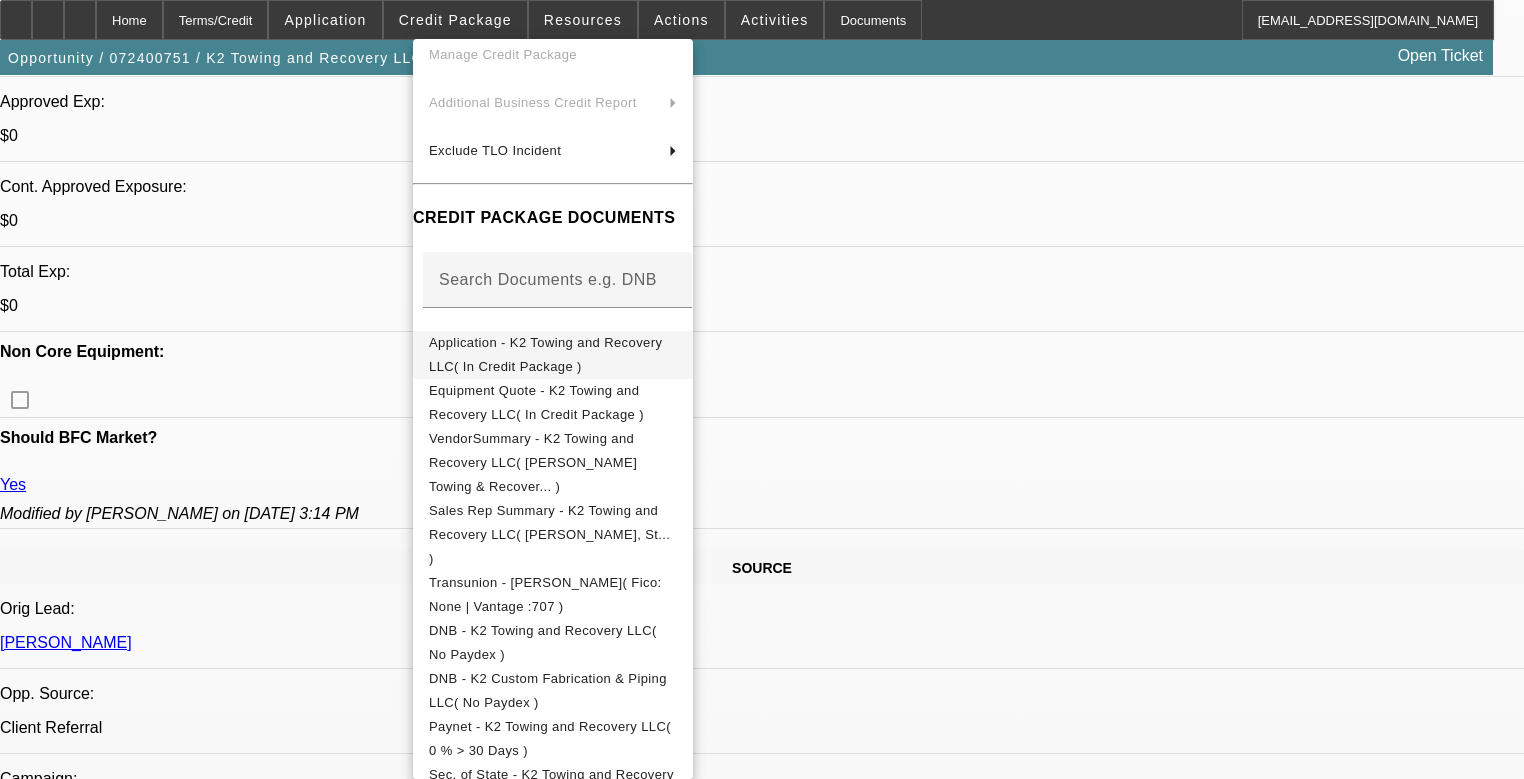 click on "Application - K2 Towing and Recovery LLC( In Credit Package )" at bounding box center (553, 355) 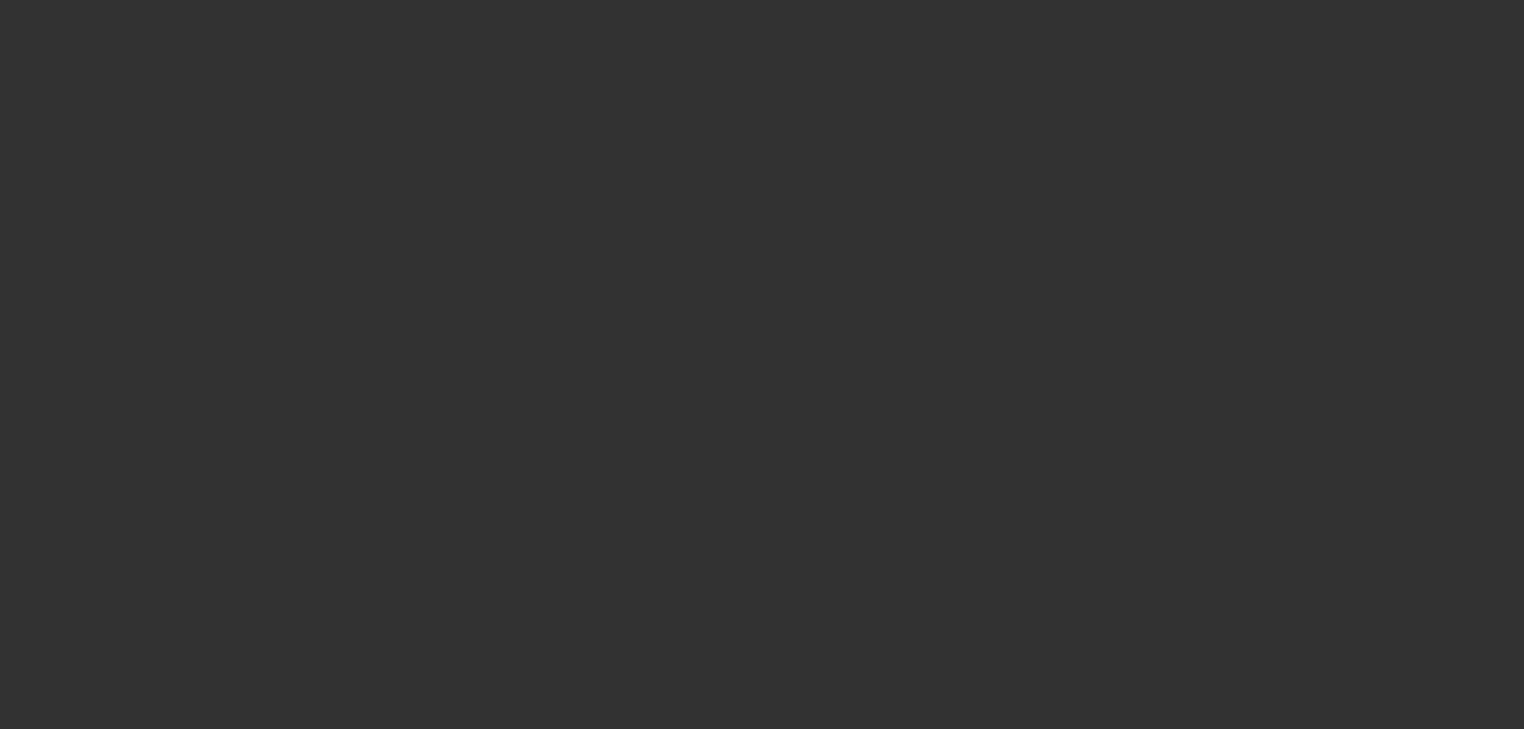 scroll, scrollTop: 560, scrollLeft: 0, axis: vertical 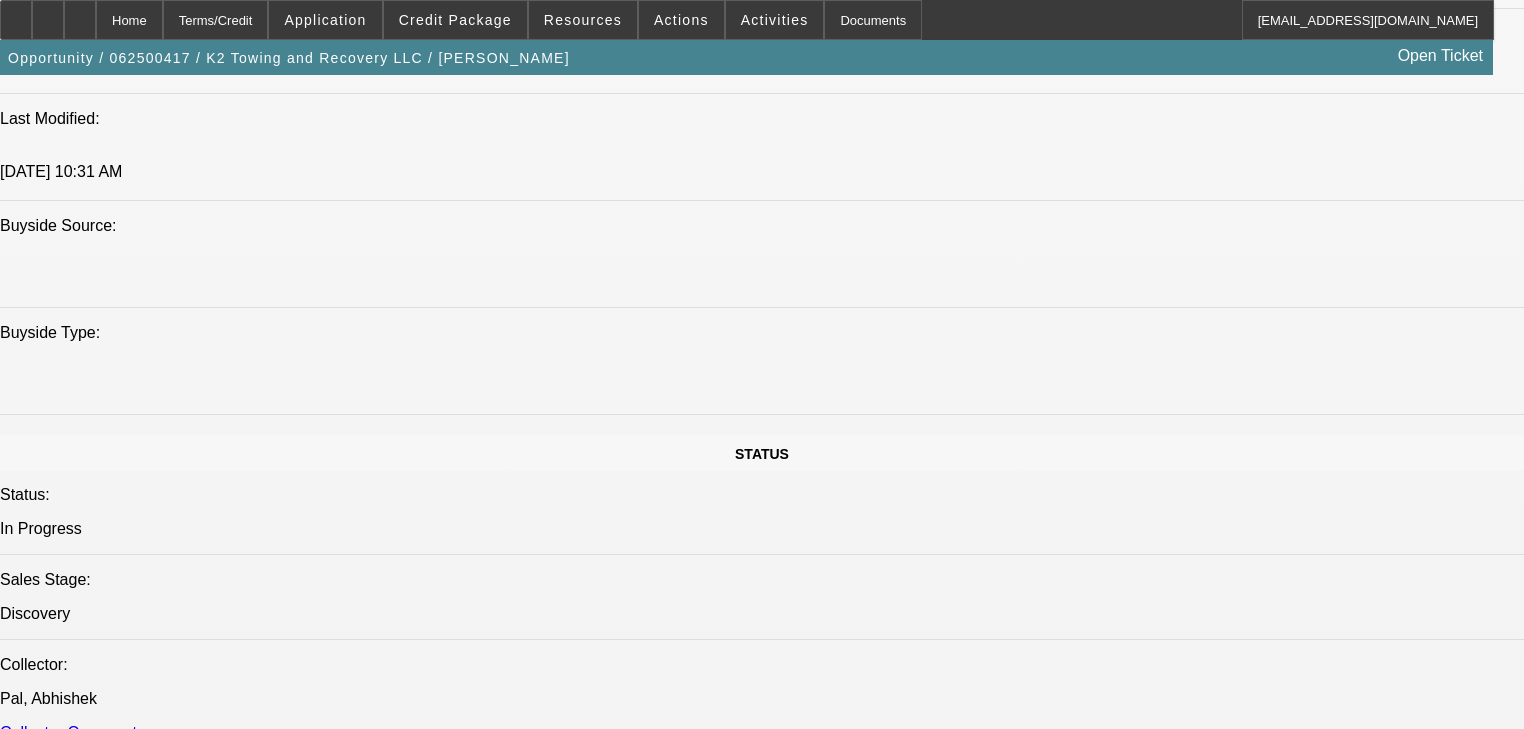 select on "0.1" 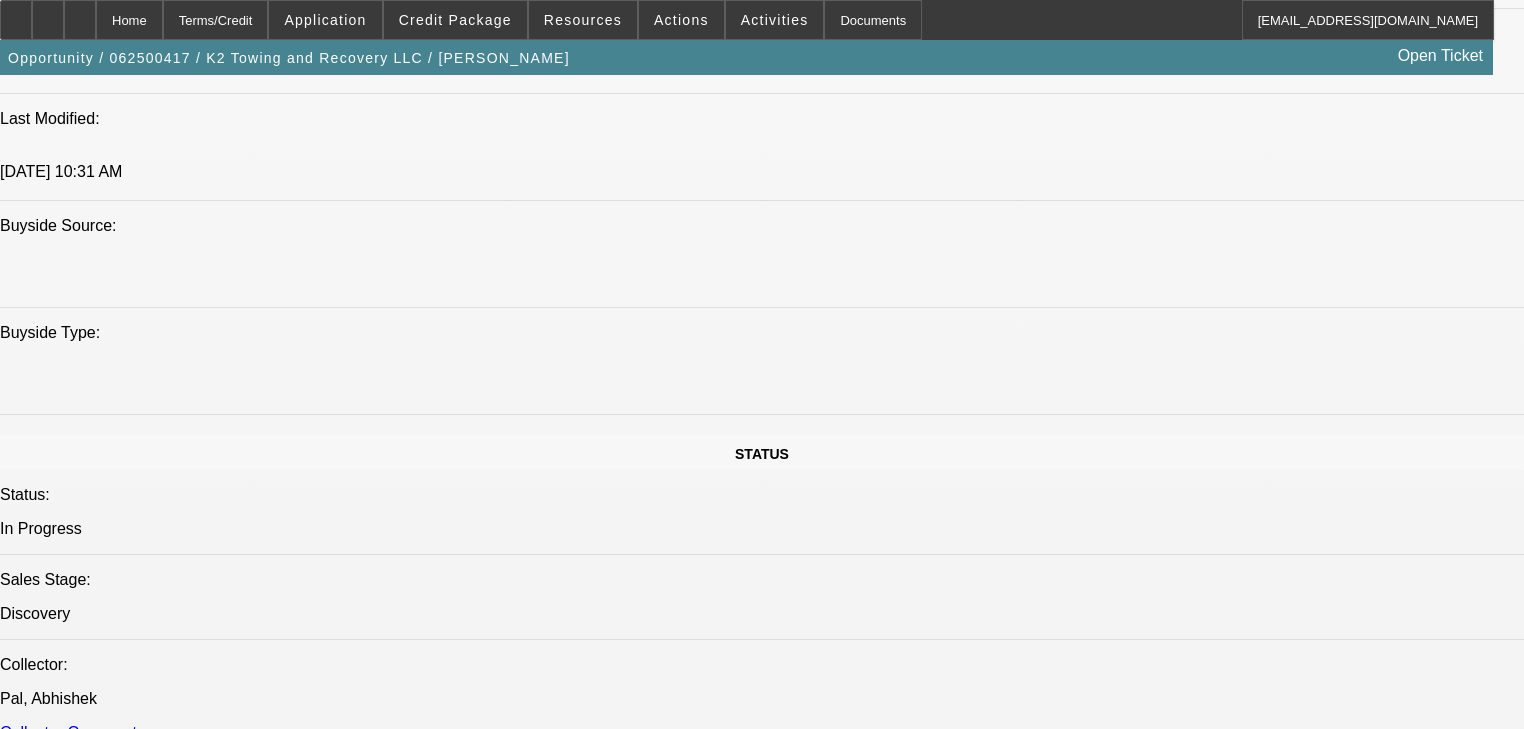 scroll, scrollTop: 1831, scrollLeft: 0, axis: vertical 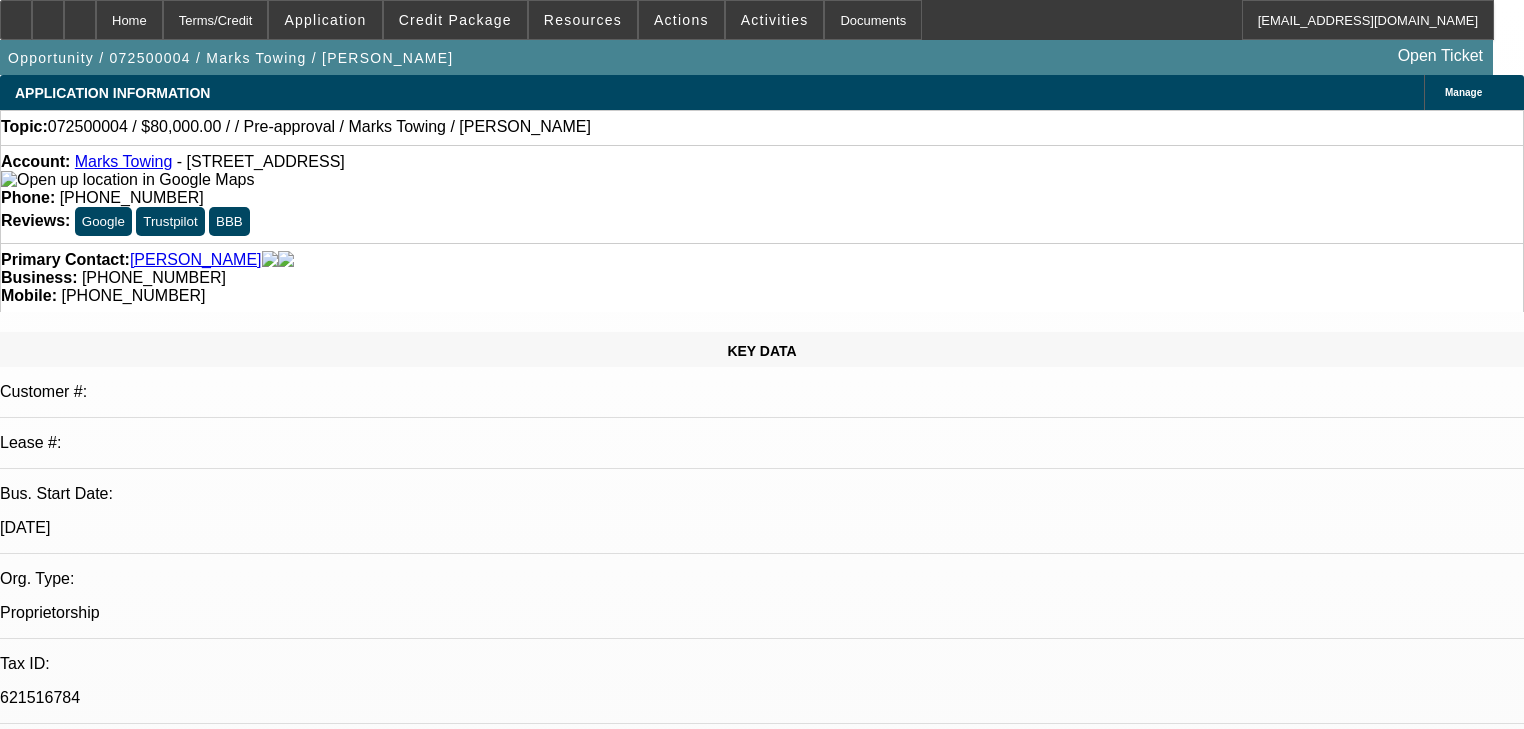 select on "0" 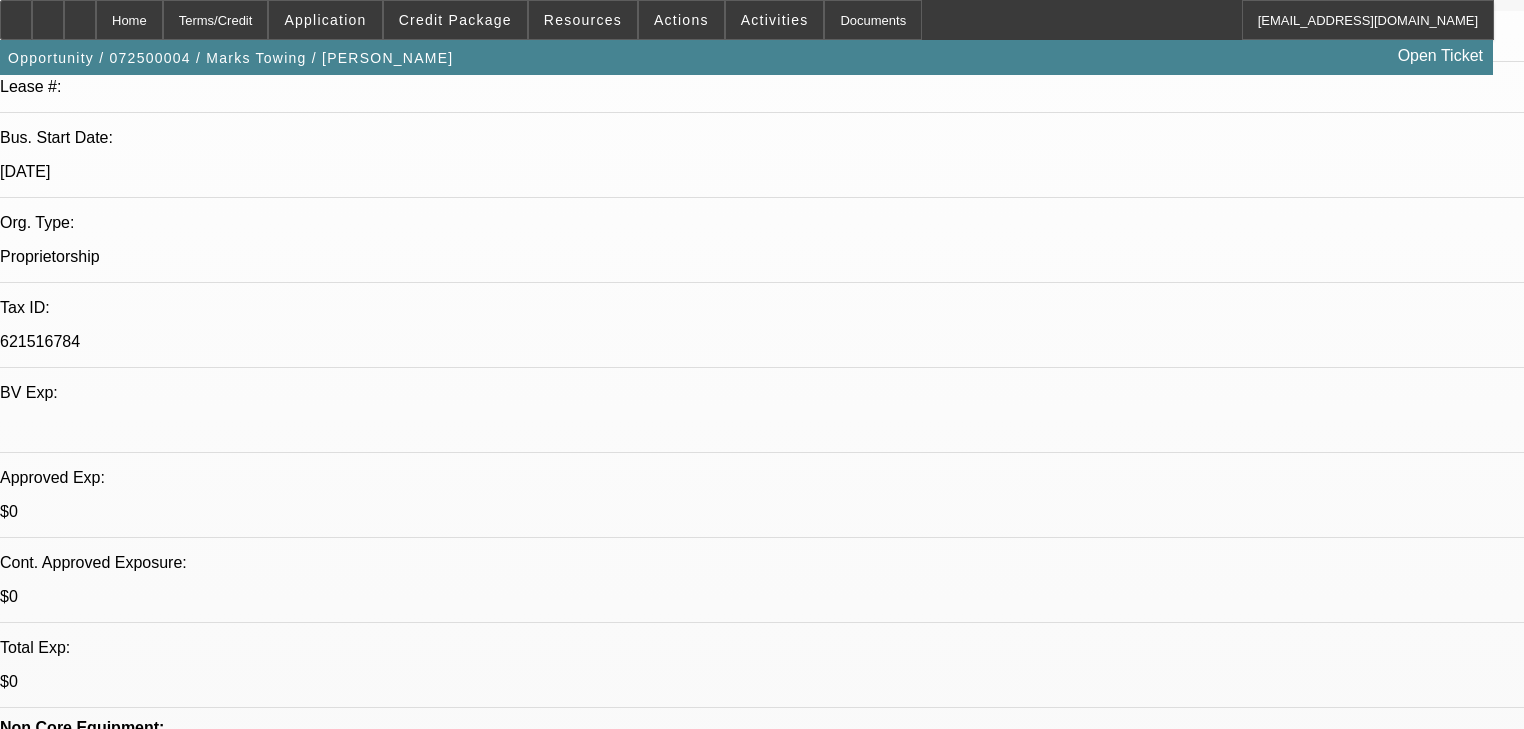 scroll, scrollTop: 240, scrollLeft: 0, axis: vertical 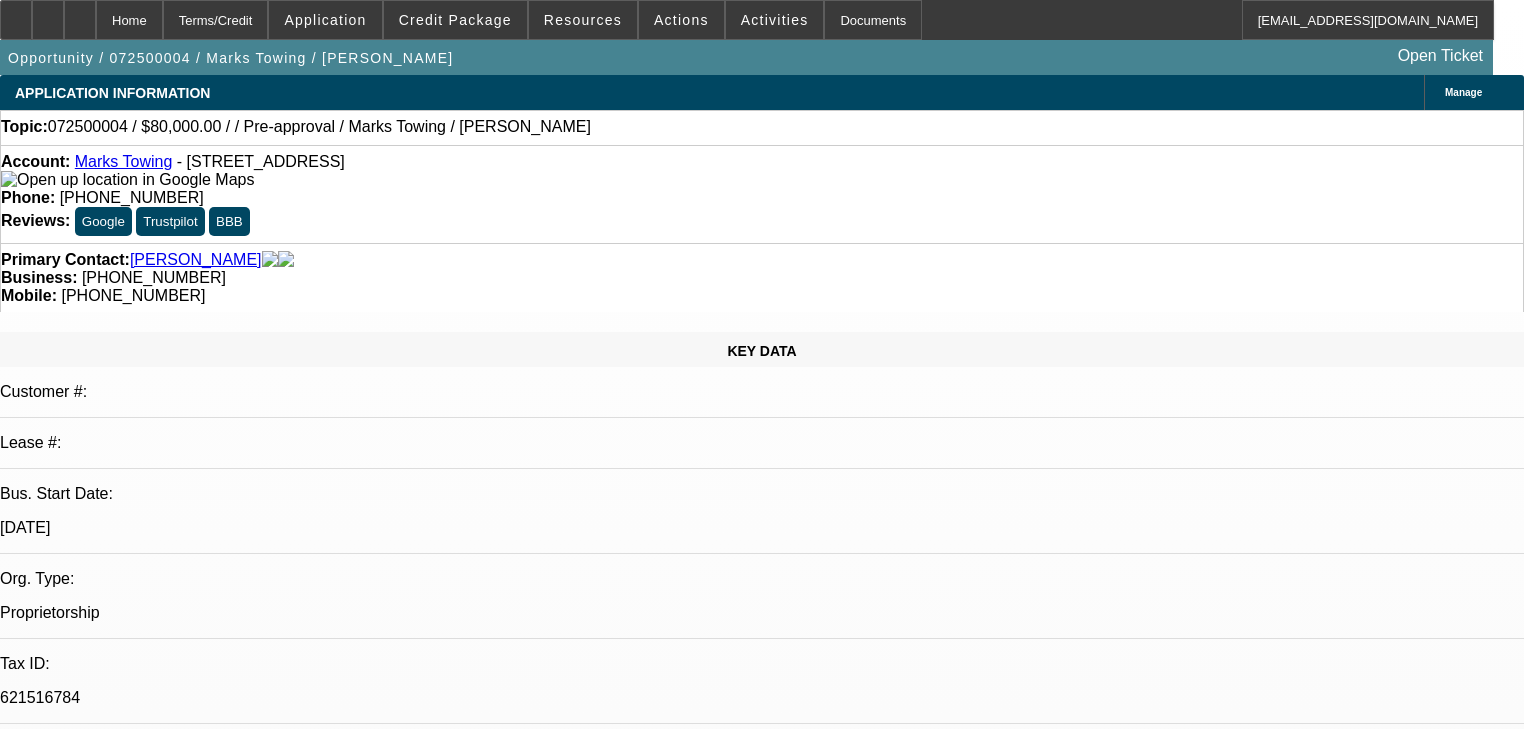 select on "0" 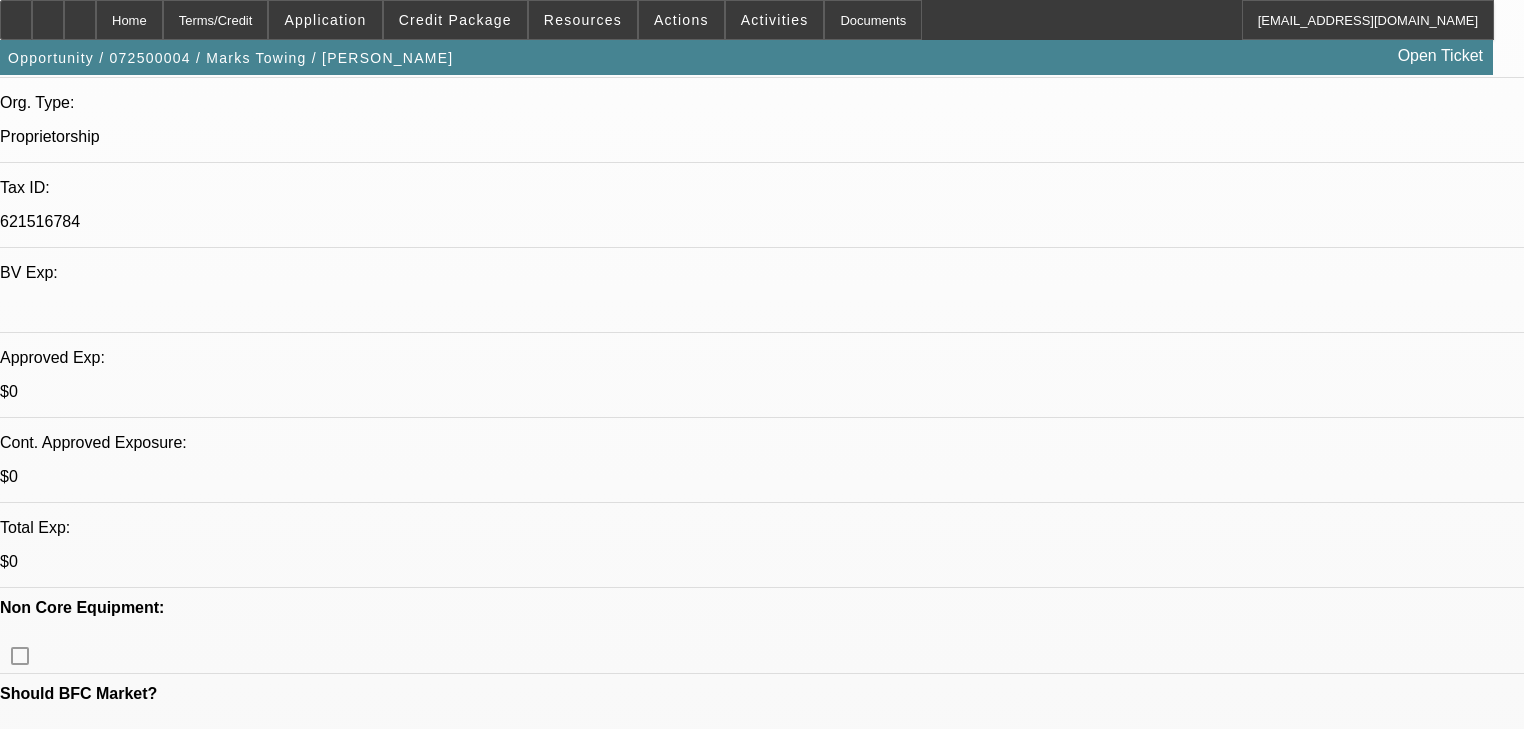 scroll, scrollTop: 480, scrollLeft: 0, axis: vertical 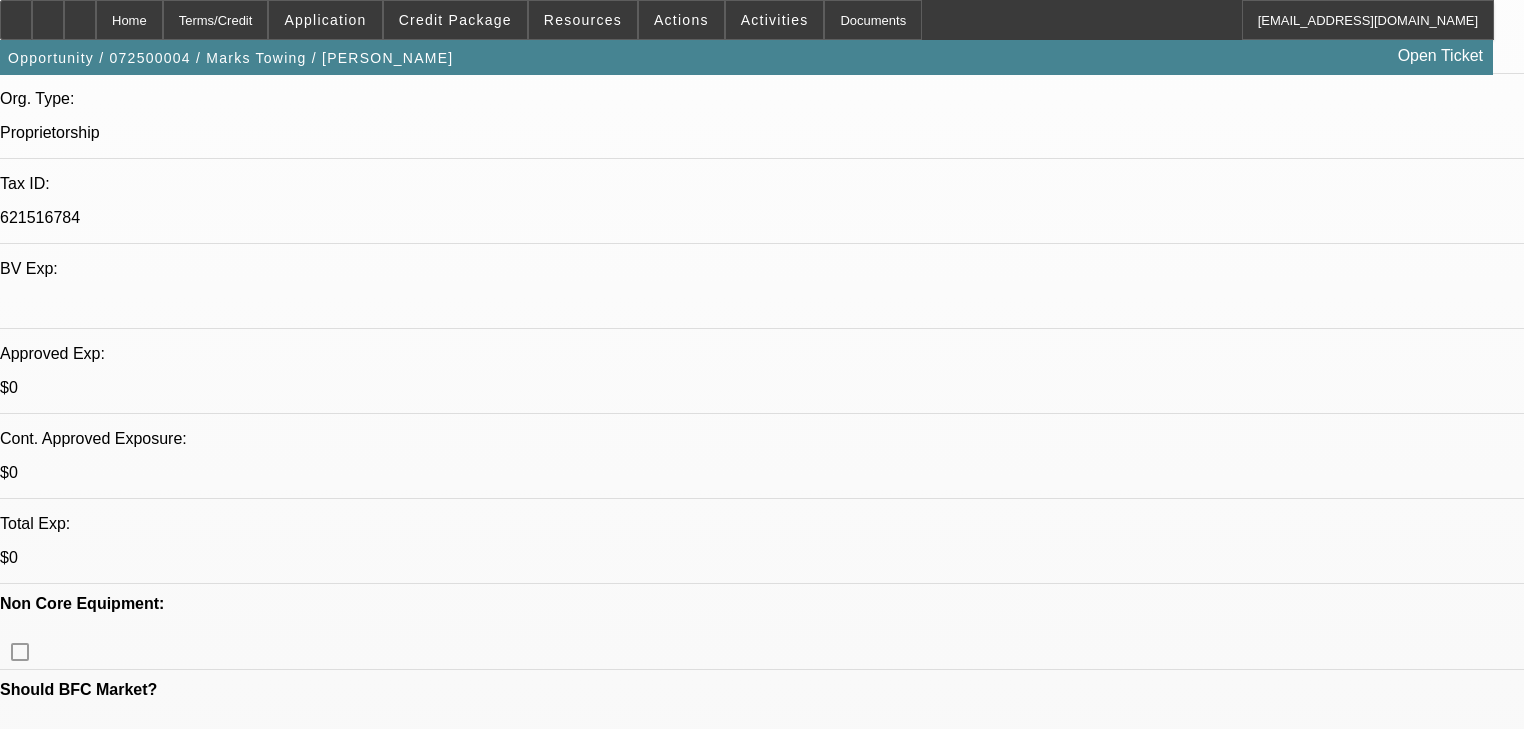click on "720" at bounding box center [569, 2648] 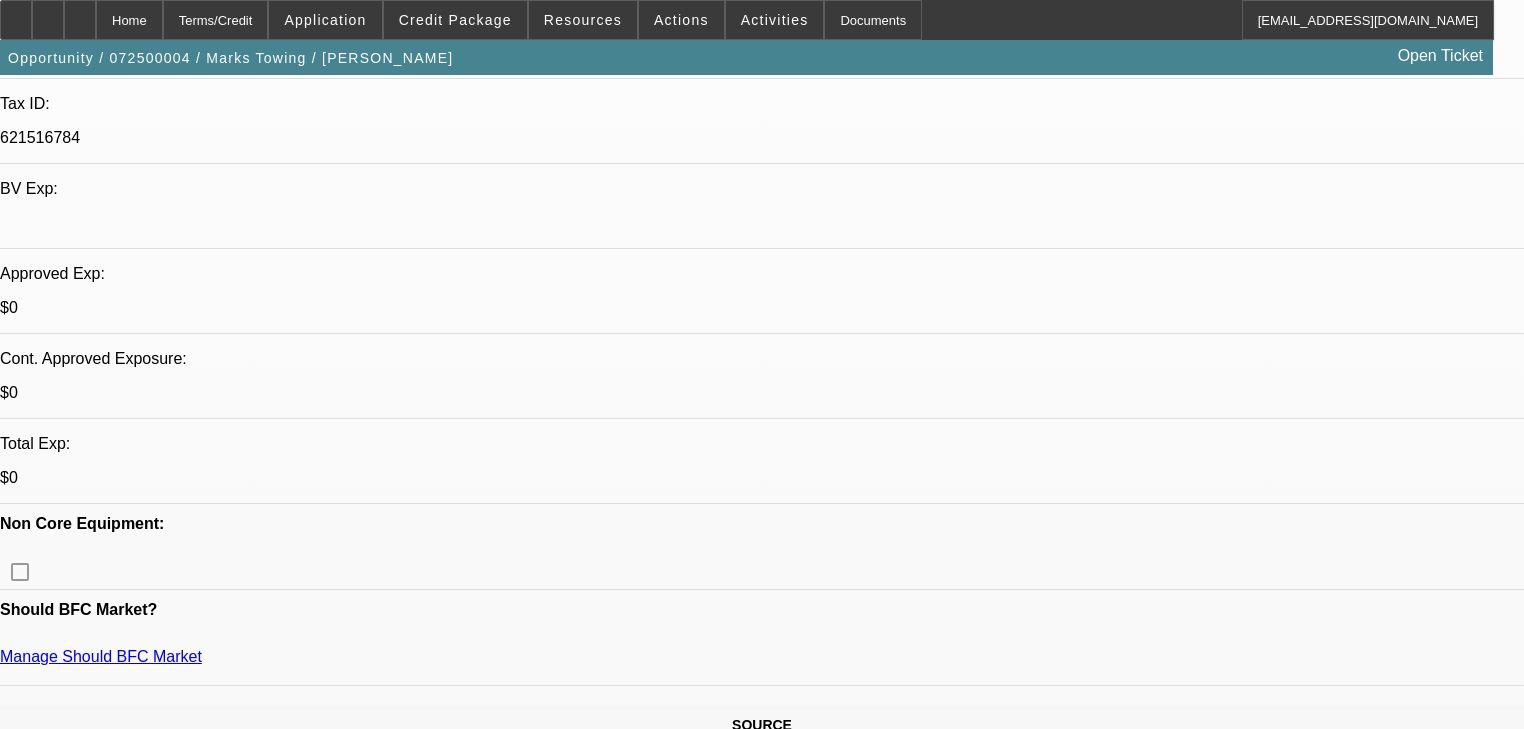 click on "720" at bounding box center (569, 2568) 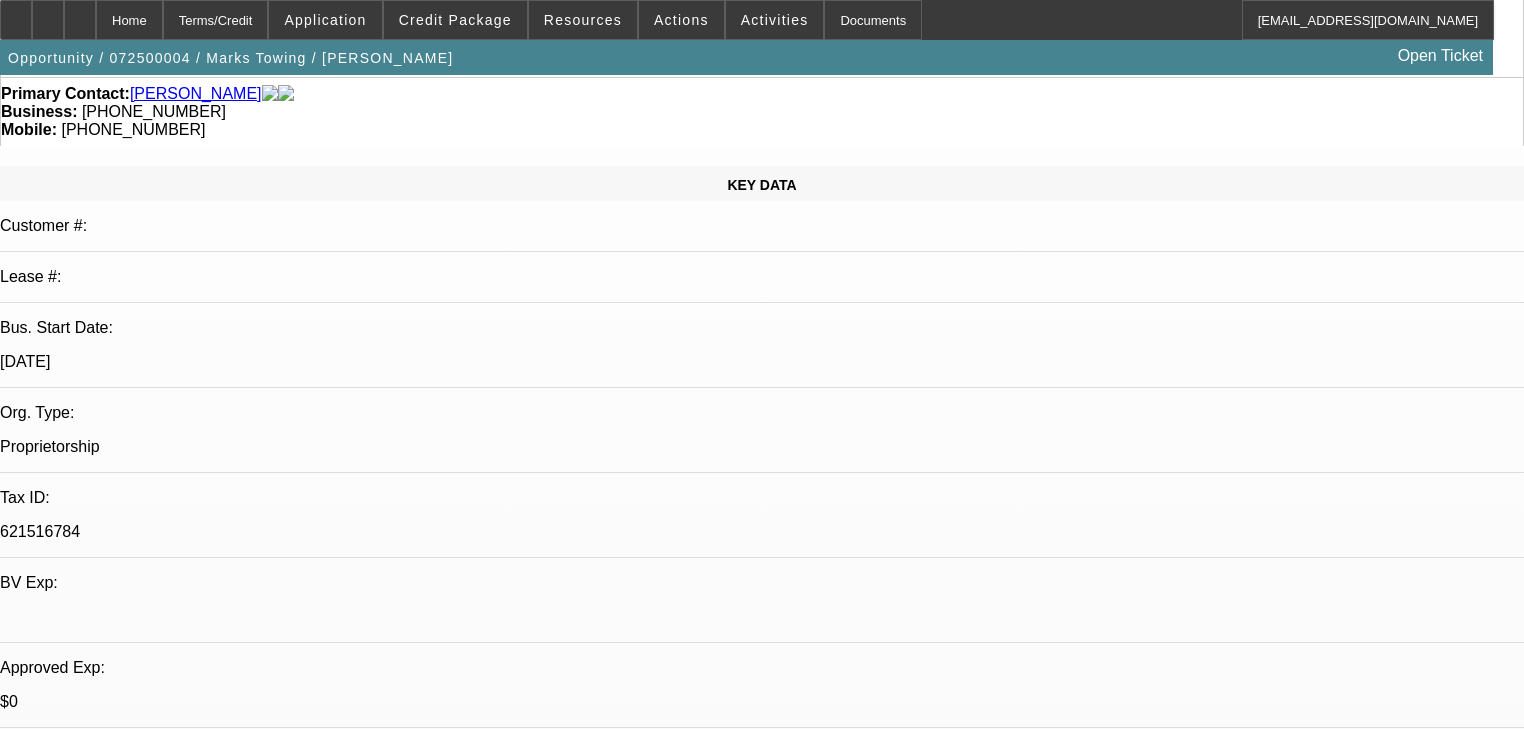scroll, scrollTop: 160, scrollLeft: 0, axis: vertical 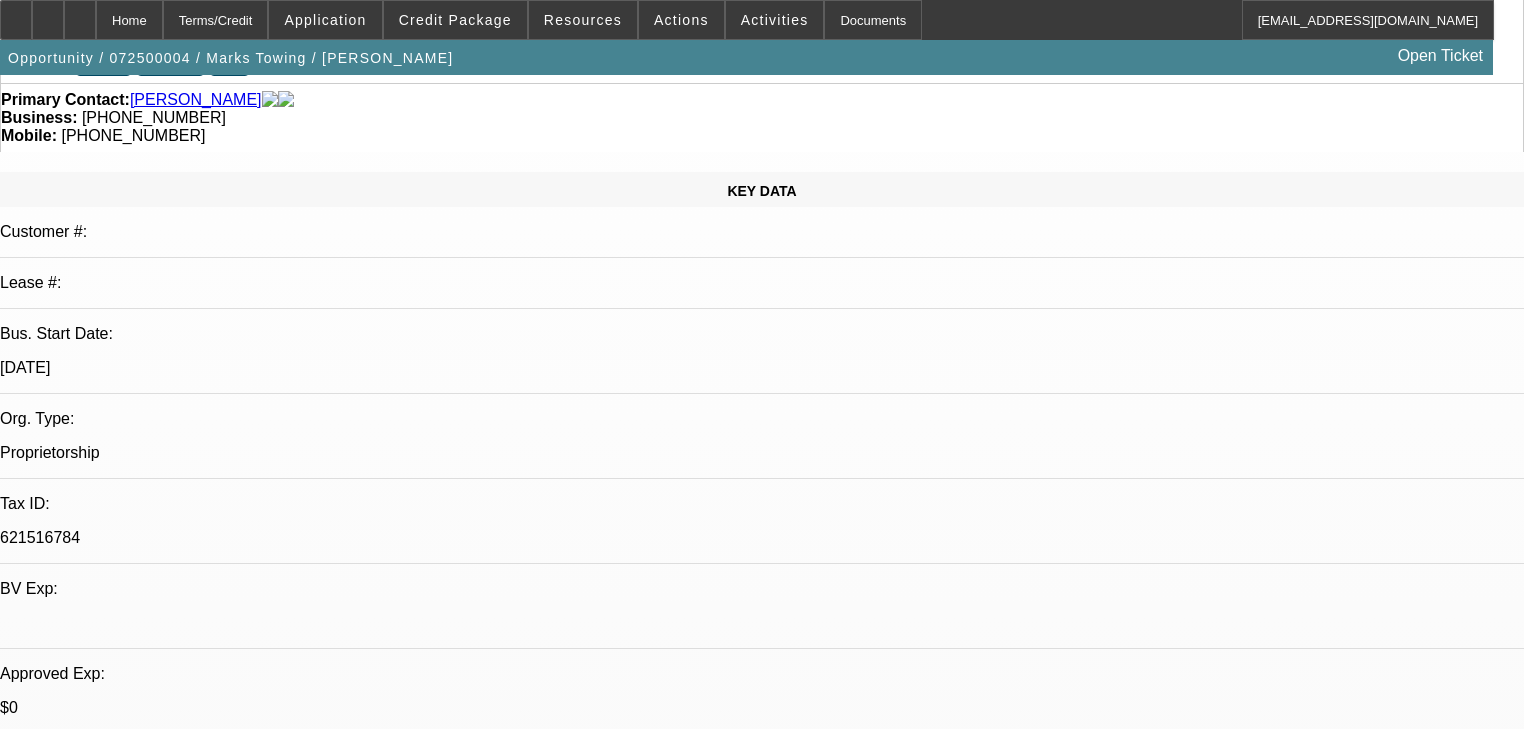 click at bounding box center (762, 1913) 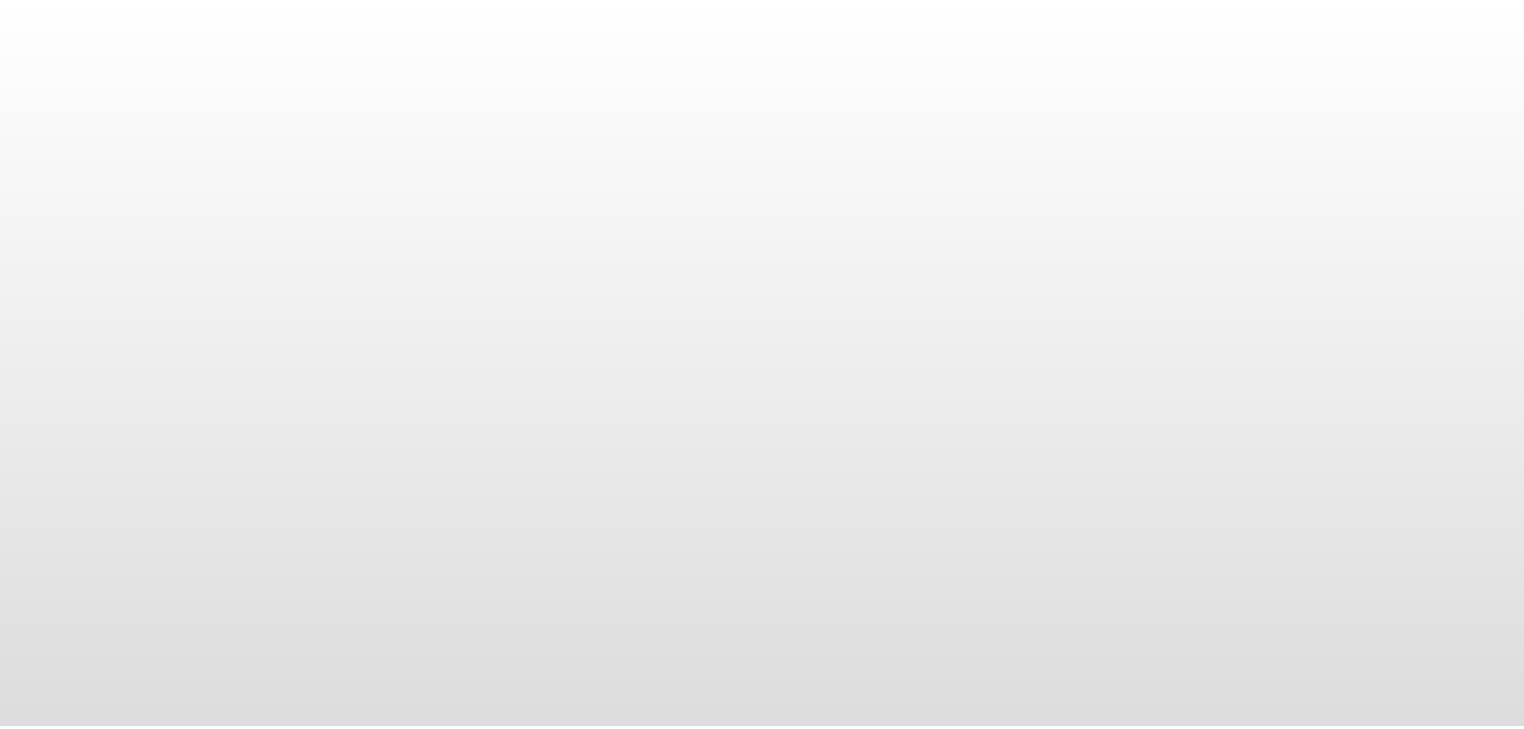 scroll, scrollTop: 0, scrollLeft: 0, axis: both 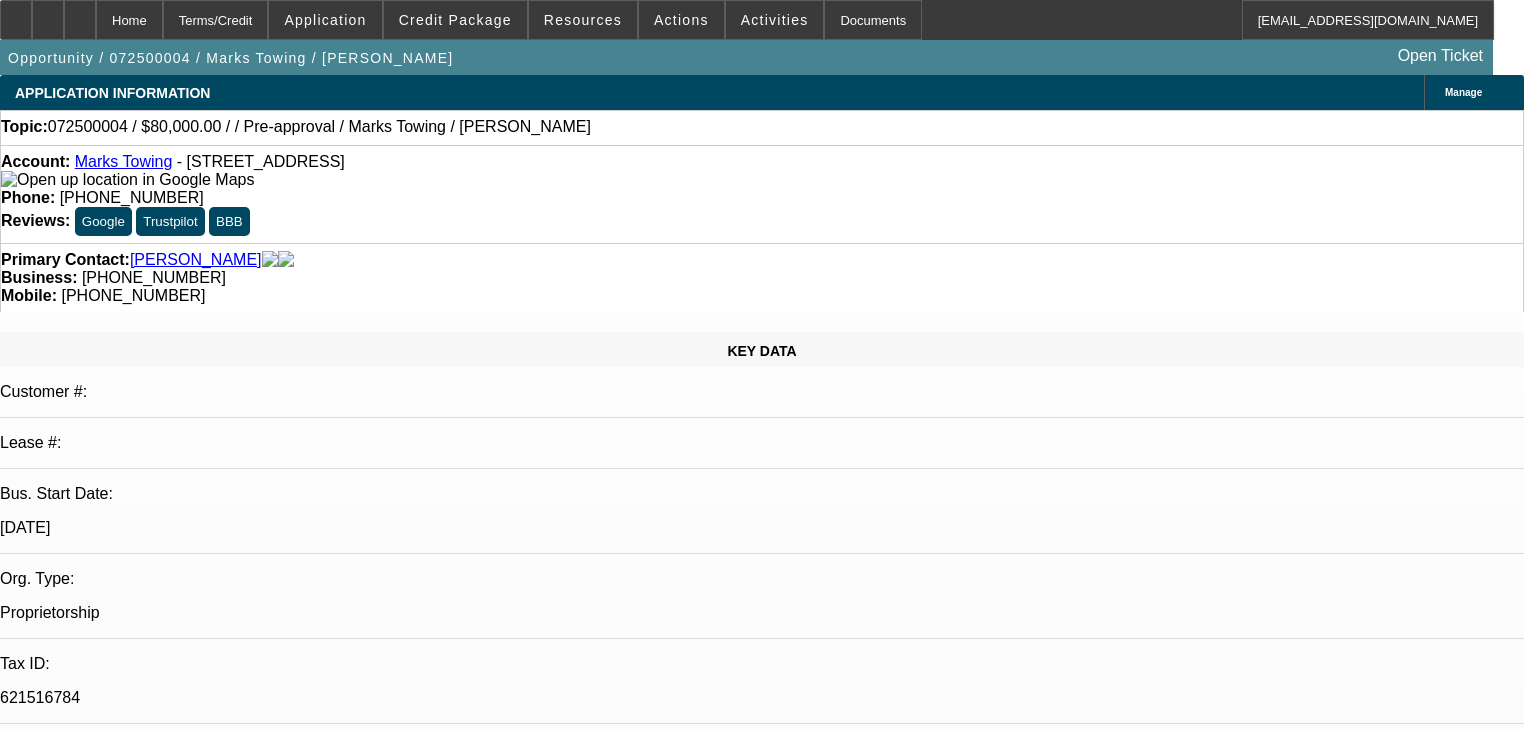 select on "0" 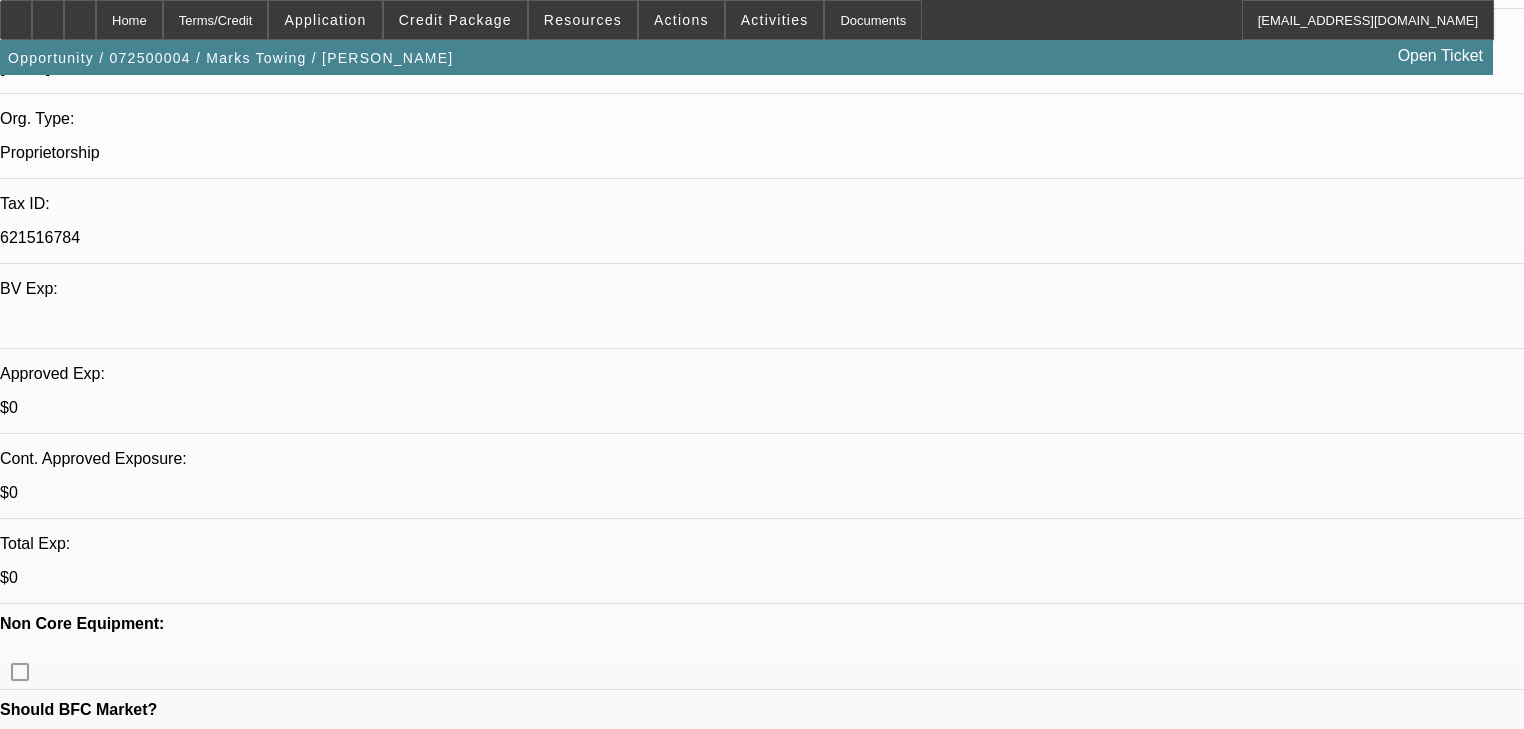 scroll, scrollTop: 480, scrollLeft: 0, axis: vertical 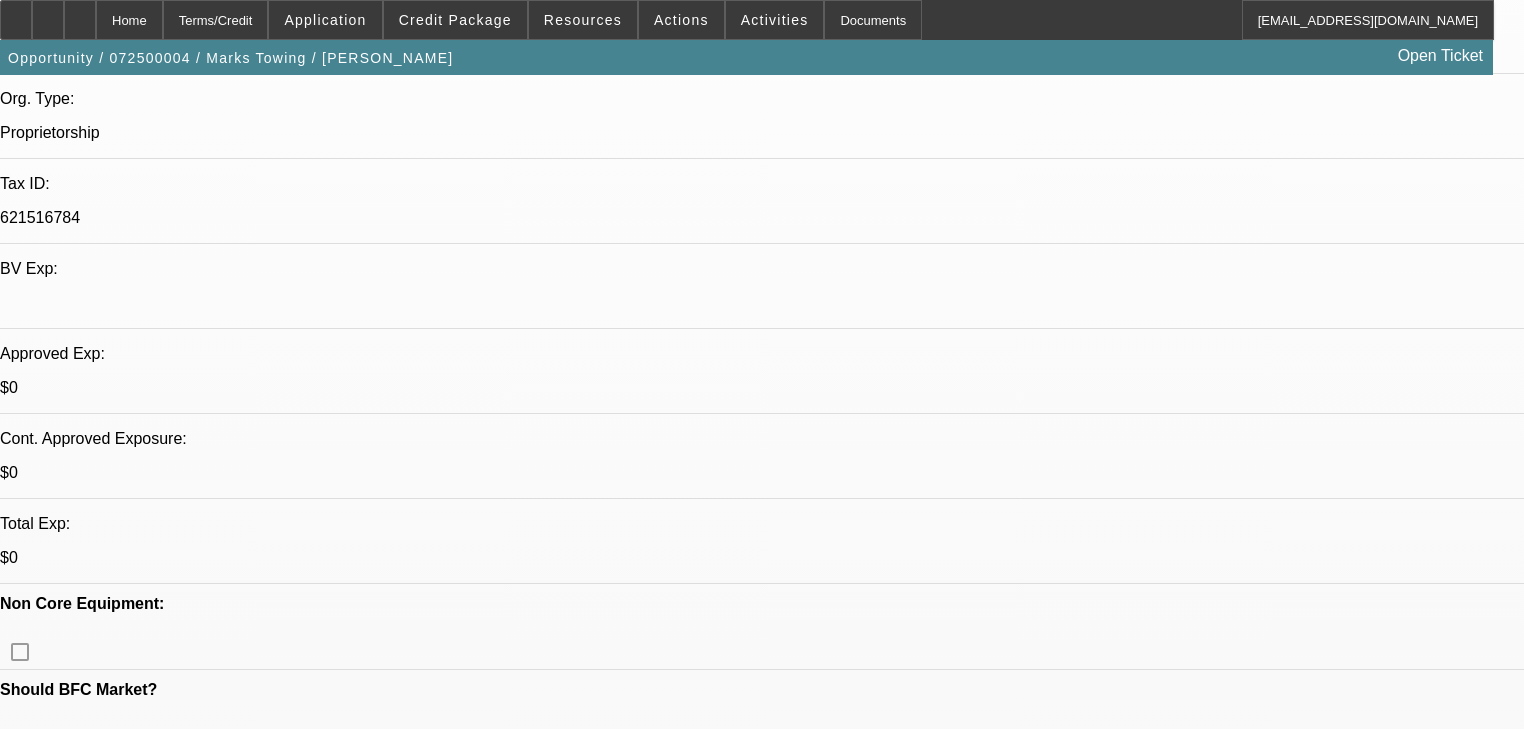 click on "17" at bounding box center [630, 2624] 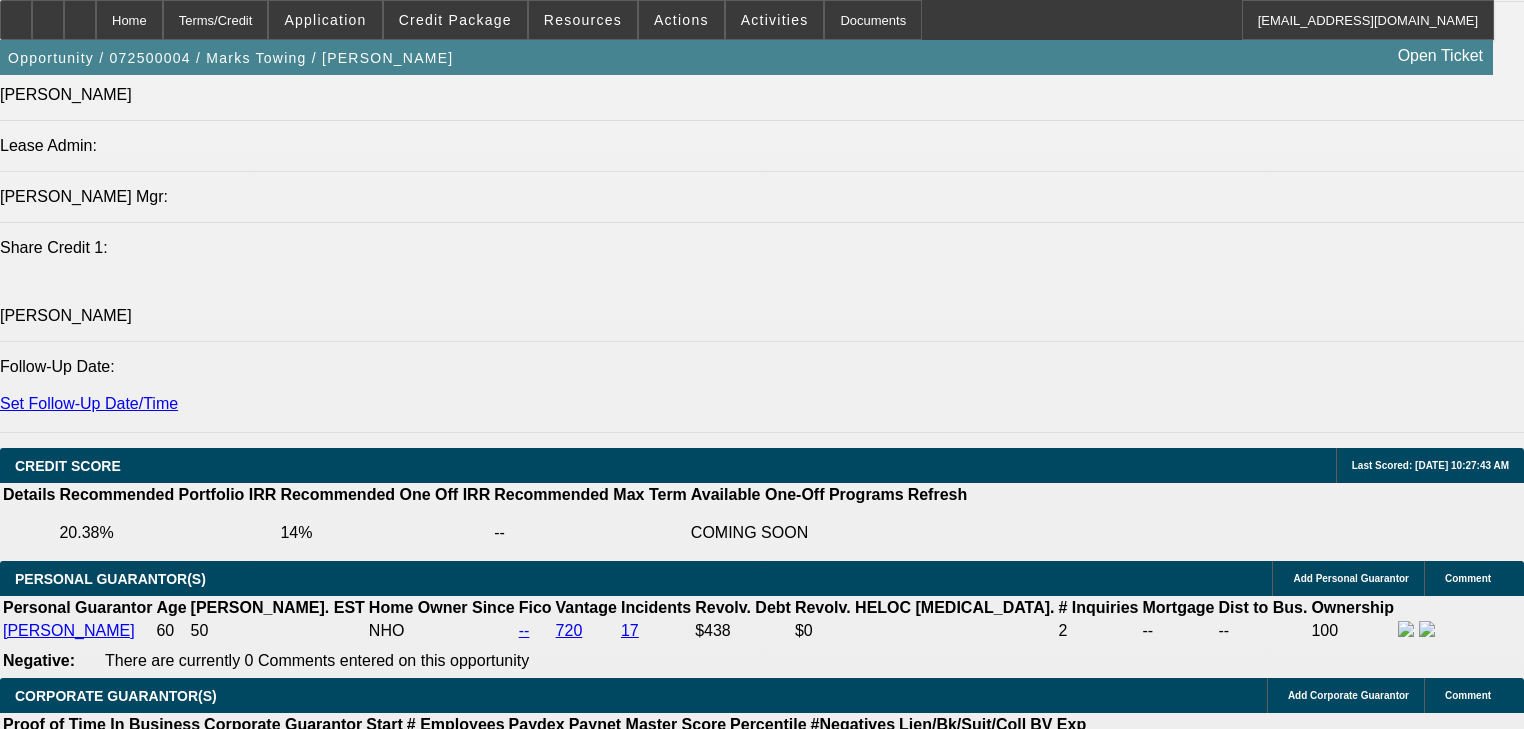 scroll, scrollTop: 2480, scrollLeft: 0, axis: vertical 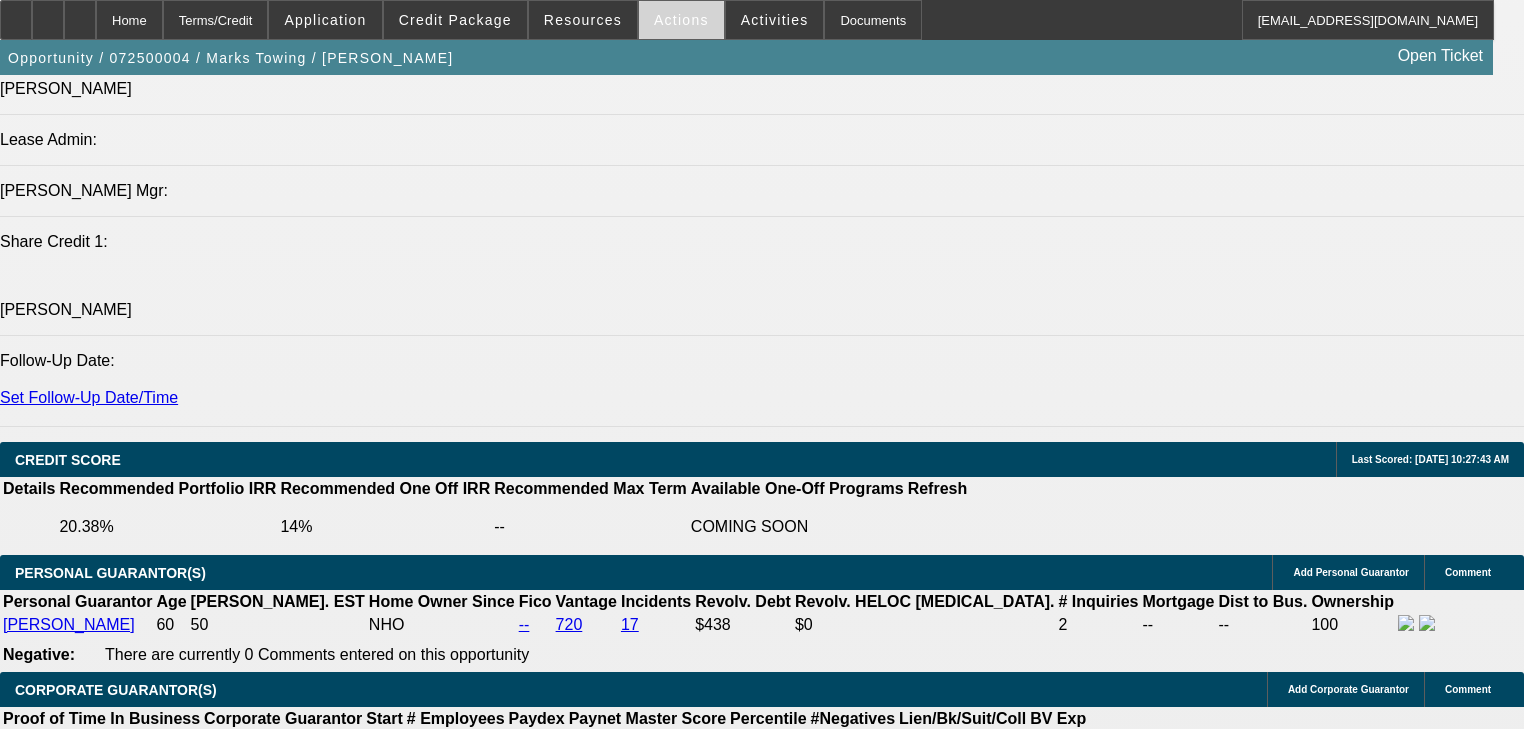 click on "Actions" at bounding box center (681, 20) 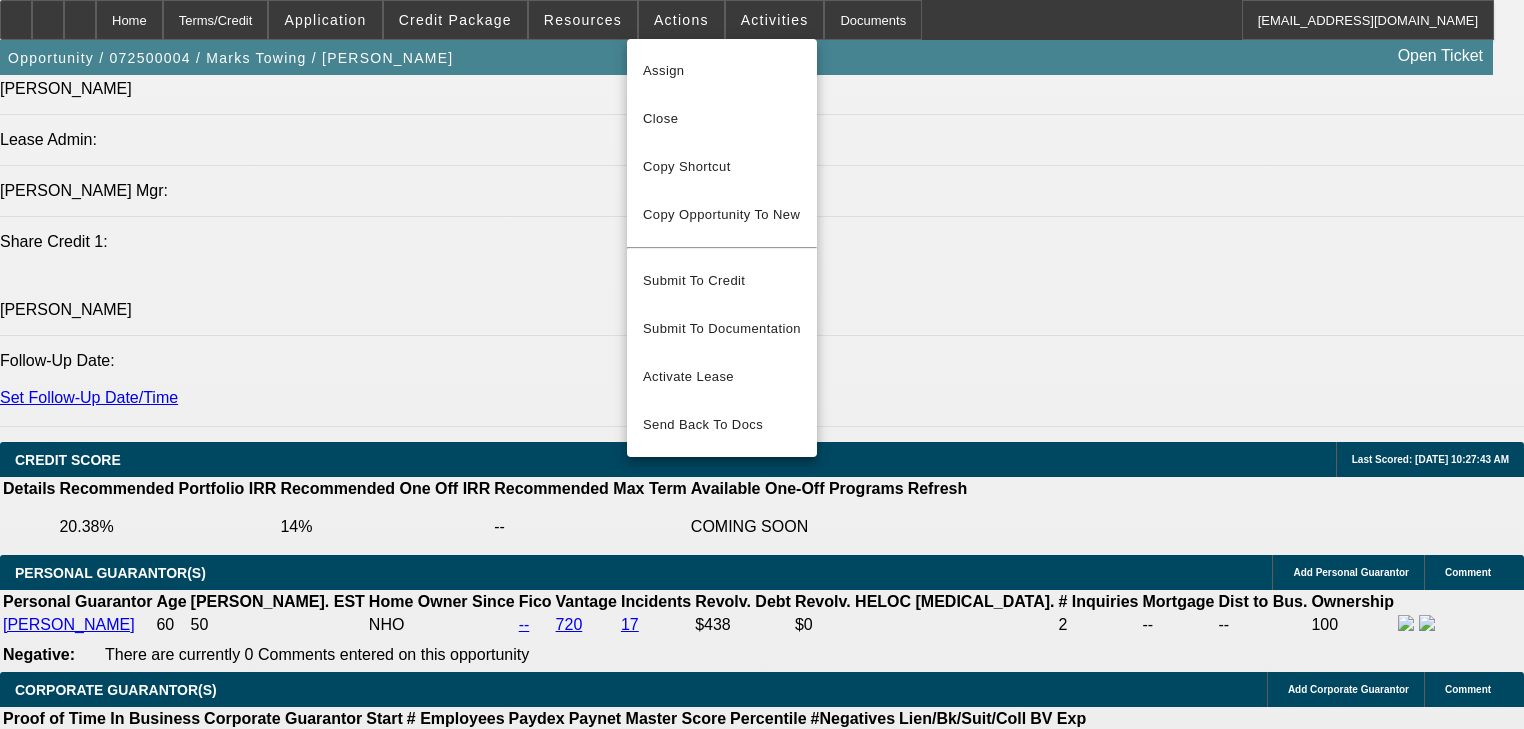 click at bounding box center (762, 364) 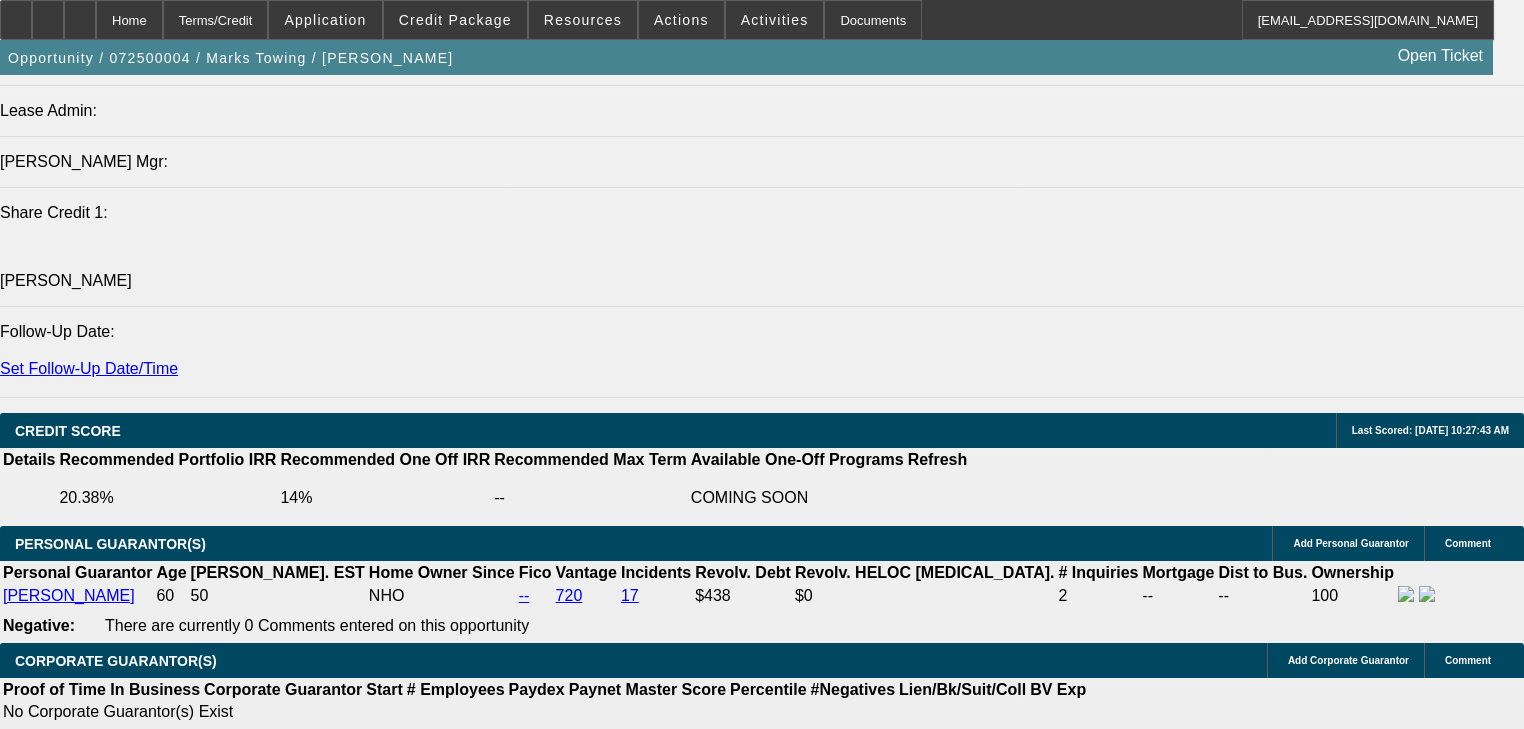 scroll, scrollTop: 2560, scrollLeft: 0, axis: vertical 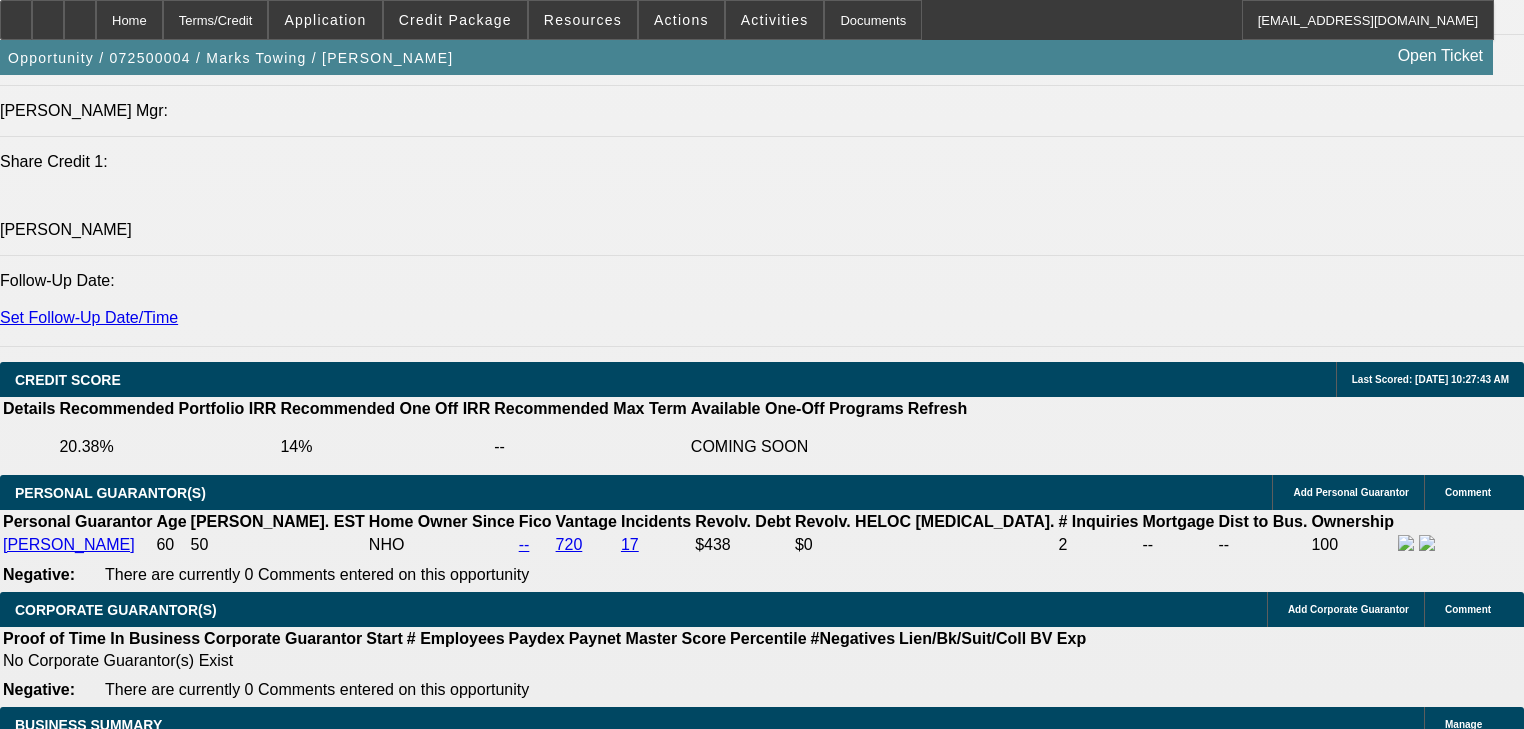 click on "Pre-approval" 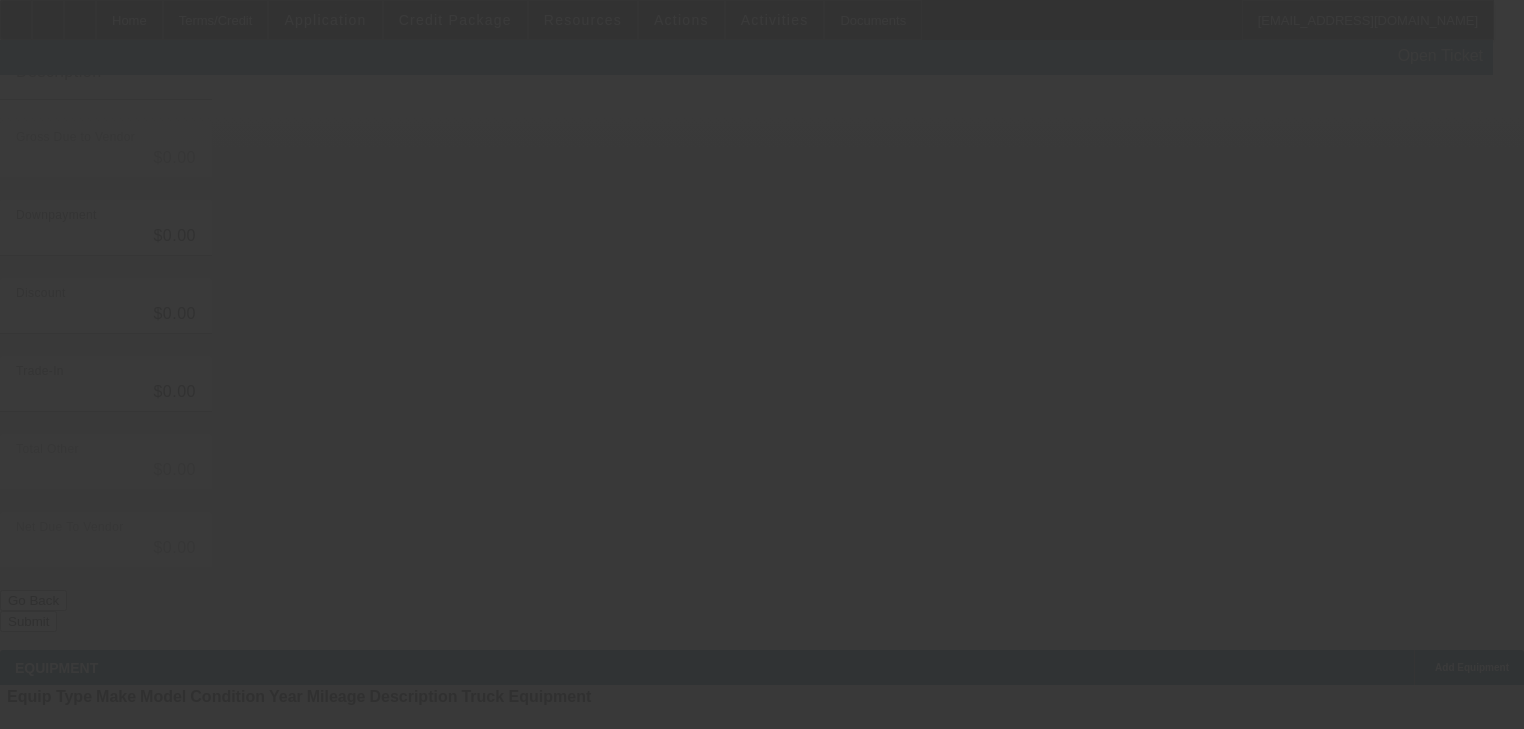 scroll, scrollTop: 0, scrollLeft: 0, axis: both 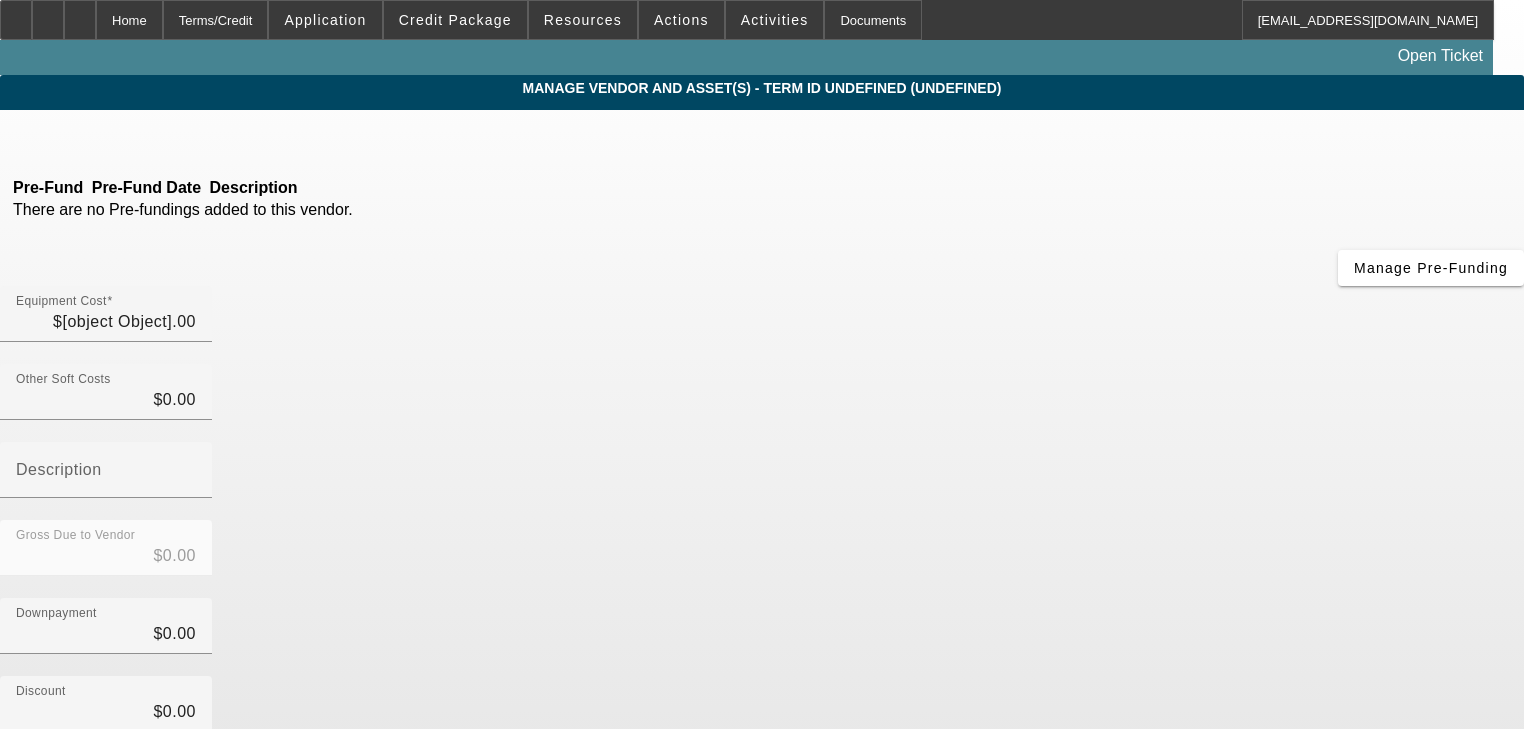 type on "$80,000.00" 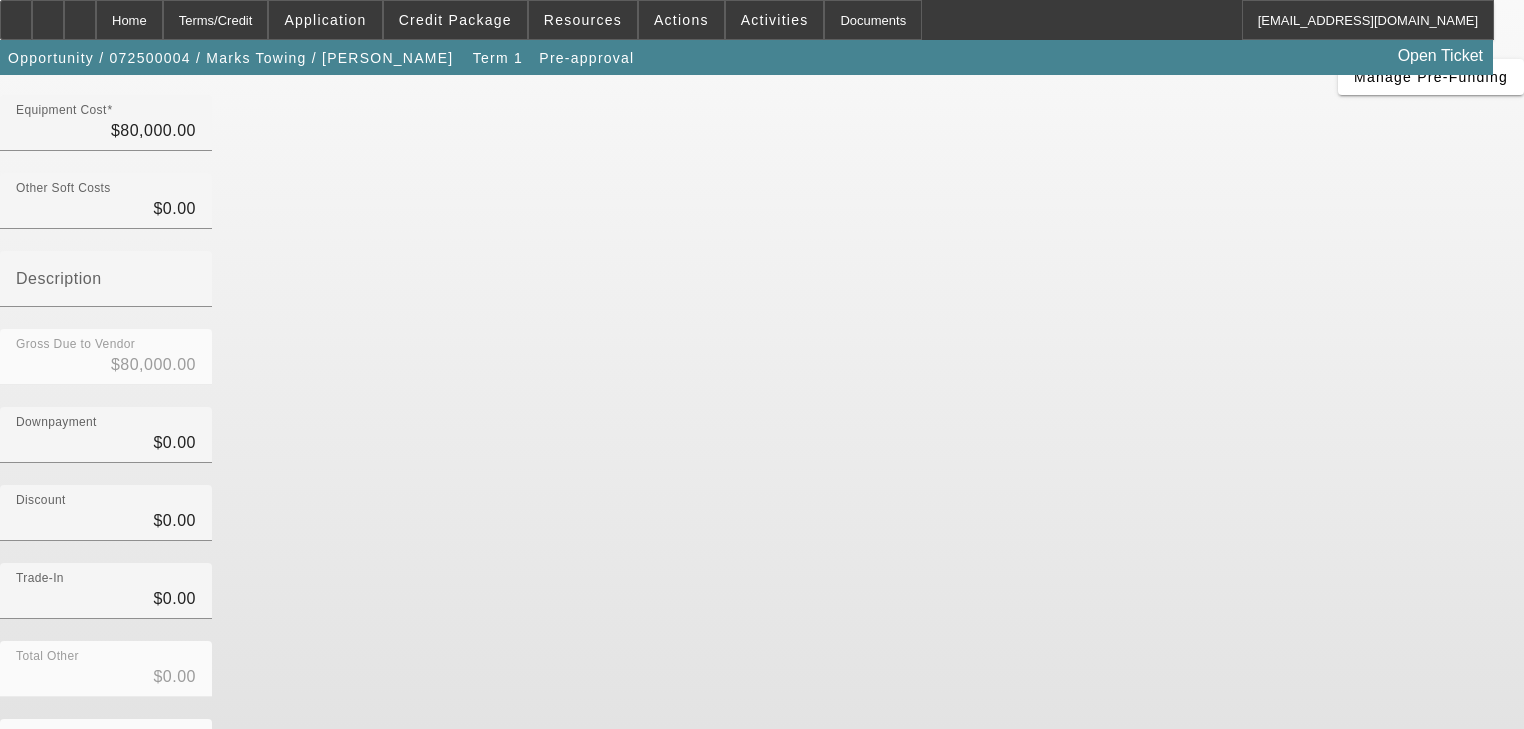 scroll, scrollTop: 204, scrollLeft: 0, axis: vertical 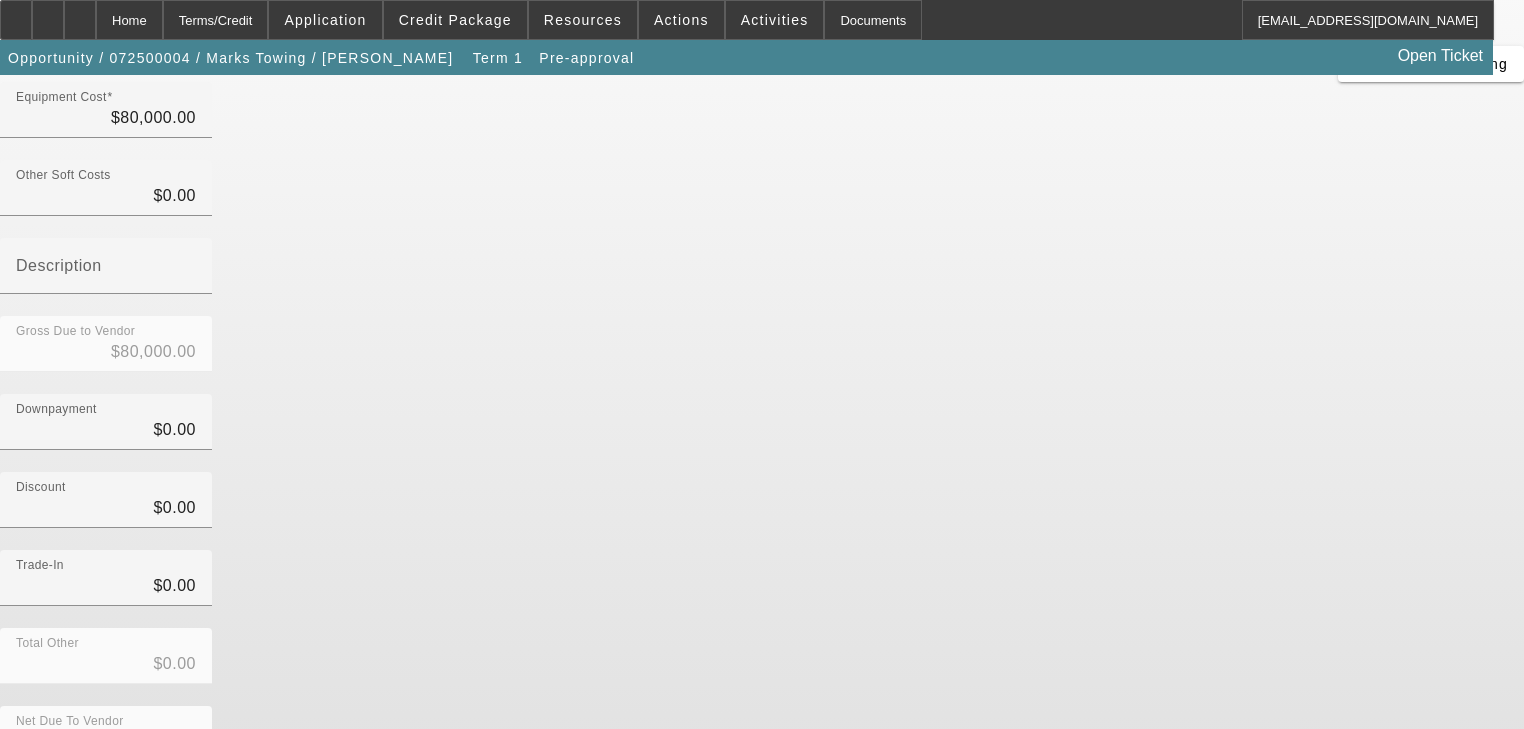 click at bounding box center [664, 913] 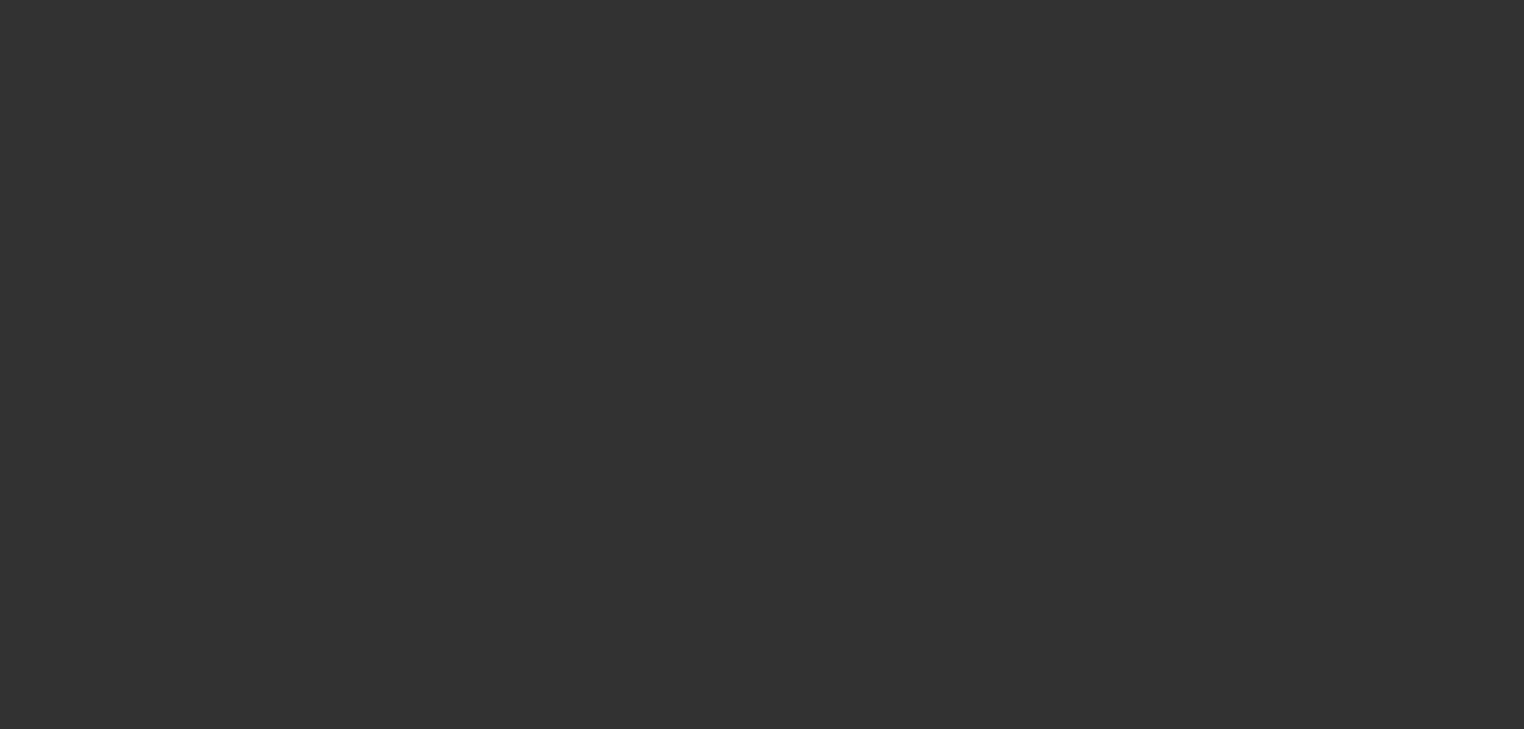 scroll, scrollTop: 0, scrollLeft: 0, axis: both 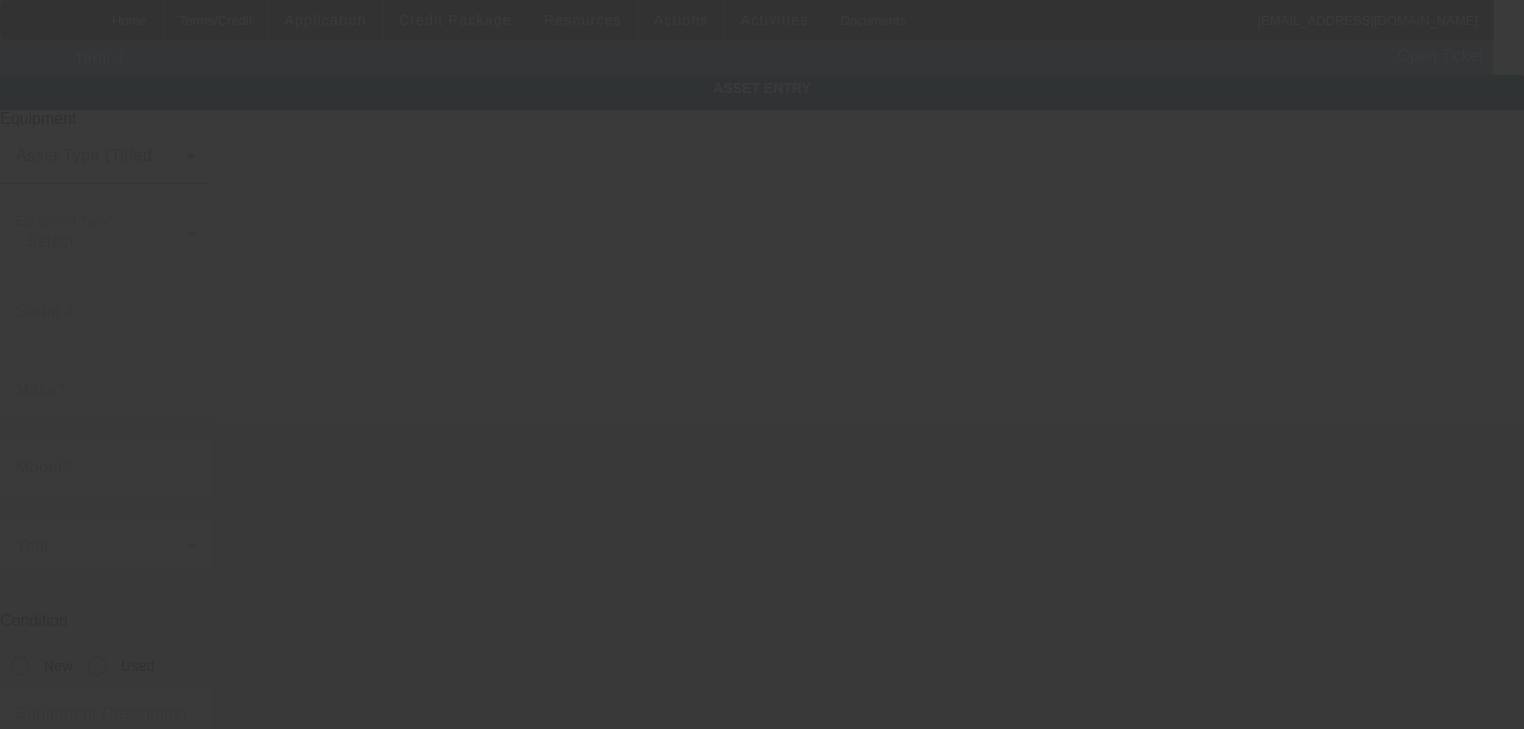 type on "Tow Truck" 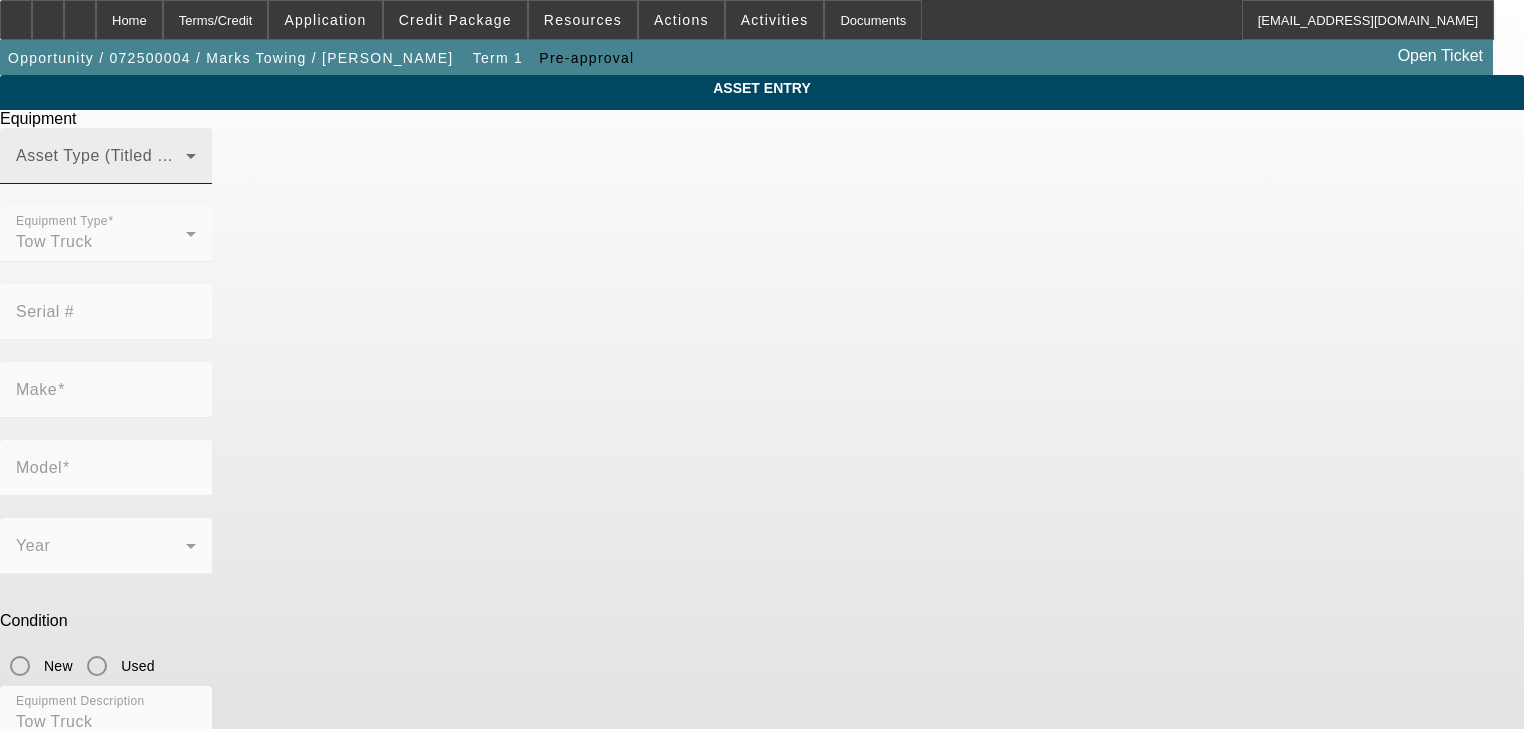 click at bounding box center (101, 164) 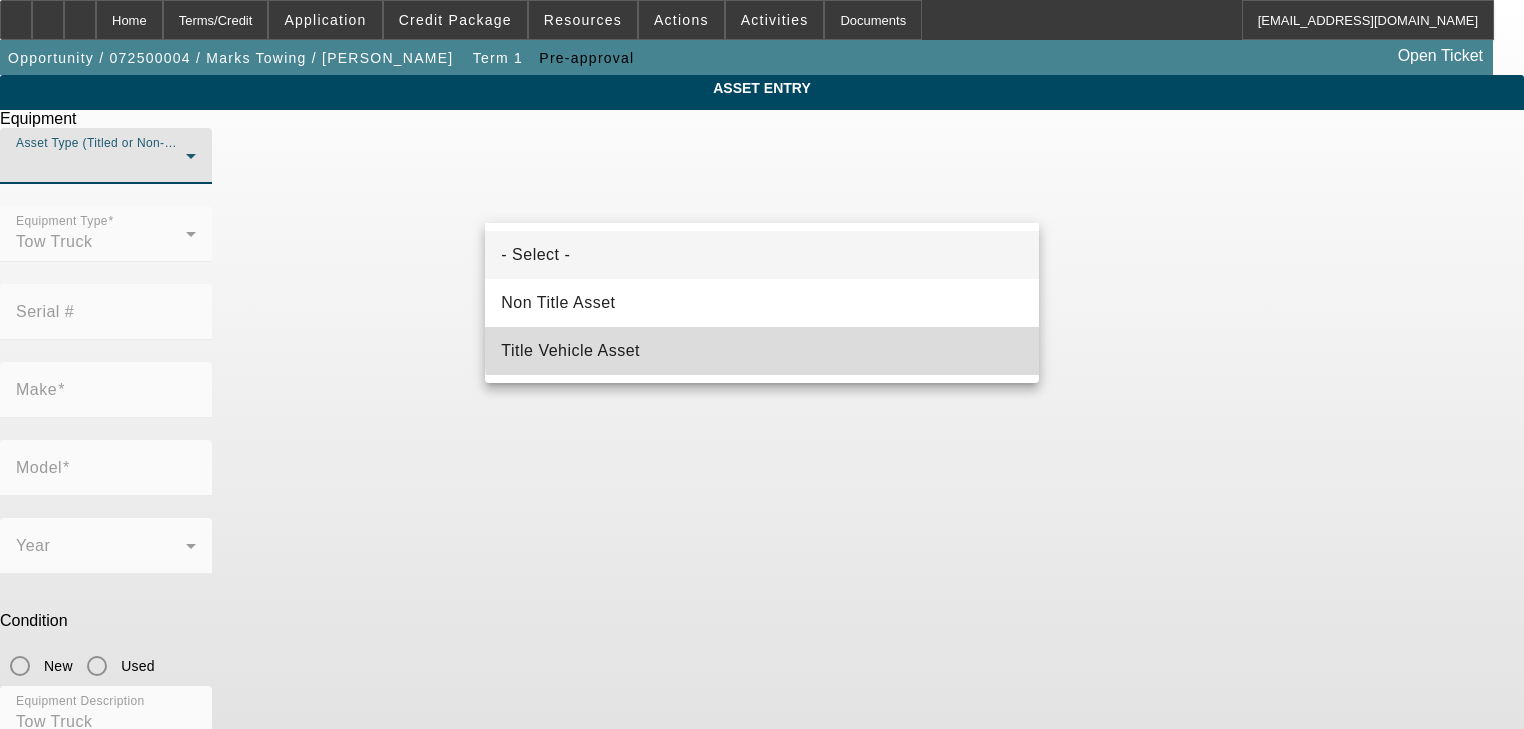 click on "Title Vehicle Asset" at bounding box center (761, 351) 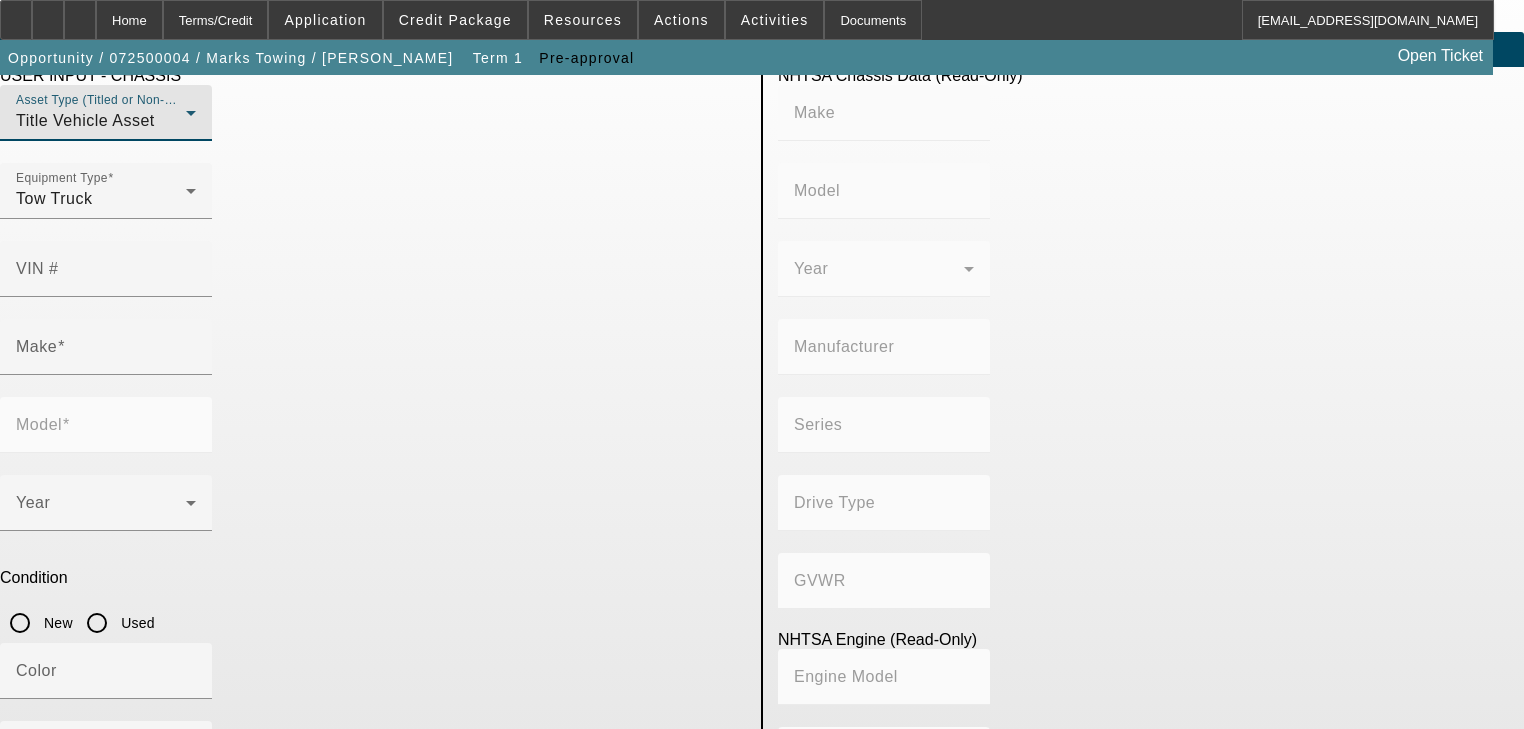 scroll, scrollTop: 80, scrollLeft: 0, axis: vertical 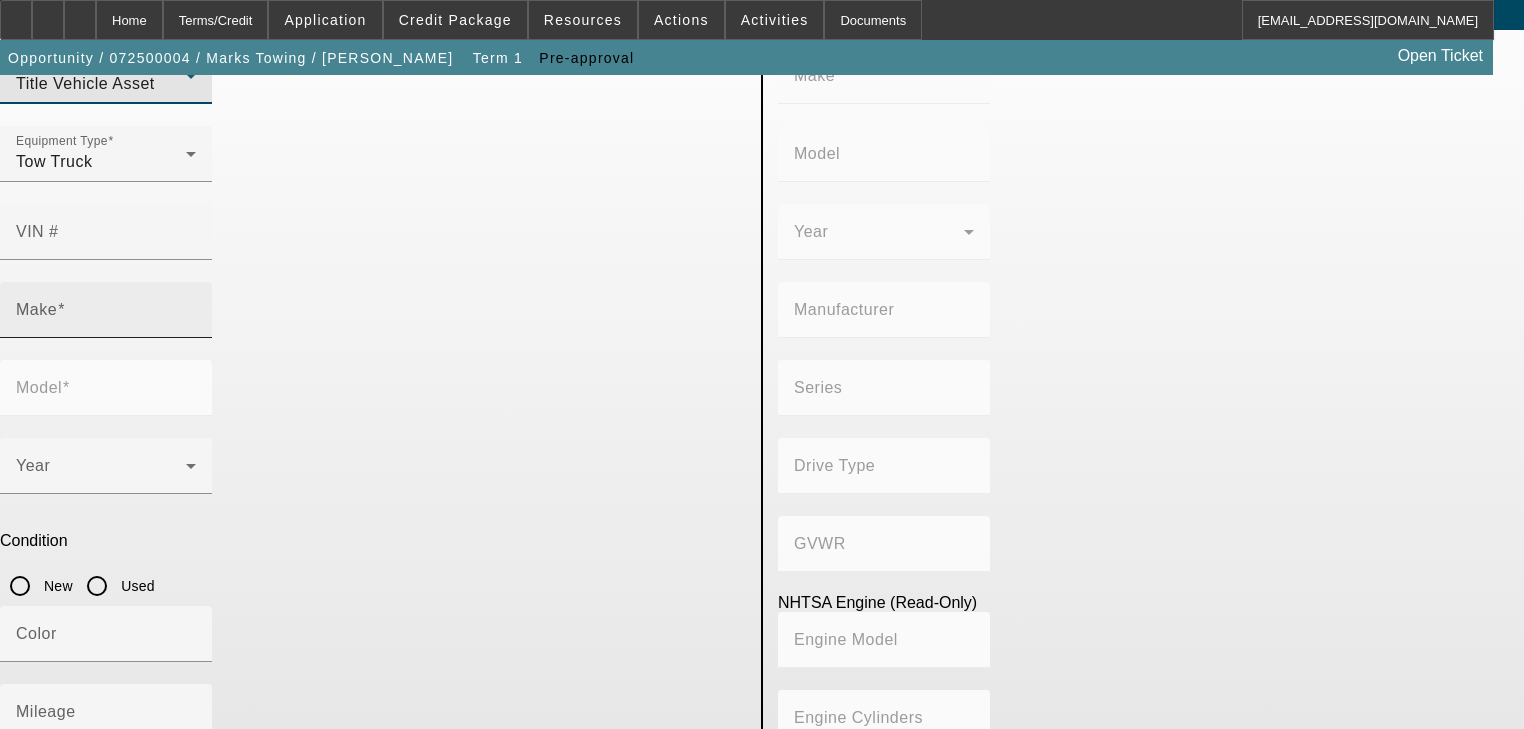 click on "Make" at bounding box center (106, 318) 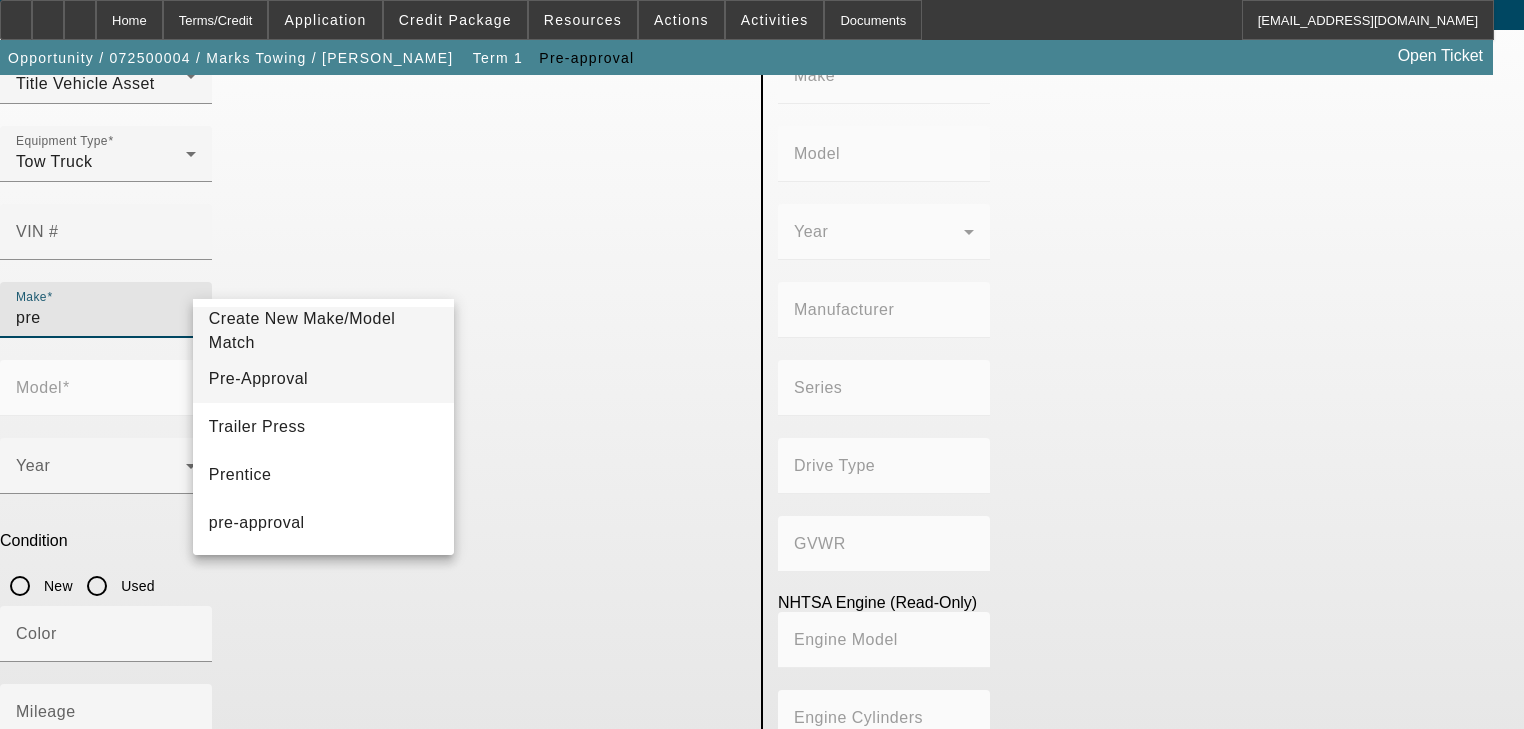click on "Pre-Approval" at bounding box center [324, 379] 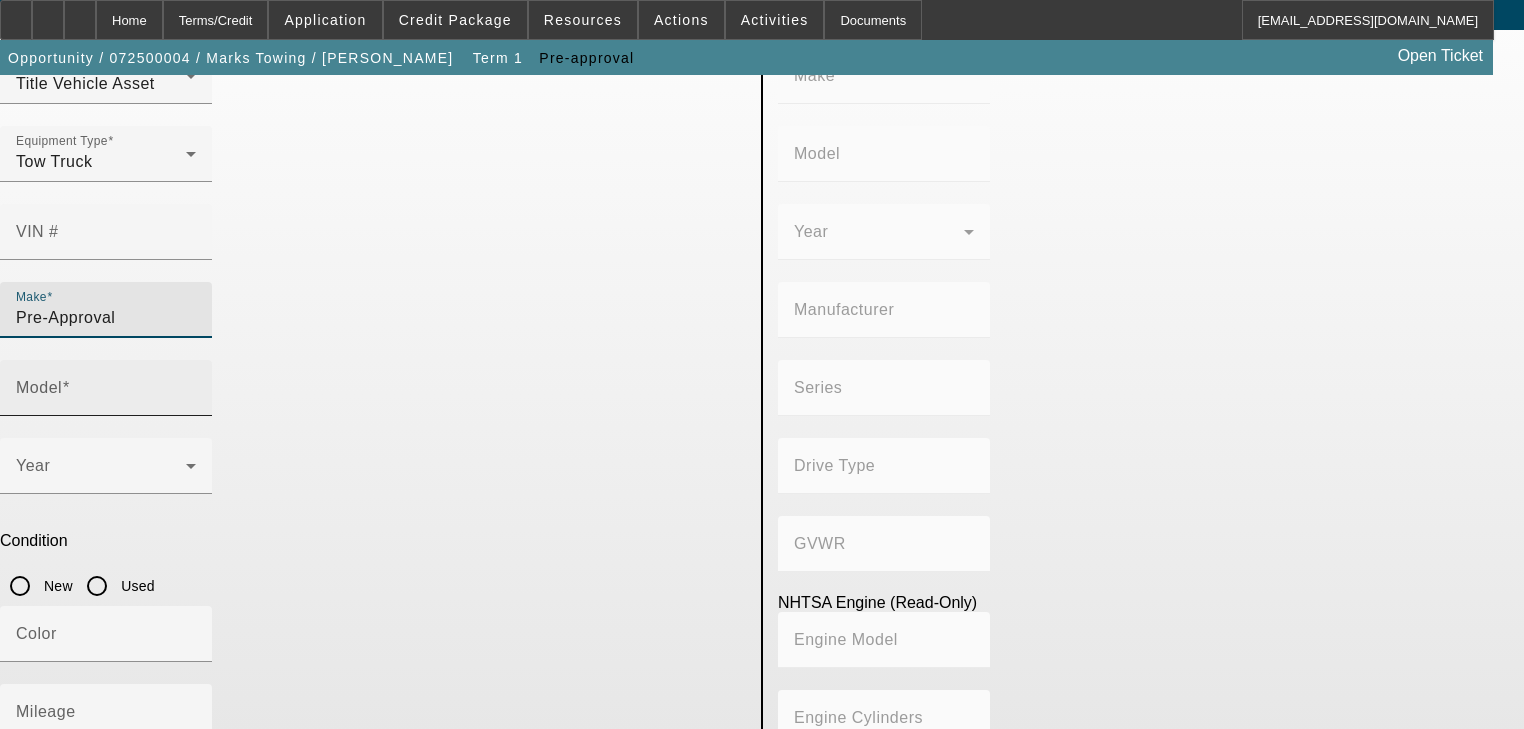 click on "Model" at bounding box center [106, 396] 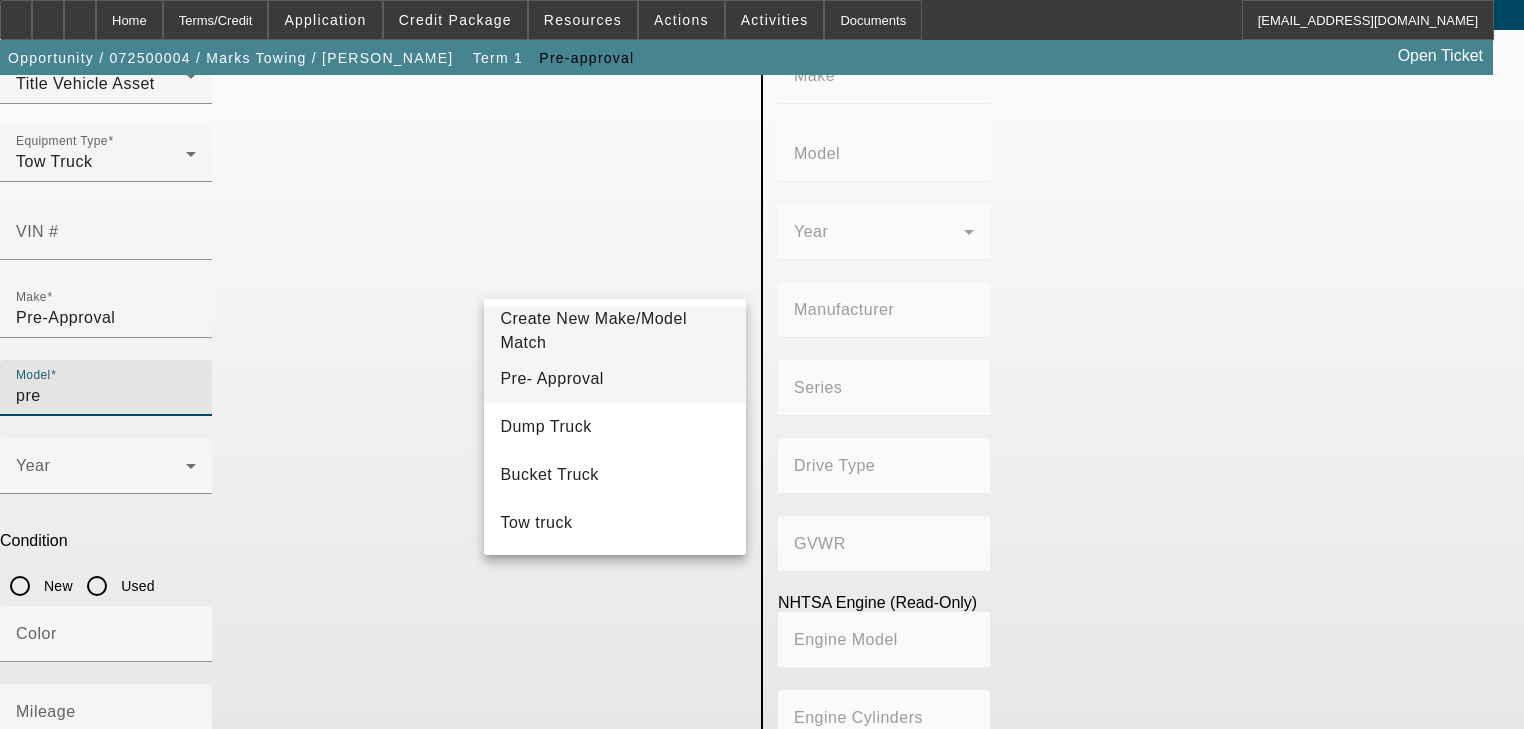 type on "Pre- Approval" 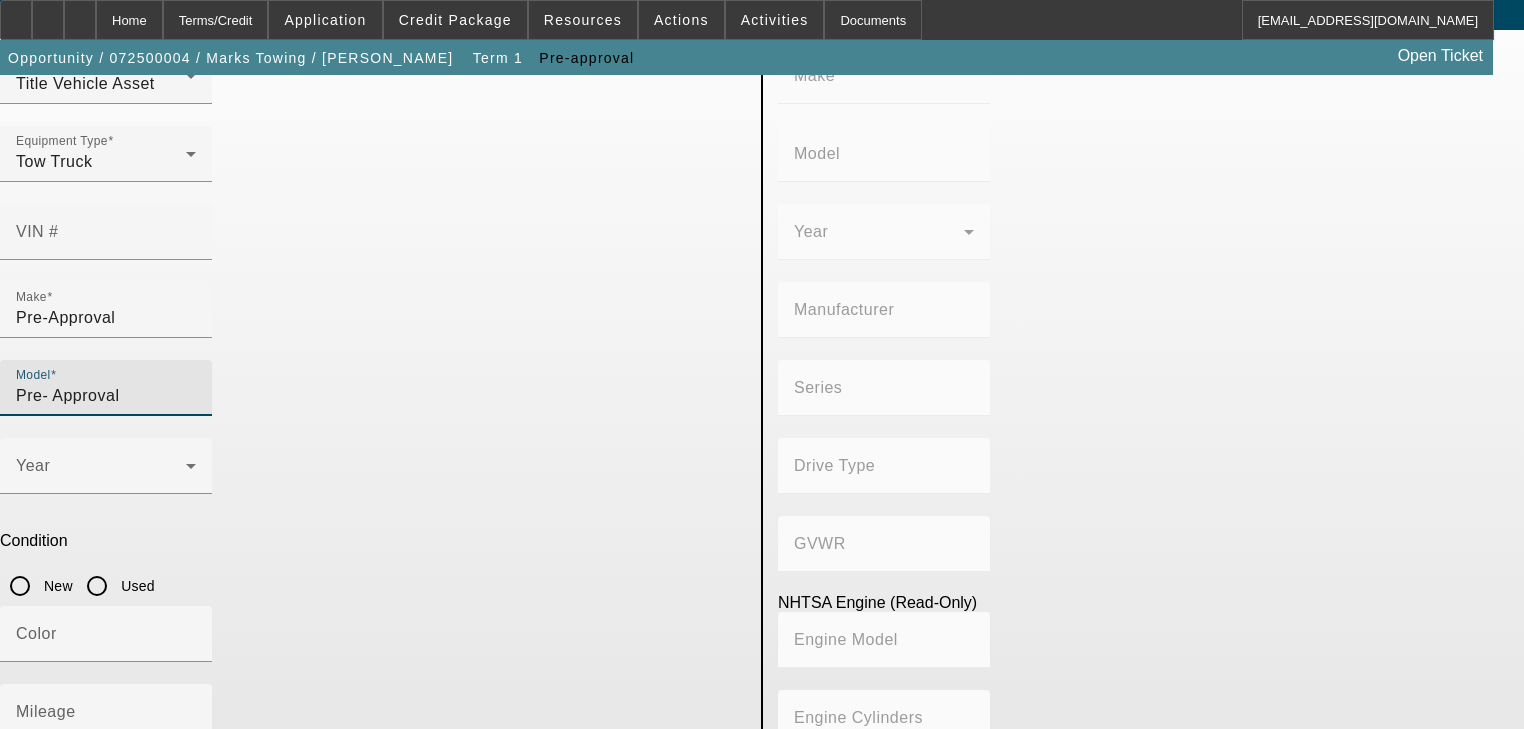 click on "Used" at bounding box center [97, 586] 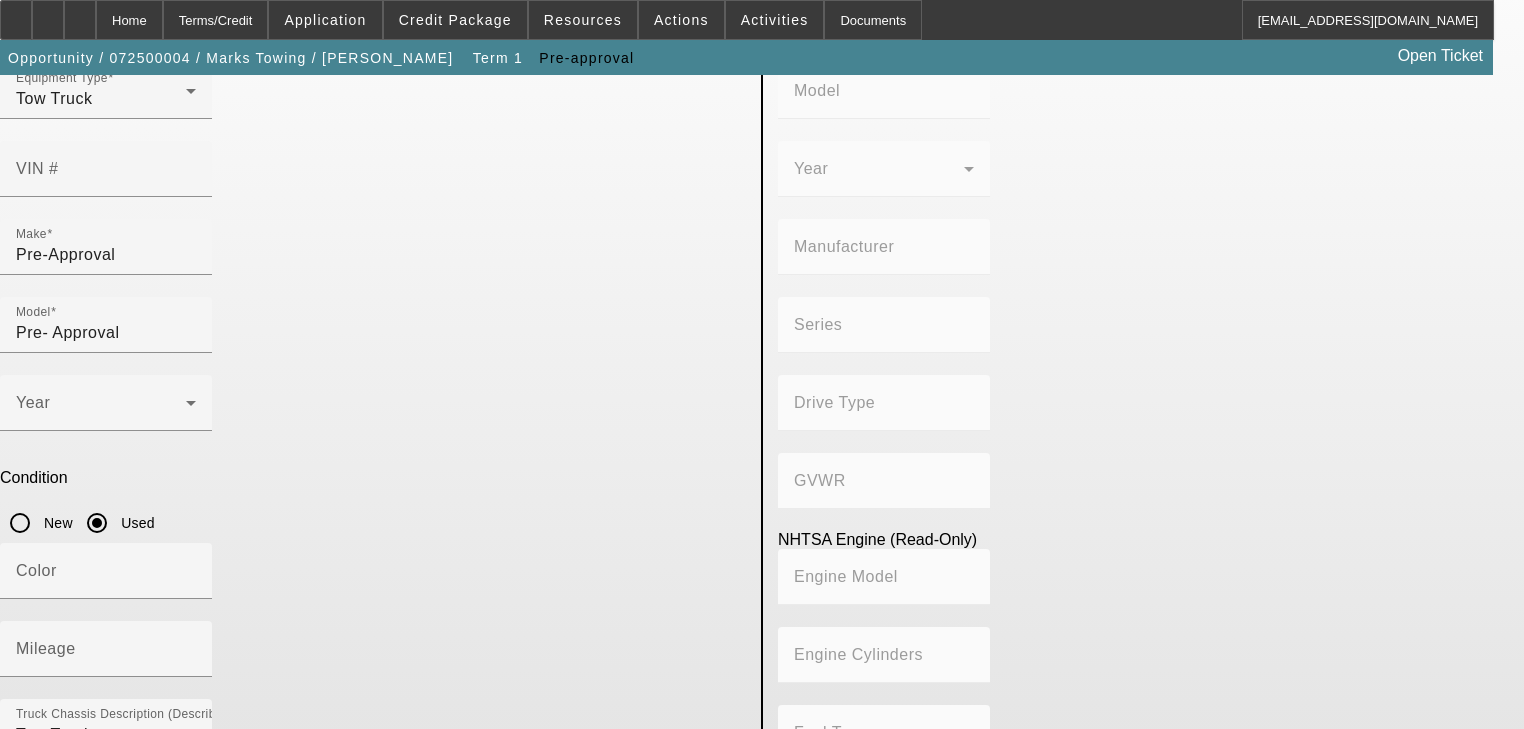 click on "Submit" at bounding box center (28, 923) 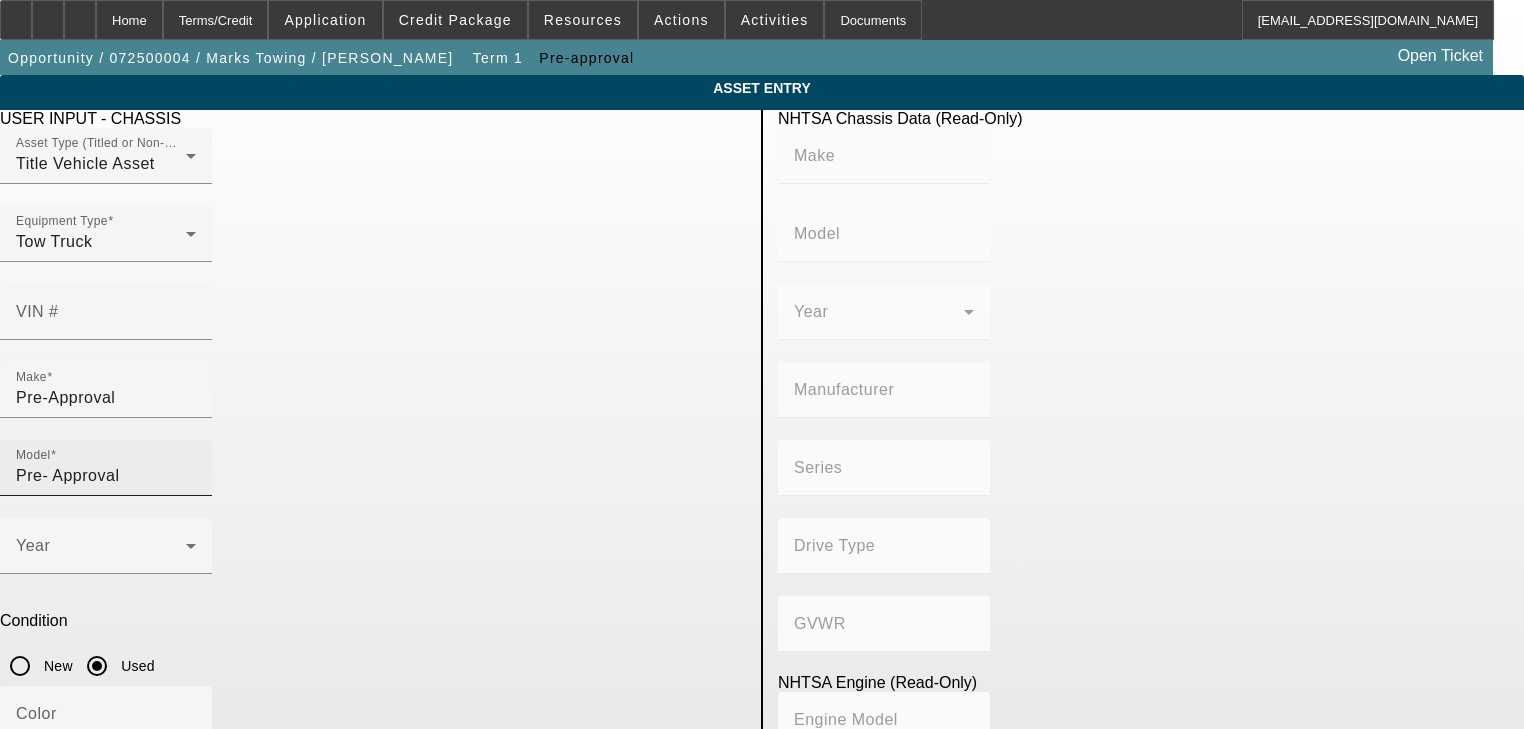 scroll, scrollTop: 143, scrollLeft: 0, axis: vertical 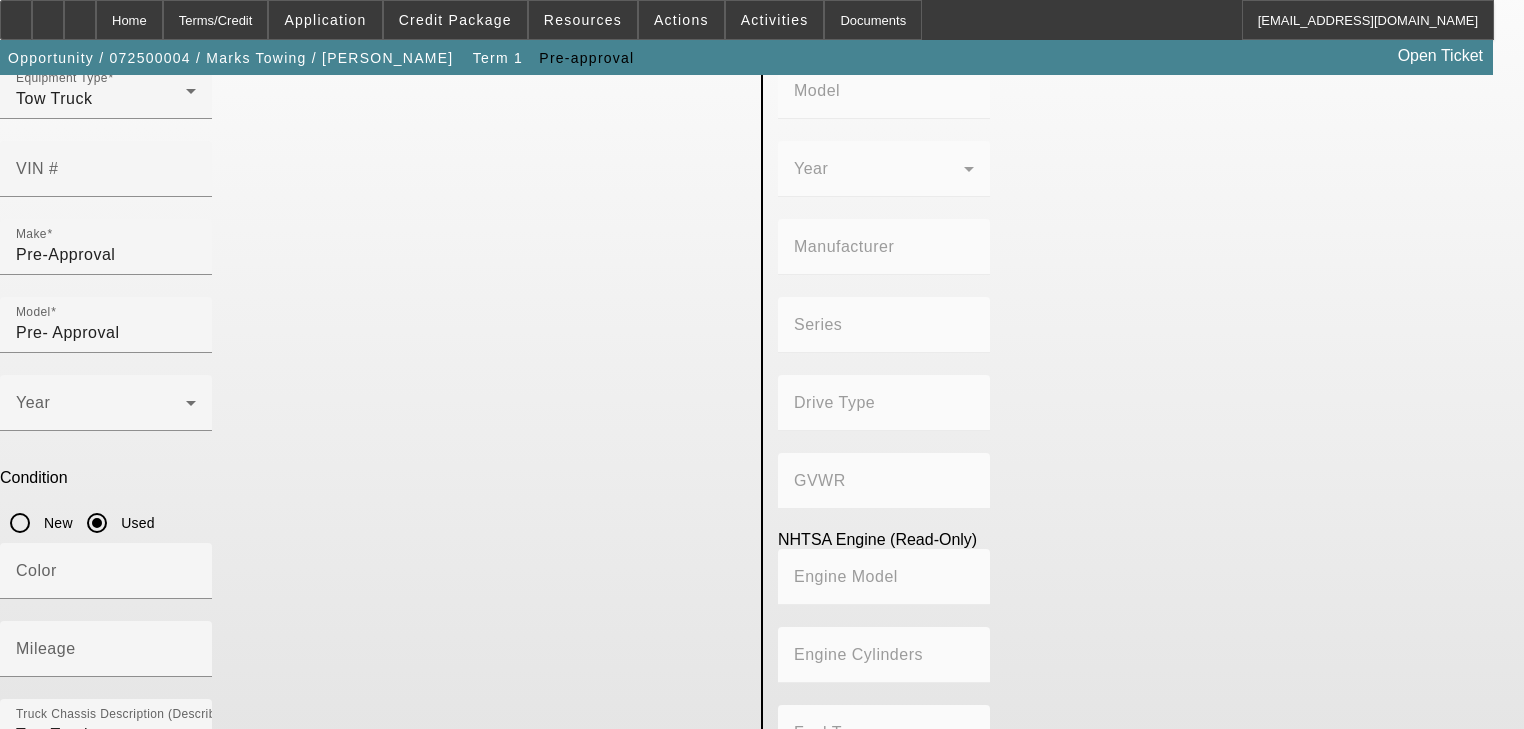 click on "Submit" at bounding box center [28, 923] 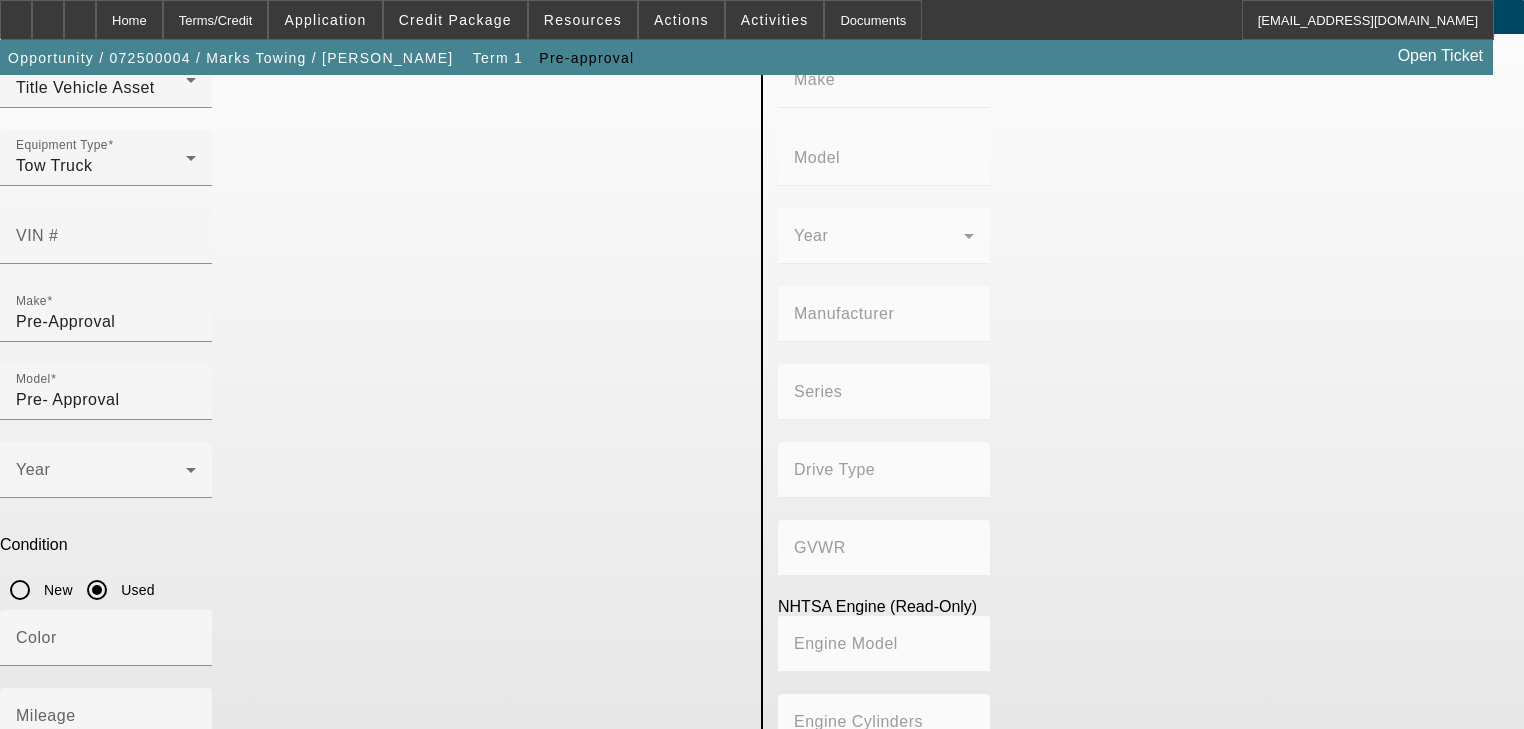 scroll, scrollTop: 143, scrollLeft: 0, axis: vertical 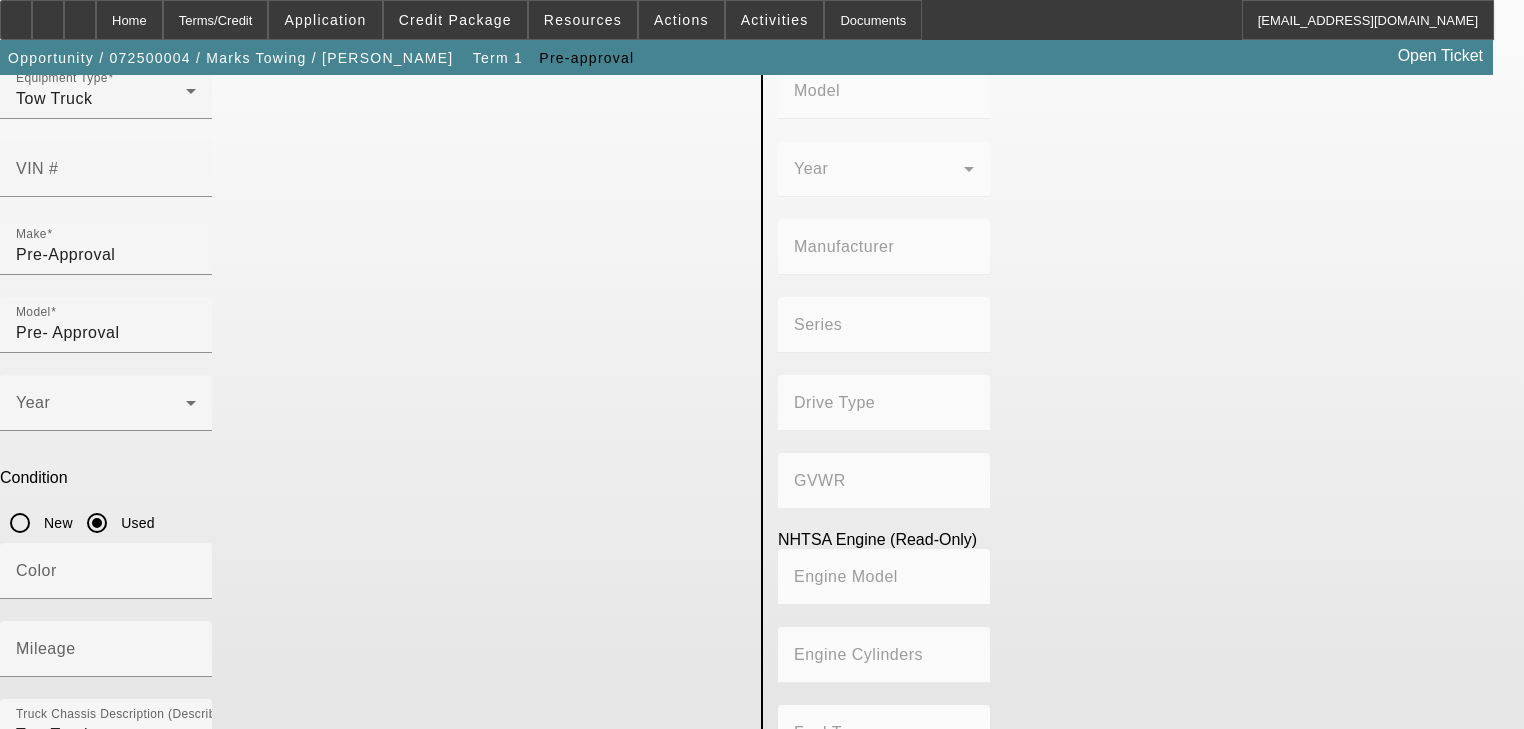 click on "Submit" at bounding box center [373, 923] 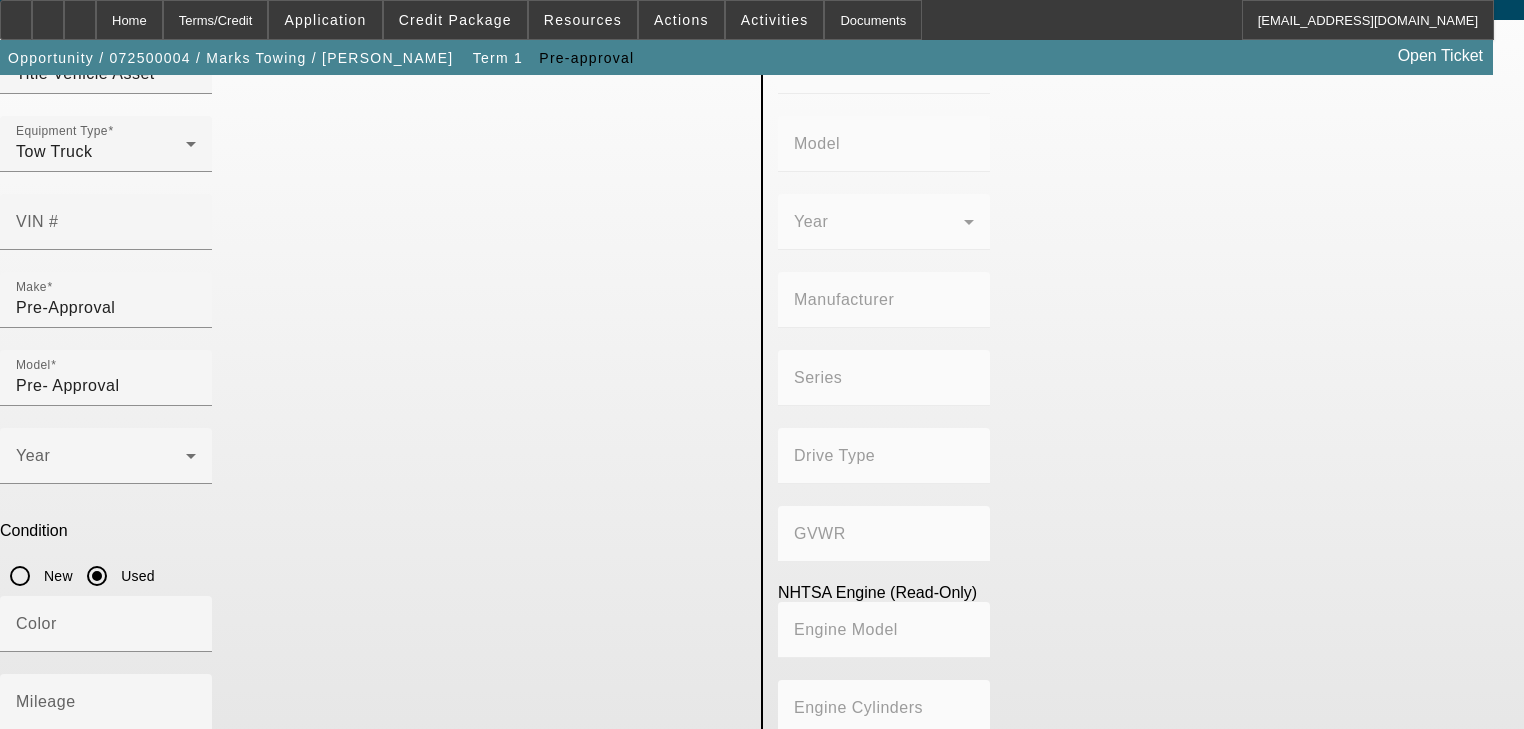 scroll, scrollTop: 0, scrollLeft: 0, axis: both 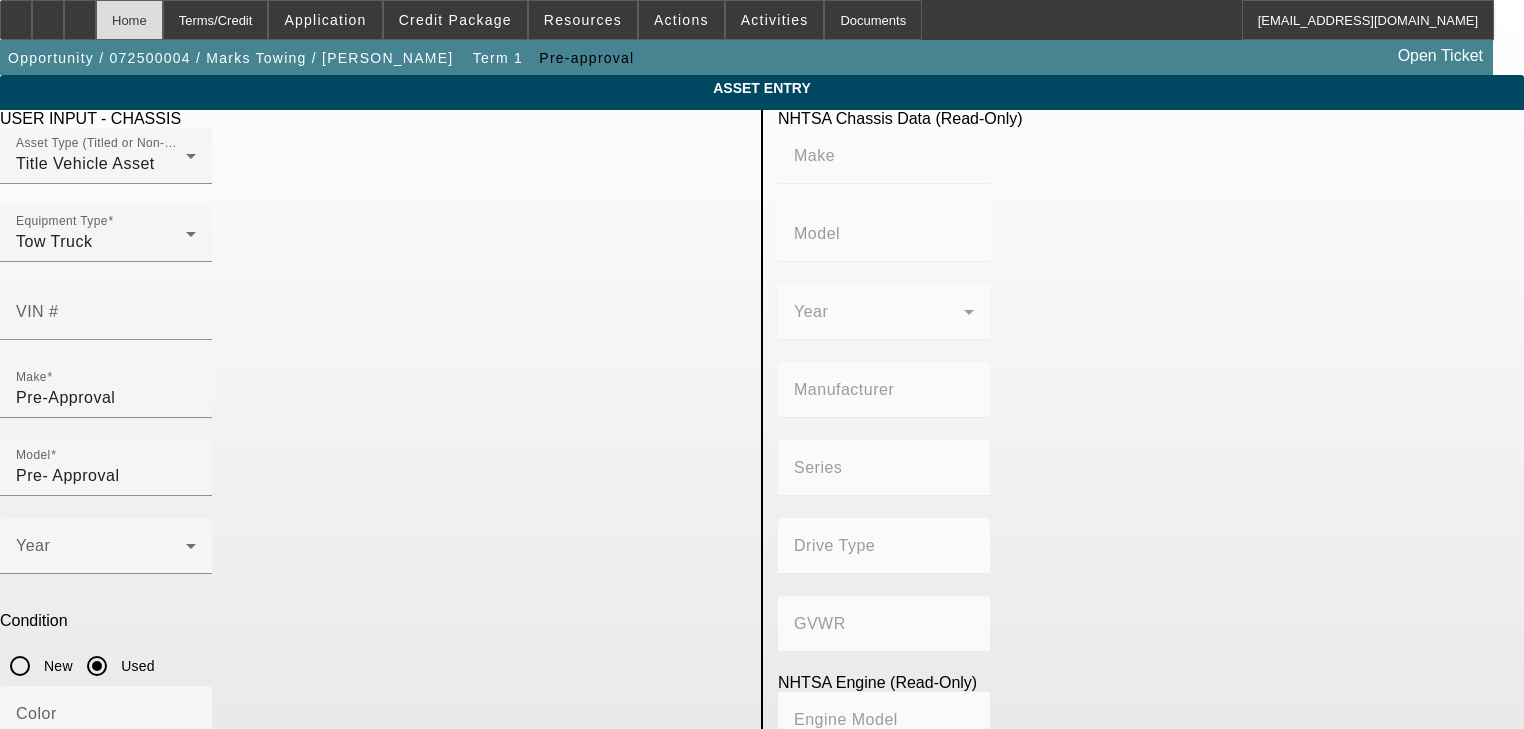 click on "Home" at bounding box center [129, 20] 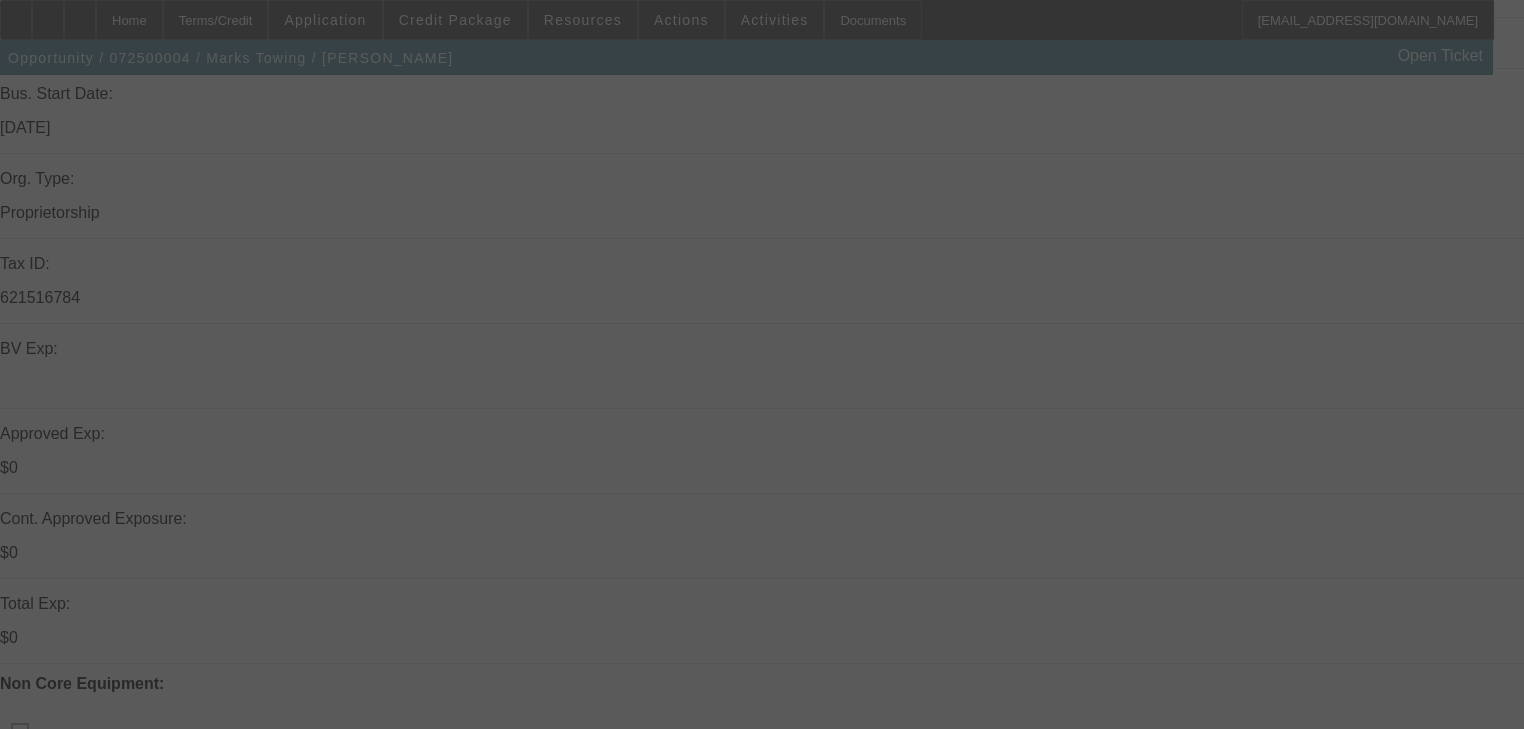 scroll, scrollTop: 320, scrollLeft: 0, axis: vertical 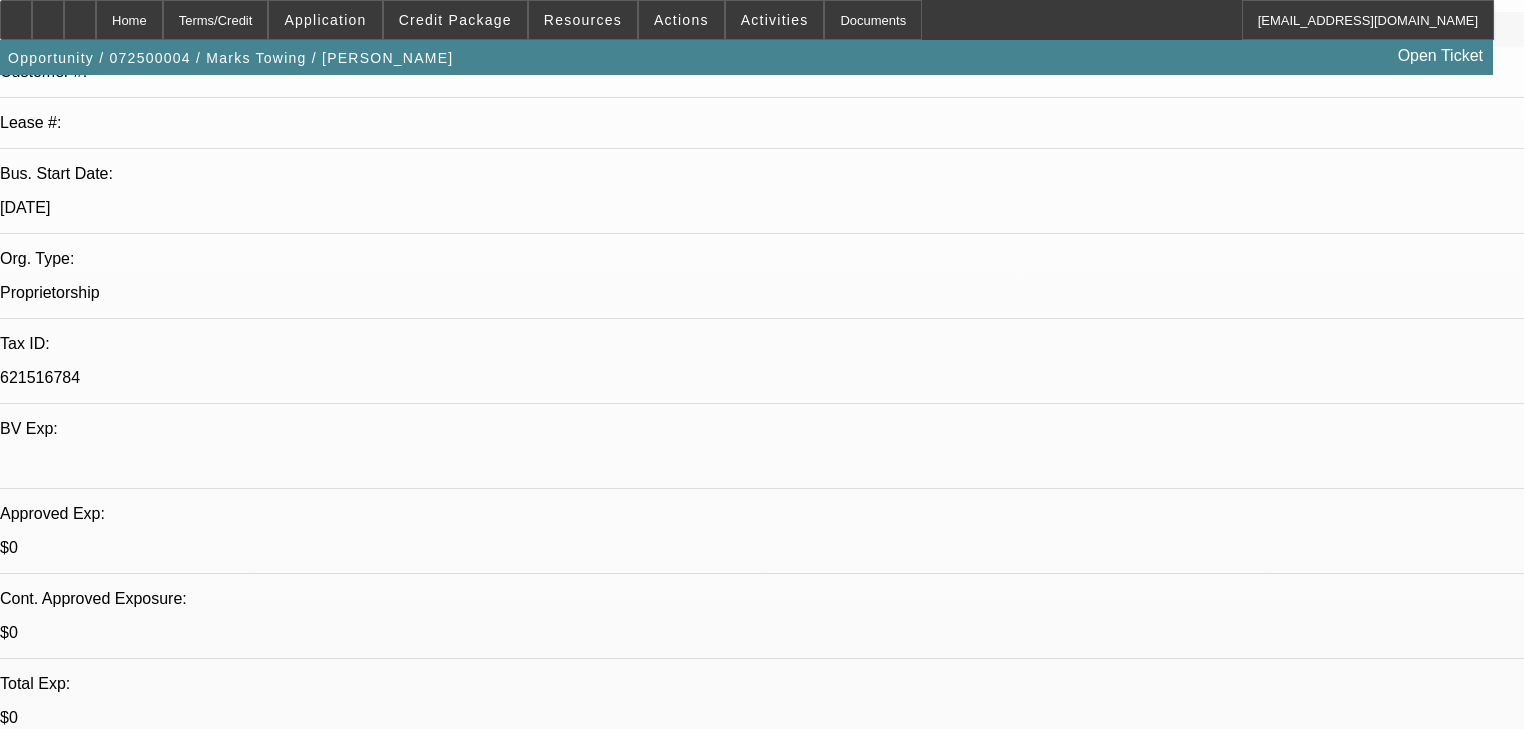 select on "0" 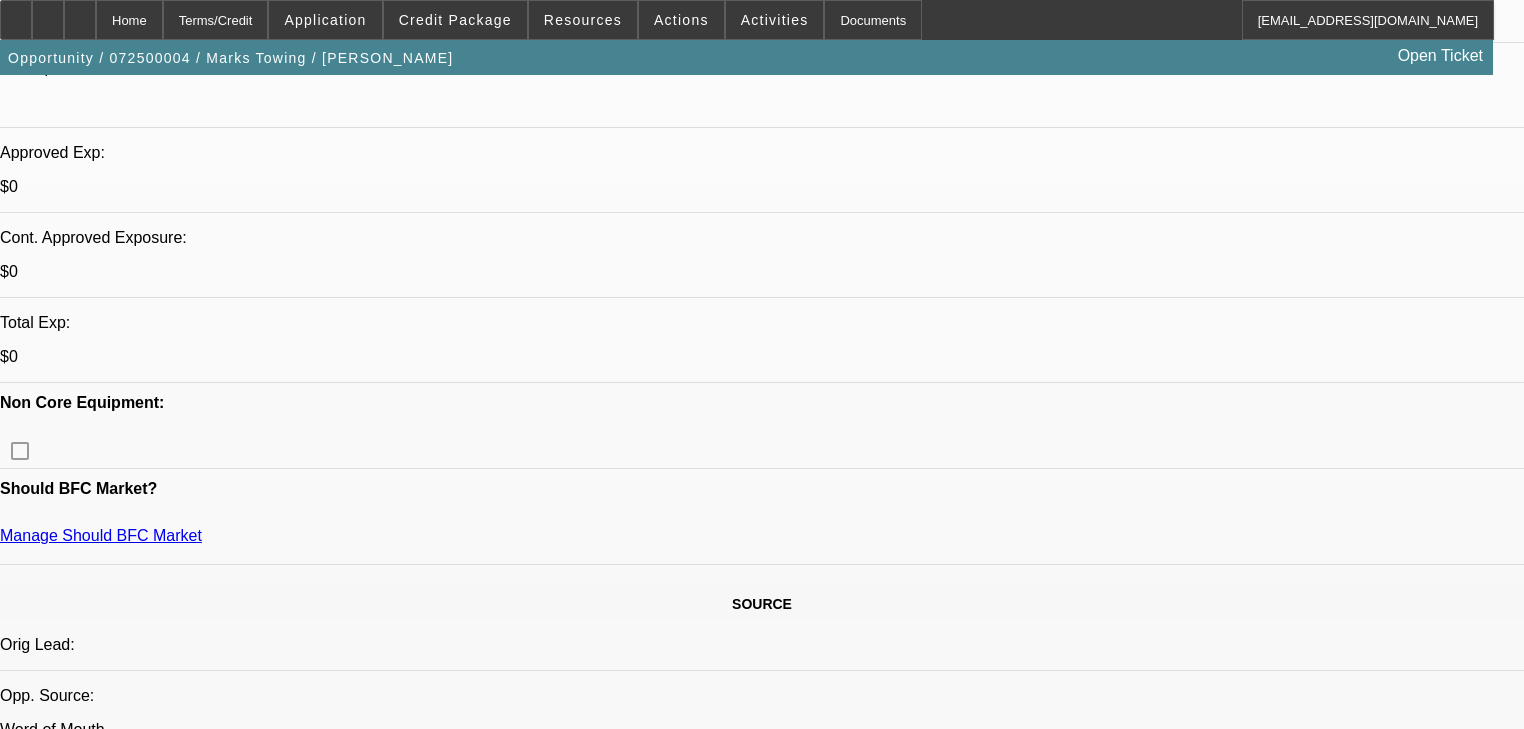 scroll, scrollTop: 720, scrollLeft: 0, axis: vertical 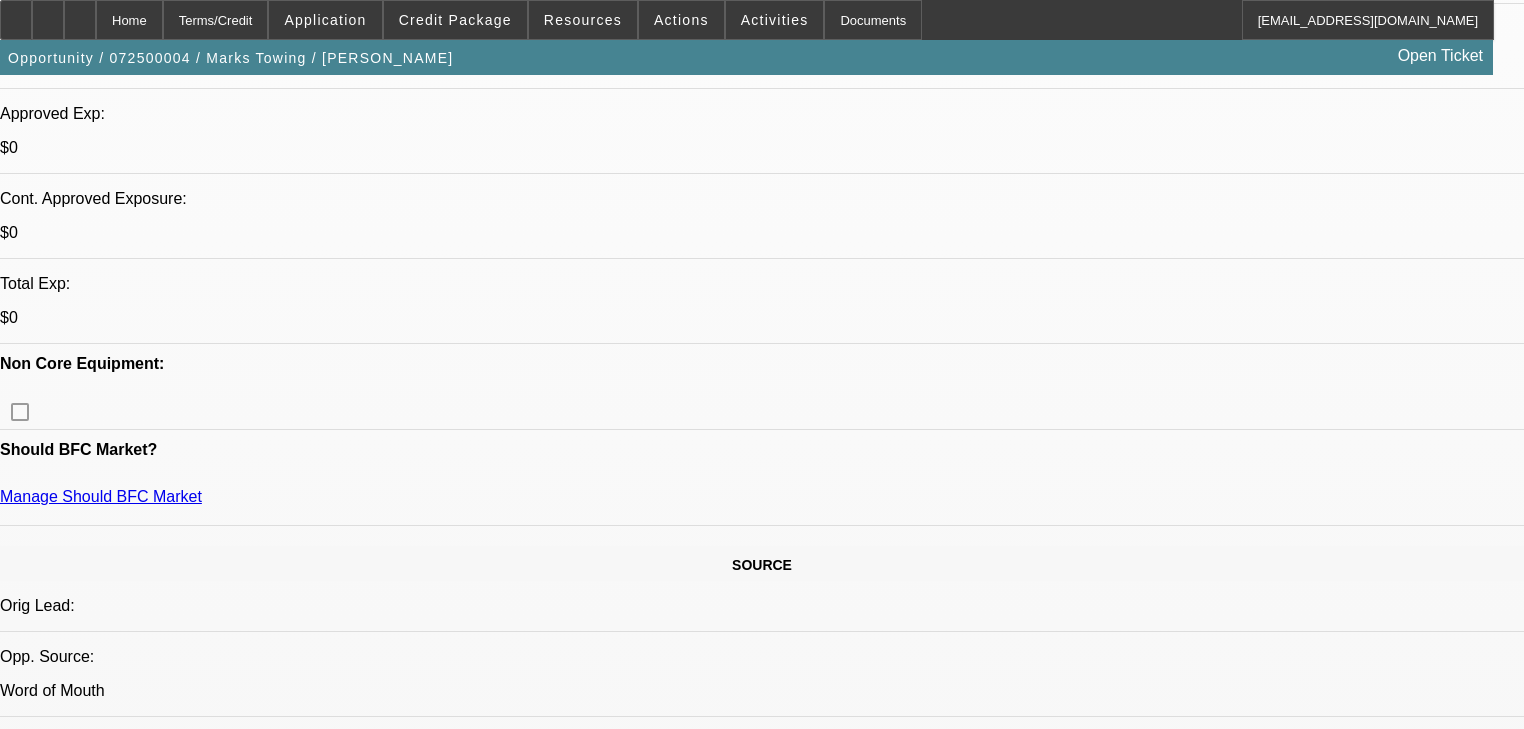 click on "720" at bounding box center (569, 2384) 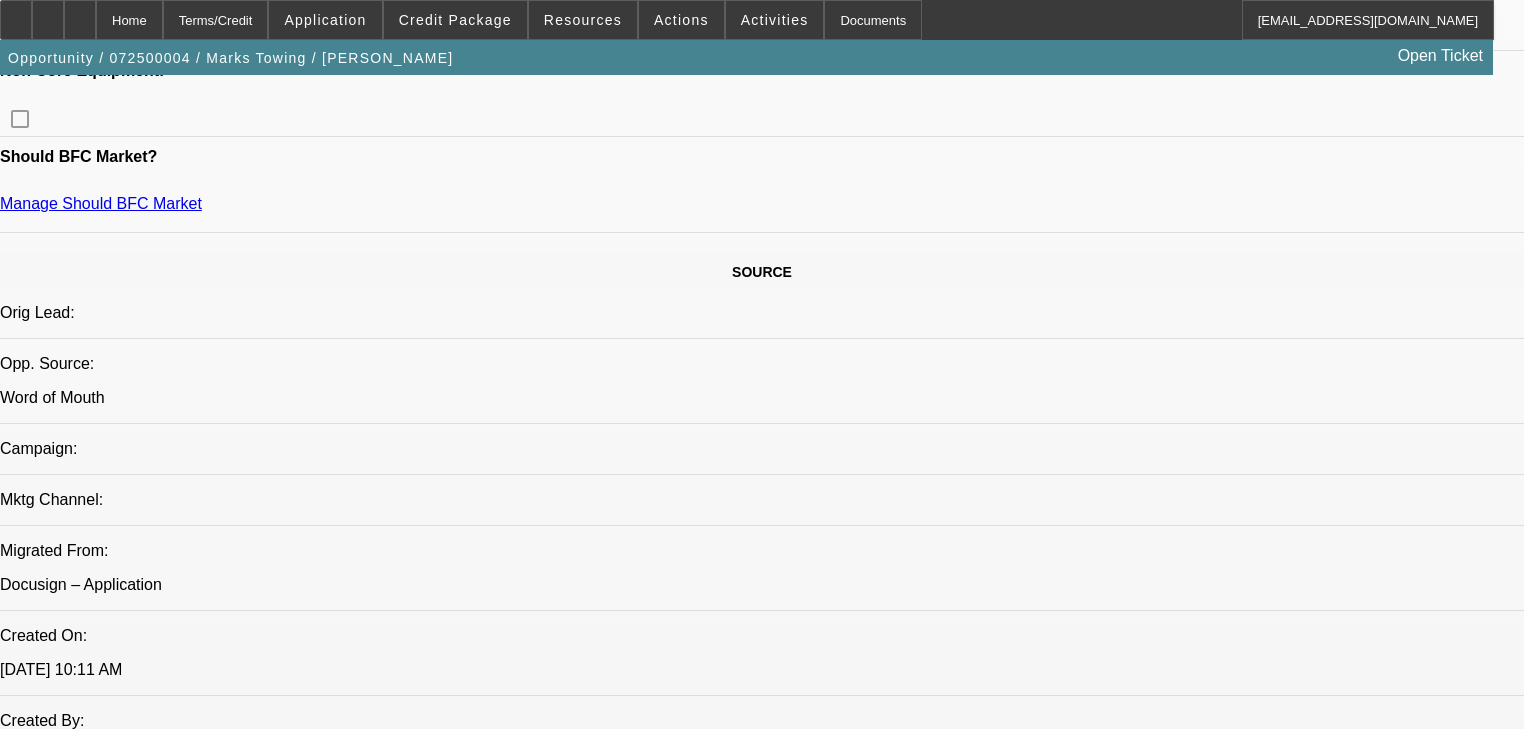 scroll, scrollTop: 800, scrollLeft: 0, axis: vertical 